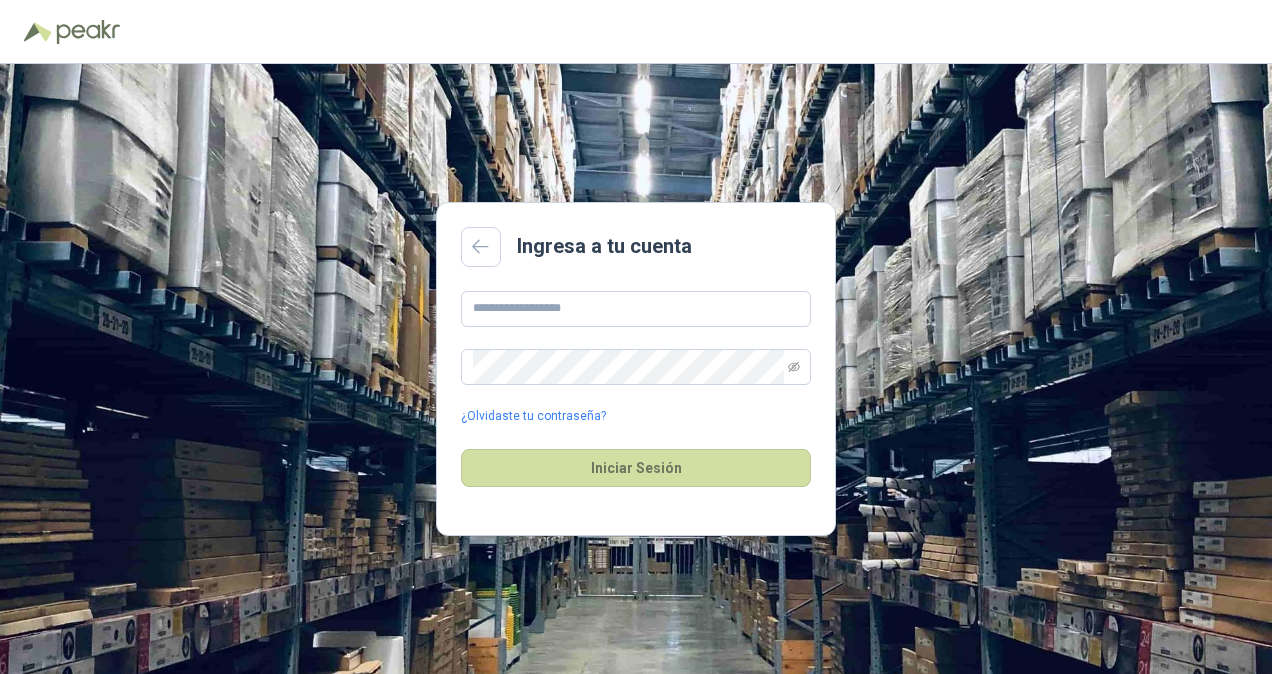scroll, scrollTop: 0, scrollLeft: 0, axis: both 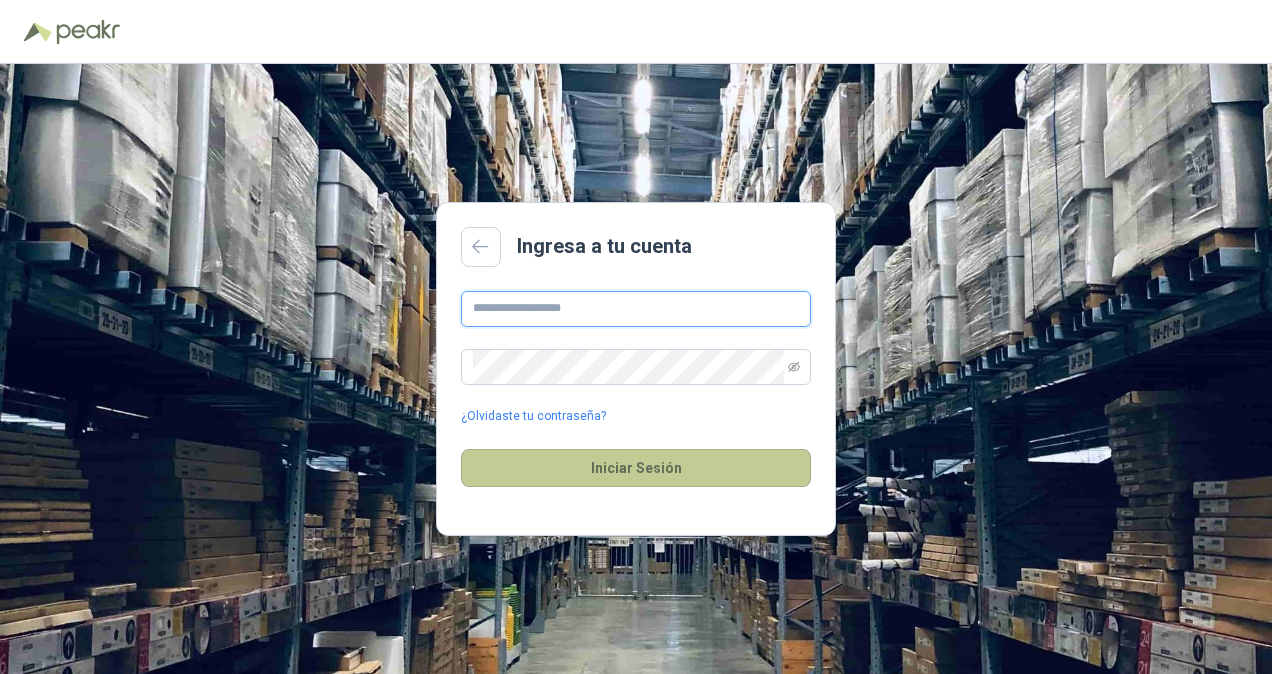 type on "**********" 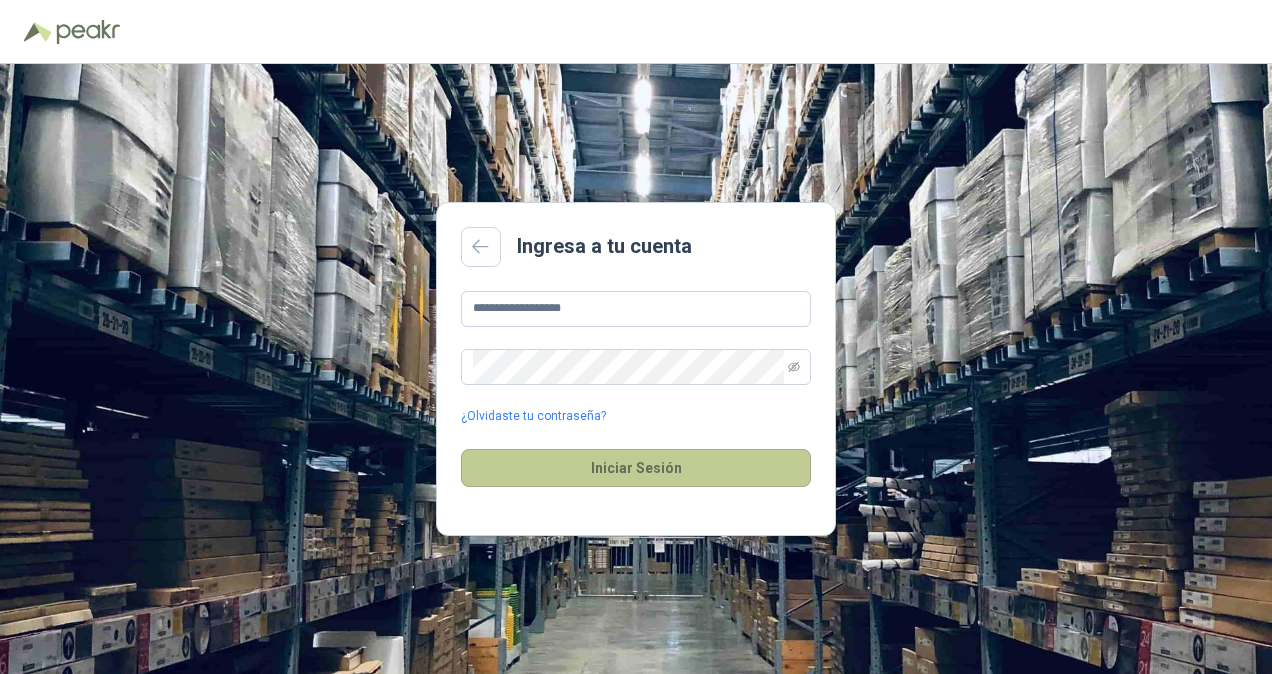 click on "Iniciar Sesión" at bounding box center [636, 468] 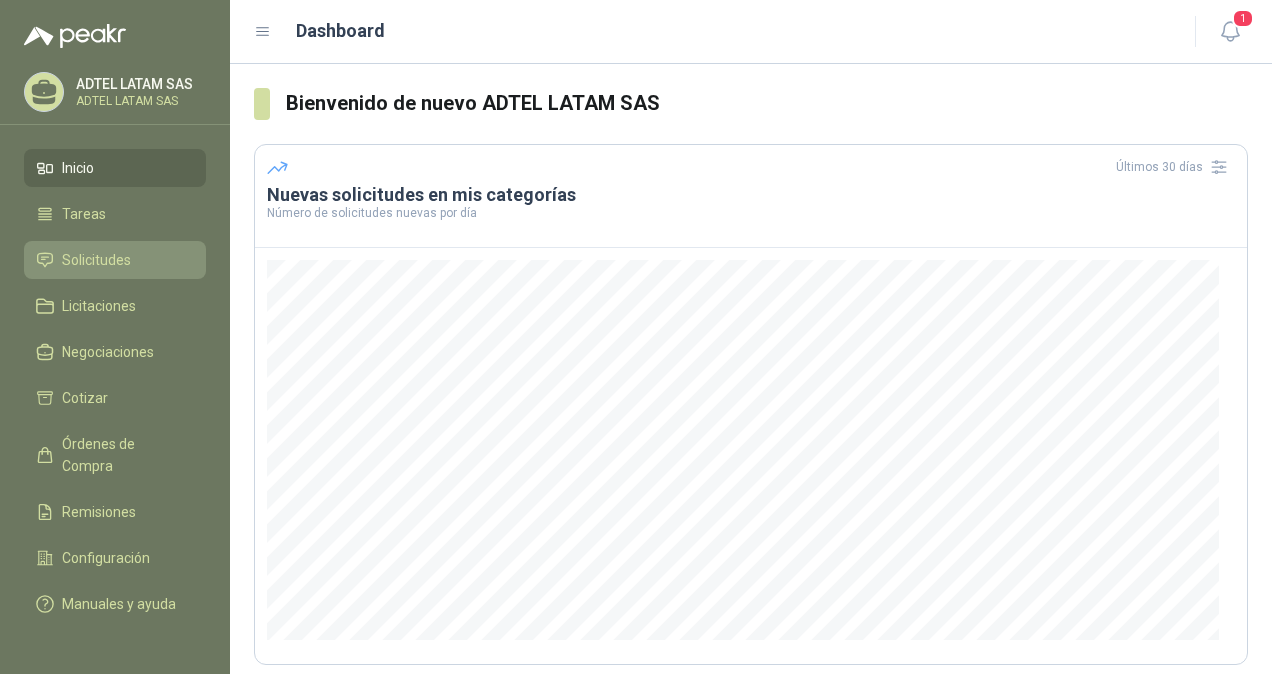 click on "Solicitudes" at bounding box center [115, 260] 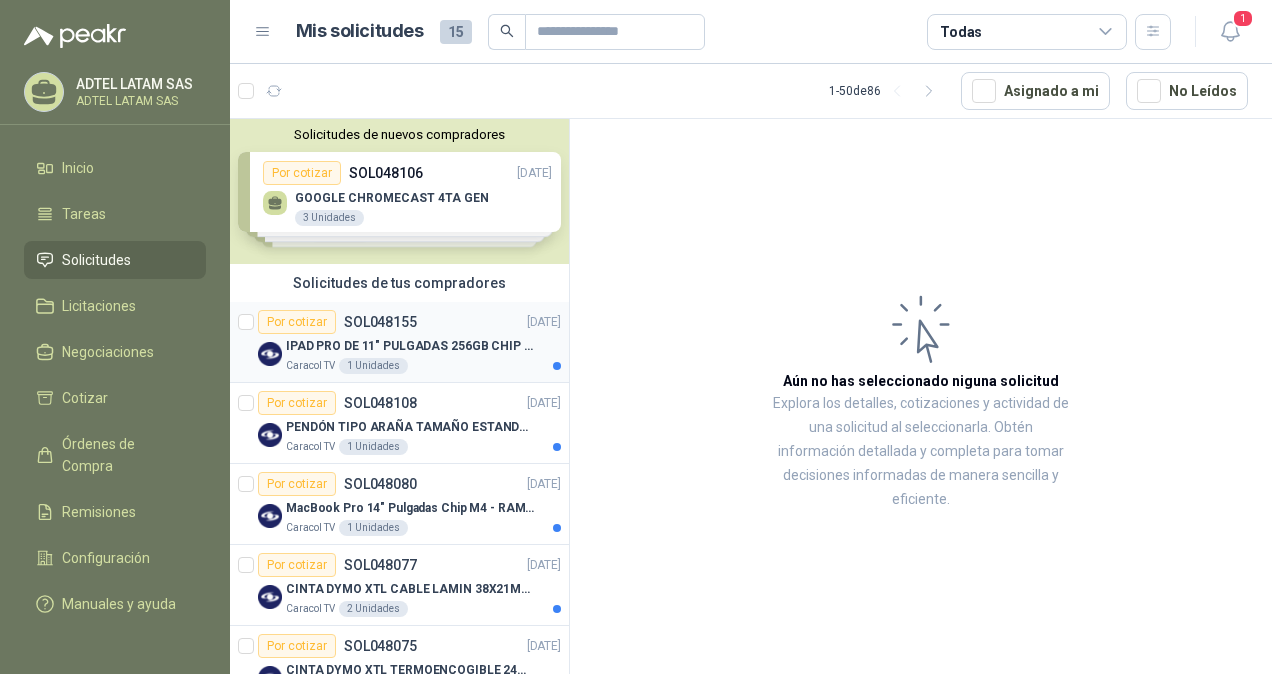 click on "IPAD PRO DE 11" PULGADAS 256GB CHIP M4 WIFI NEGRO - MVV83CL/A" at bounding box center [410, 346] 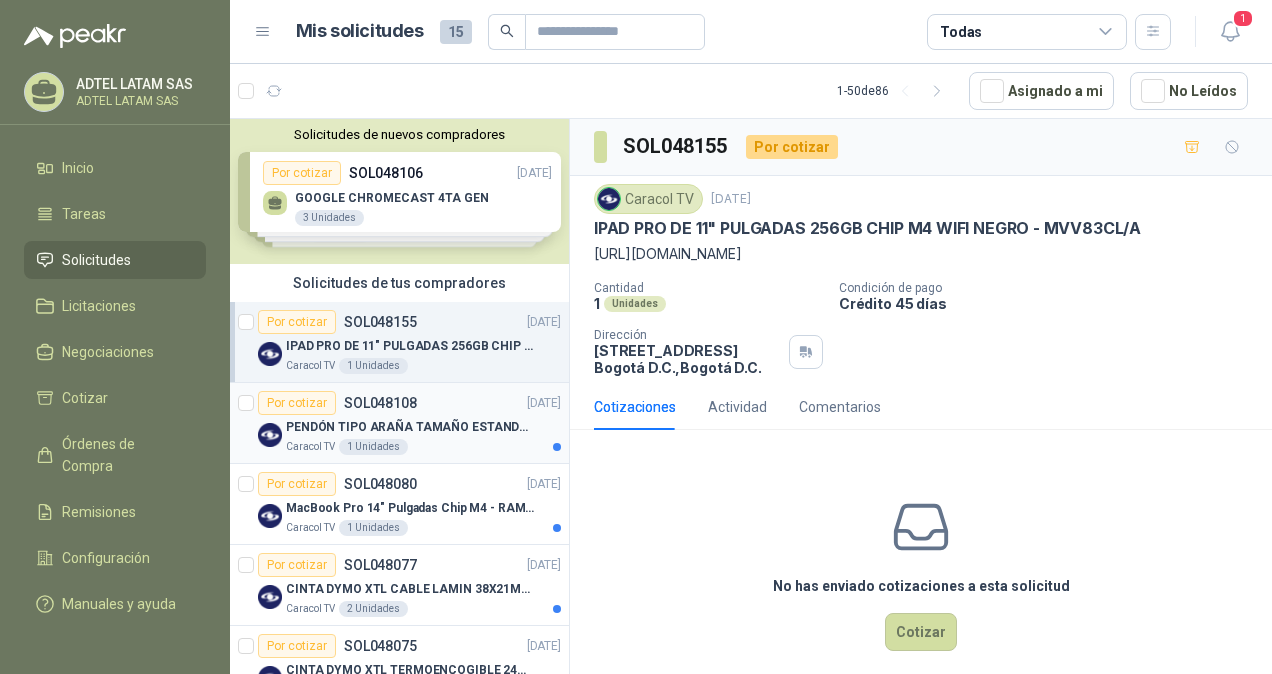 click on "PENDÓN TIPO ARAÑA TAMAÑO ESTANDAR" at bounding box center [410, 427] 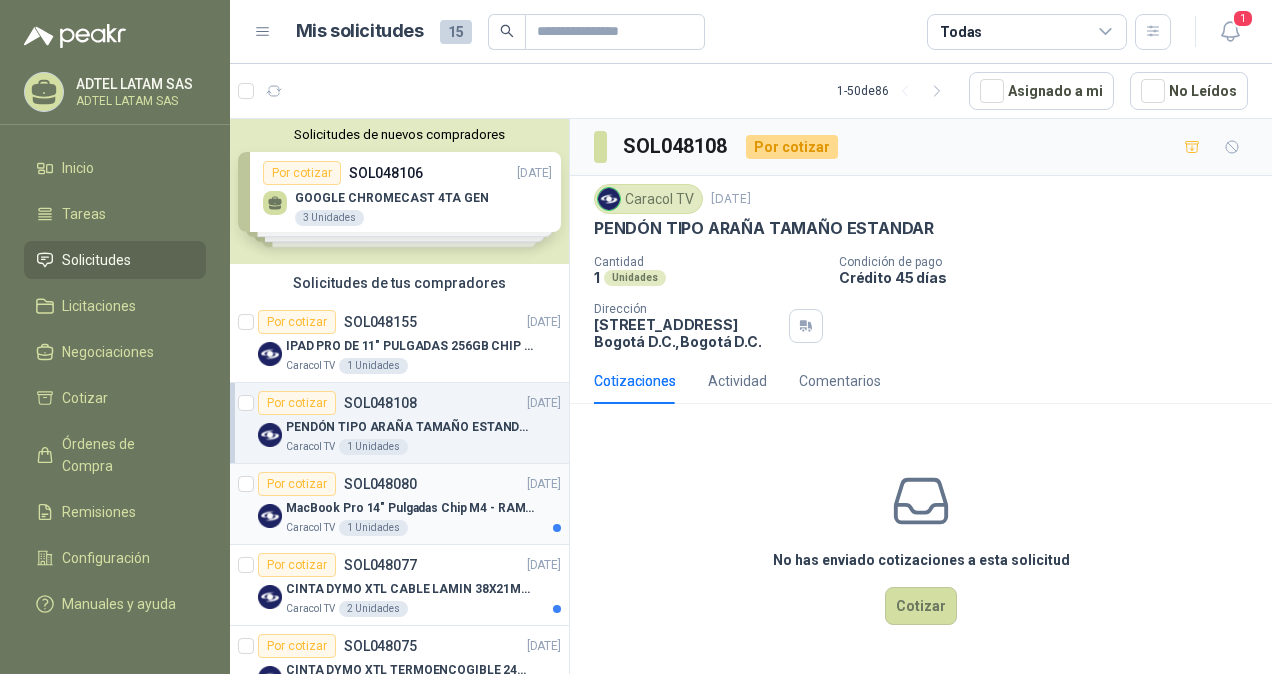 click on "SOL048080" at bounding box center (380, 484) 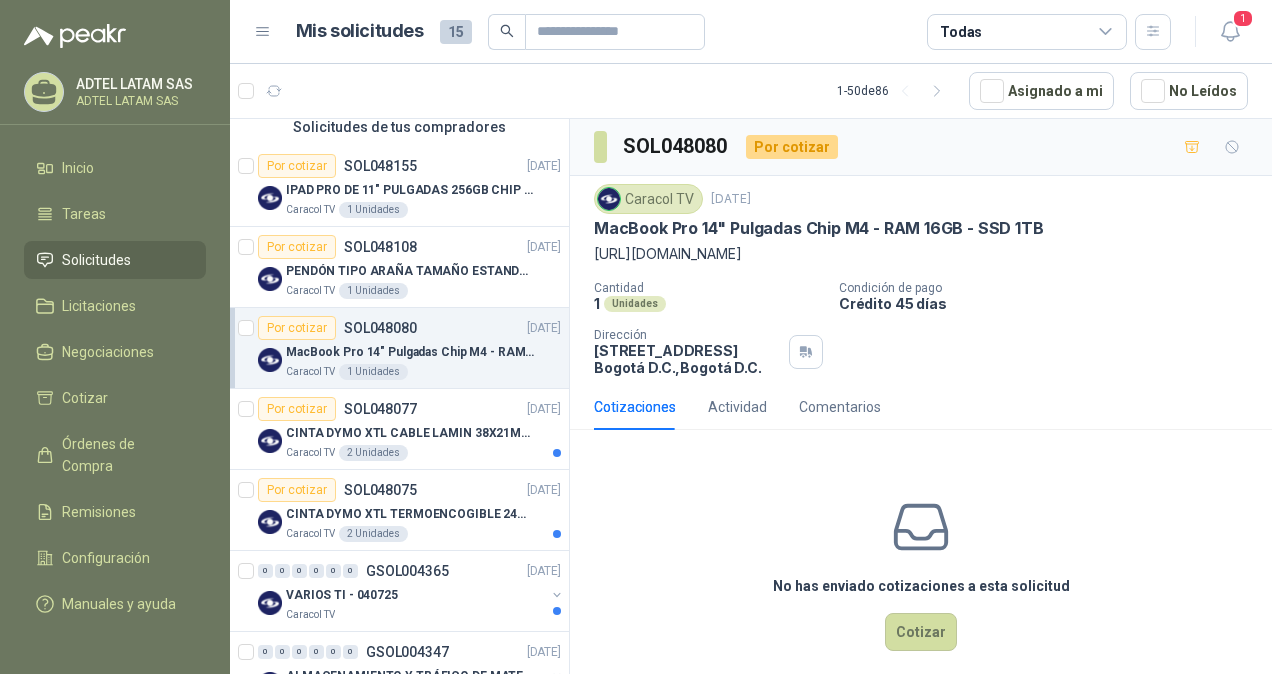 scroll, scrollTop: 200, scrollLeft: 0, axis: vertical 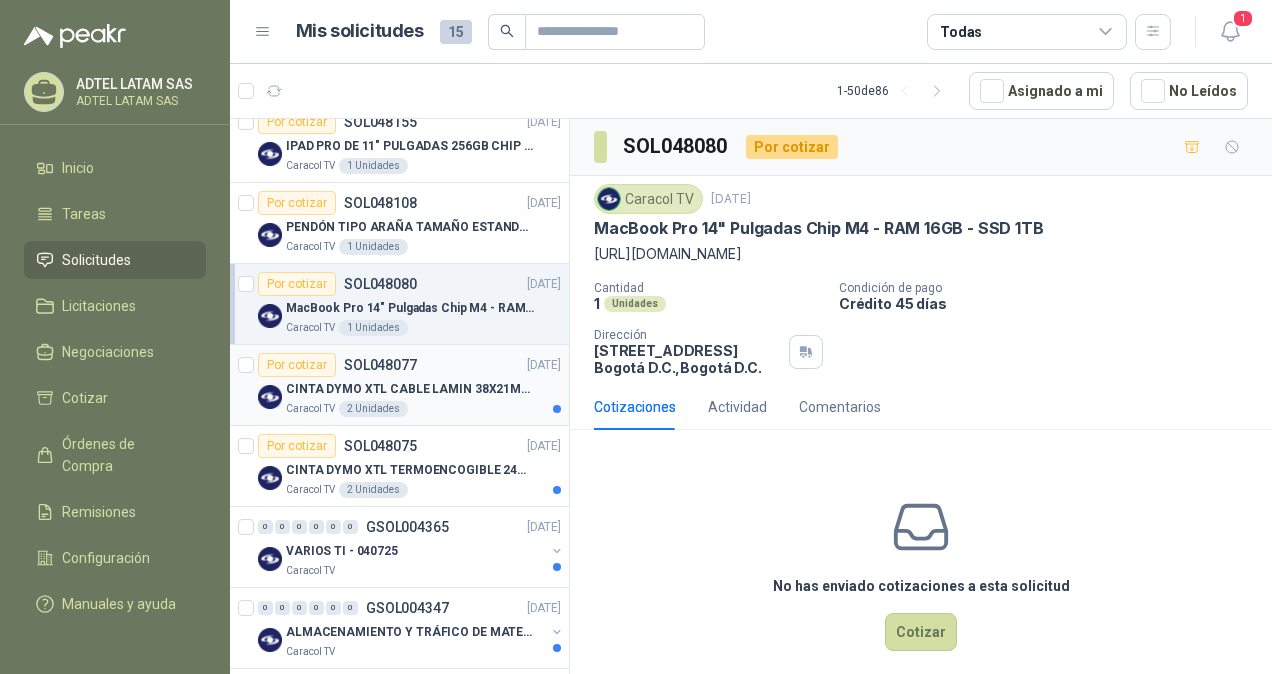 click on "CINTA DYMO XTL CABLE LAMIN 38X21MMBLANCO" at bounding box center (410, 389) 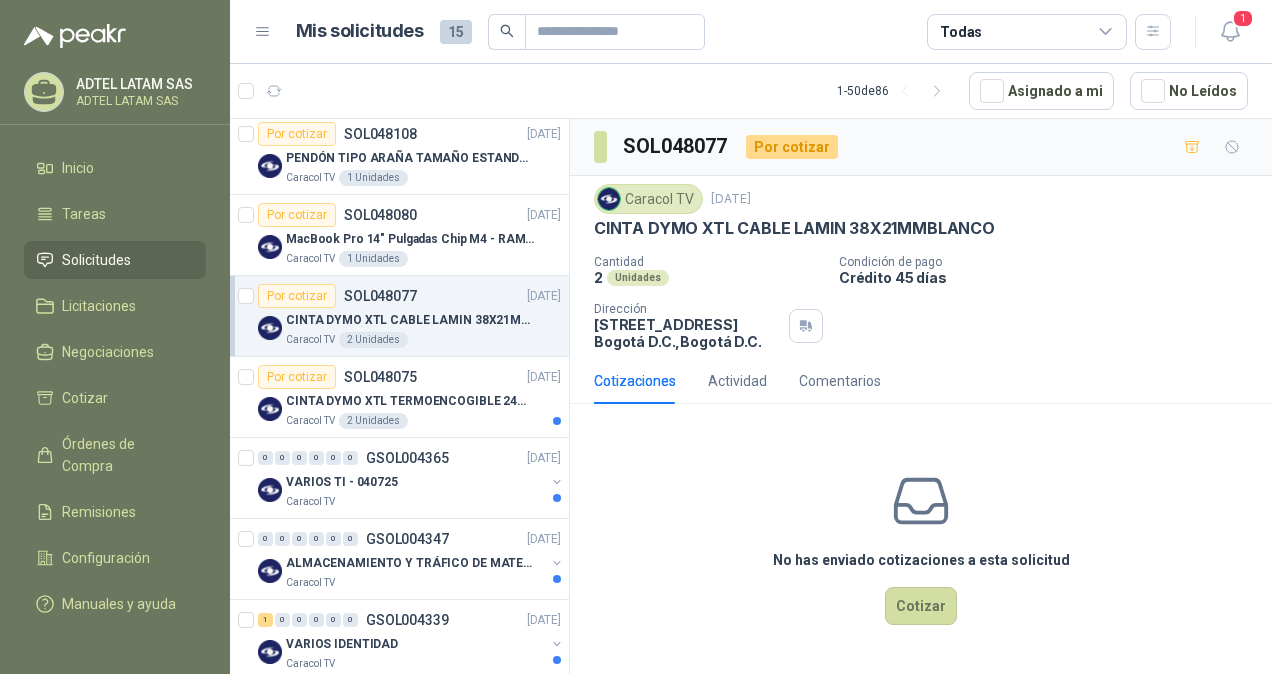 scroll, scrollTop: 300, scrollLeft: 0, axis: vertical 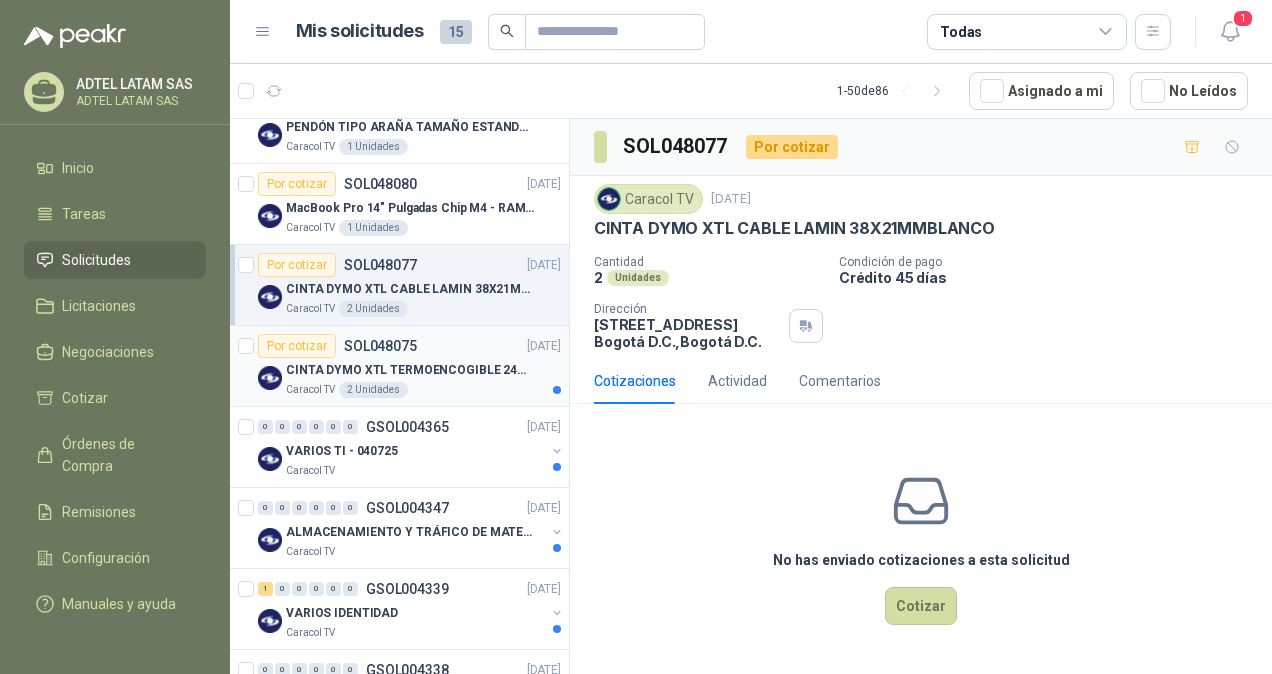 click on "CINTA DYMO XTL TERMOENCOGIBLE 24MMBLANCO" at bounding box center [423, 370] 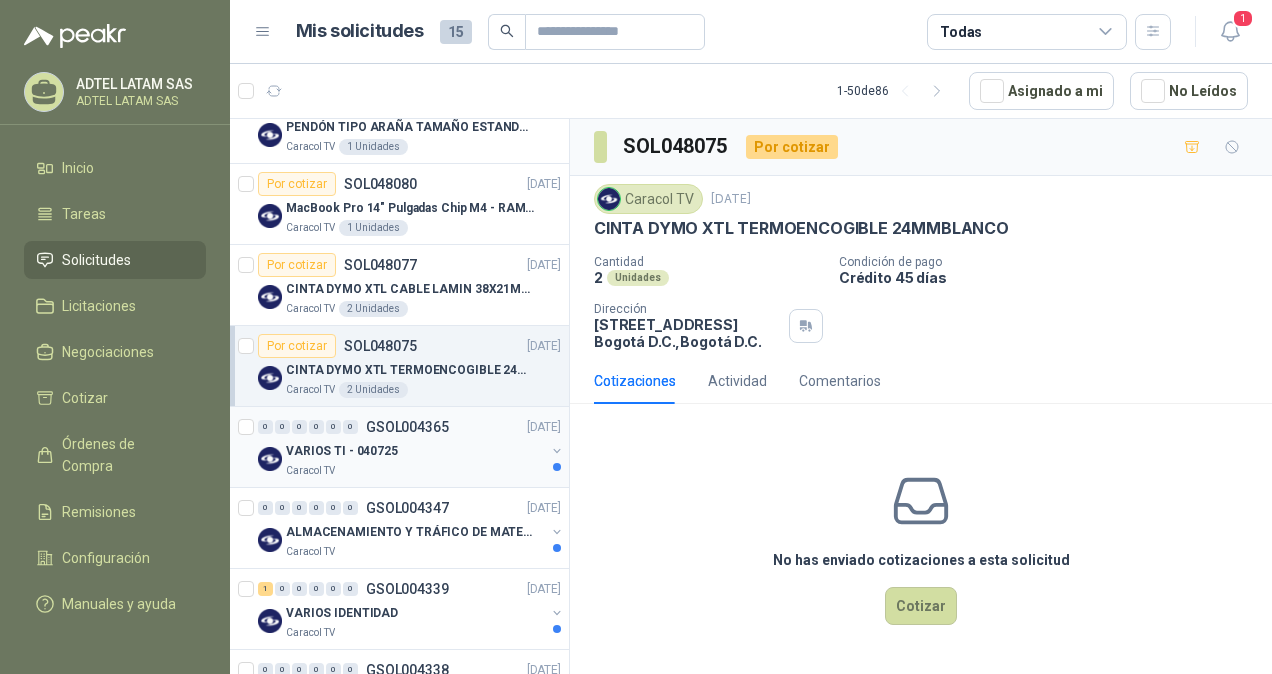 click on "VARIOS TI - 040725" at bounding box center [342, 451] 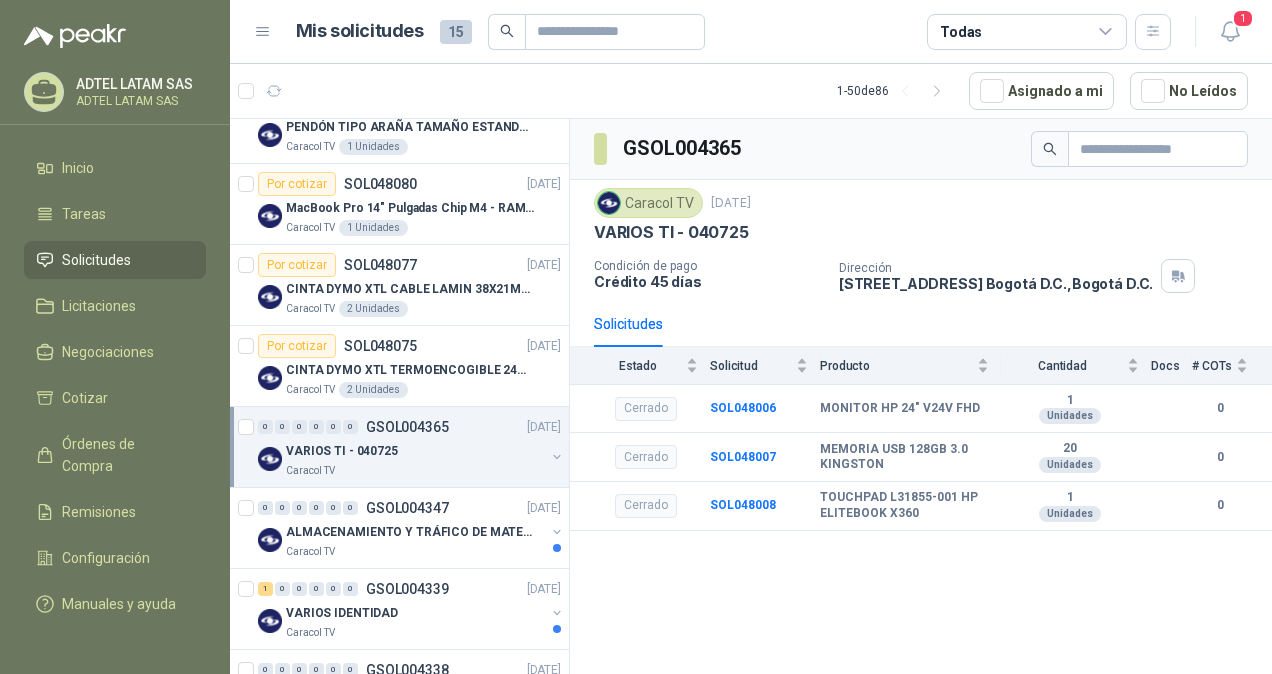 click on "ADTEL   LATAM SAS ADTEL LATAM SAS   Inicio   Tareas   Solicitudes   Licitaciones   Negociaciones   Cotizar   Órdenes de Compra   Remisiones   Configuración   Manuales y ayuda Mis solicitudes 15 Todas 1 1 - 50  de  86 Asignado a mi No Leídos Solicitudes de nuevos compradores Por cotizar SOL048106 [DATE]   GOOGLE CHROMECAST 4TA GEN  3   Unidades Por cotizar SOL048084 [DATE]   BOMBILLO LED 17W LUZ BLANCA 110/220V 240   Unidades Por cotizar SOL048074 [DATE]   Lenovo Laptop ThinkPad X1 Carbon Gen 12 1   Unidades Por cotizar SOL048056 [DATE]   TRANSFORMADOR 15KVA MARCA INTECRI VOLTAJE 13200/240/123  1   Unidades ¿Quieres recibir  cientos de solicitudes de compra  como estas todos los días? Agenda una reunión Solicitudes de tus compradores Por cotizar SOL048155 [DATE]   IPAD PRO DE 11" PULGADAS 256GB CHIP M4 WIFI NEGRO - MVV83CL/A Caracol TV 1   Unidades Por cotizar SOL048108 [DATE]   PENDÓN TIPO ARAÑA TAMAÑO ESTANDAR  Caracol TV 1   Unidades Por cotizar SOL048080 [DATE]   Caracol TV 1     2" at bounding box center [636, 337] 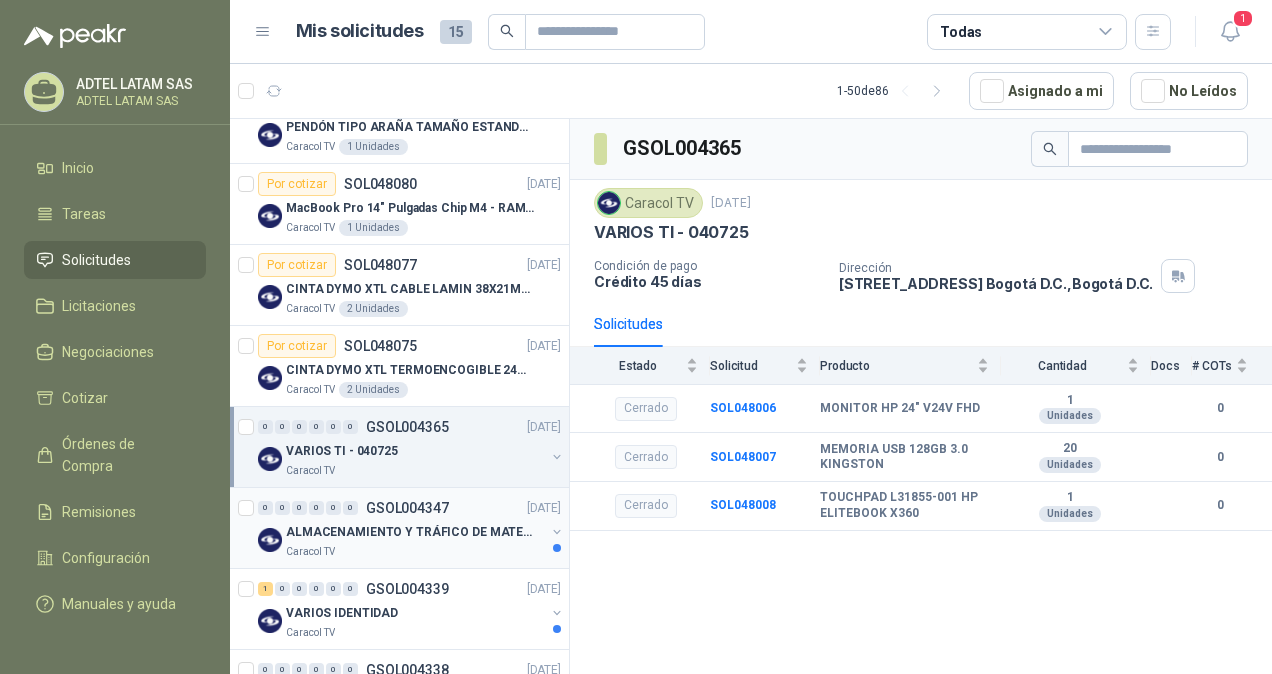 click on "ALMACENAMIENTO Y TRÁFICO DE MATERIAL" at bounding box center (410, 532) 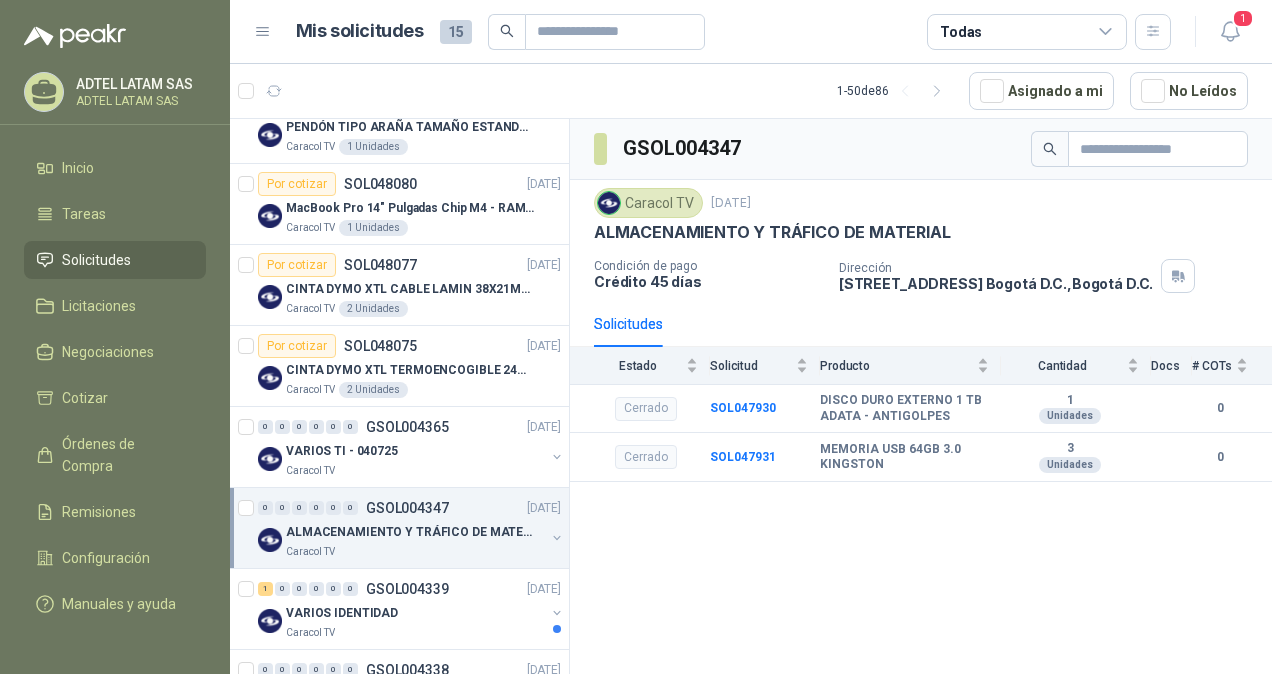 scroll, scrollTop: 400, scrollLeft: 0, axis: vertical 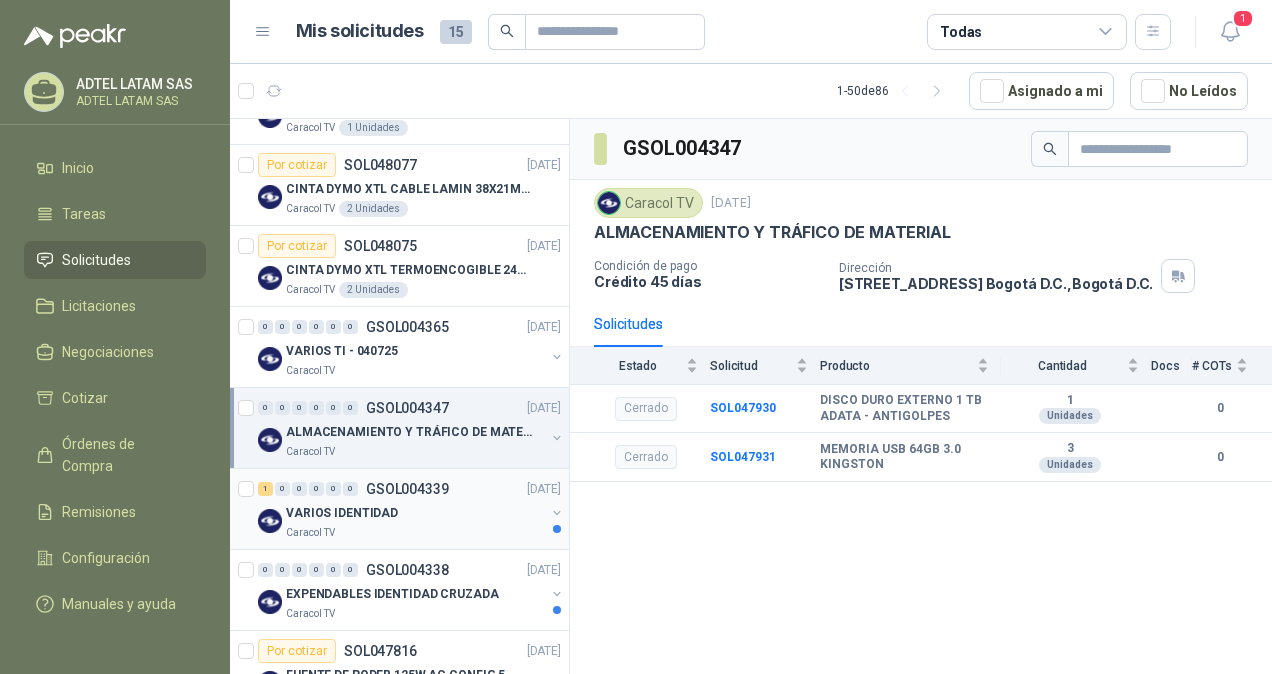 click on "VARIOS IDENTIDAD" at bounding box center (415, 513) 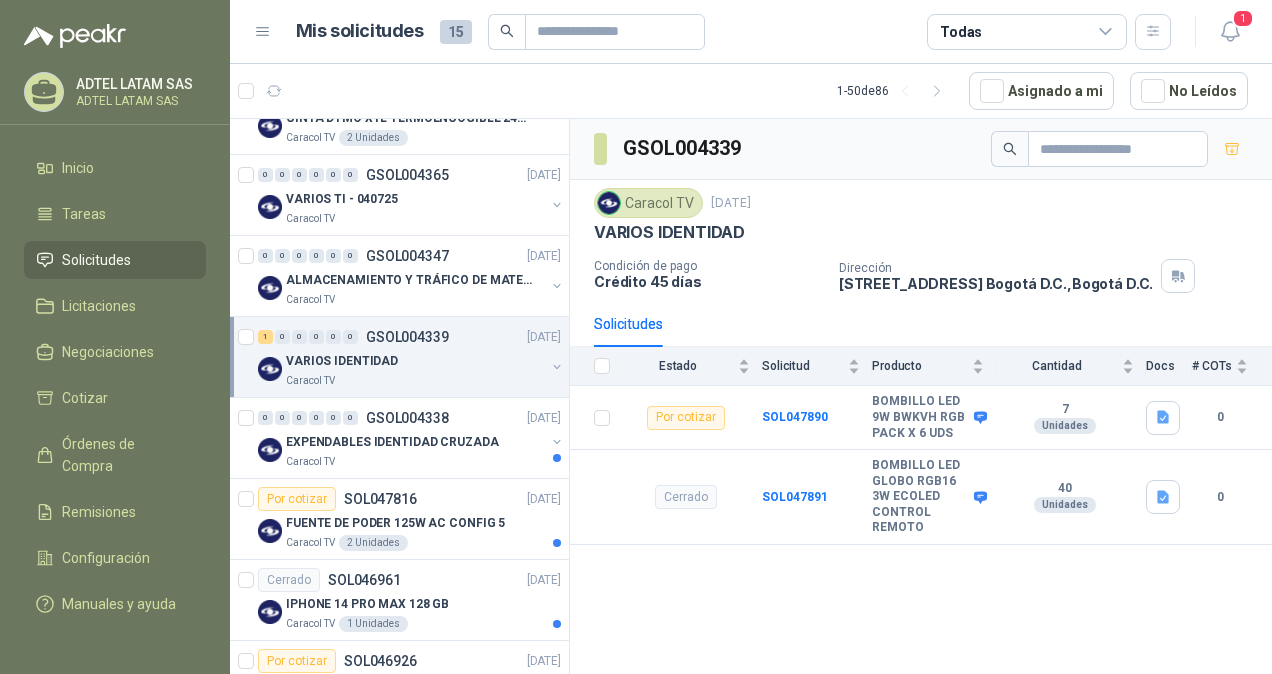 scroll, scrollTop: 600, scrollLeft: 0, axis: vertical 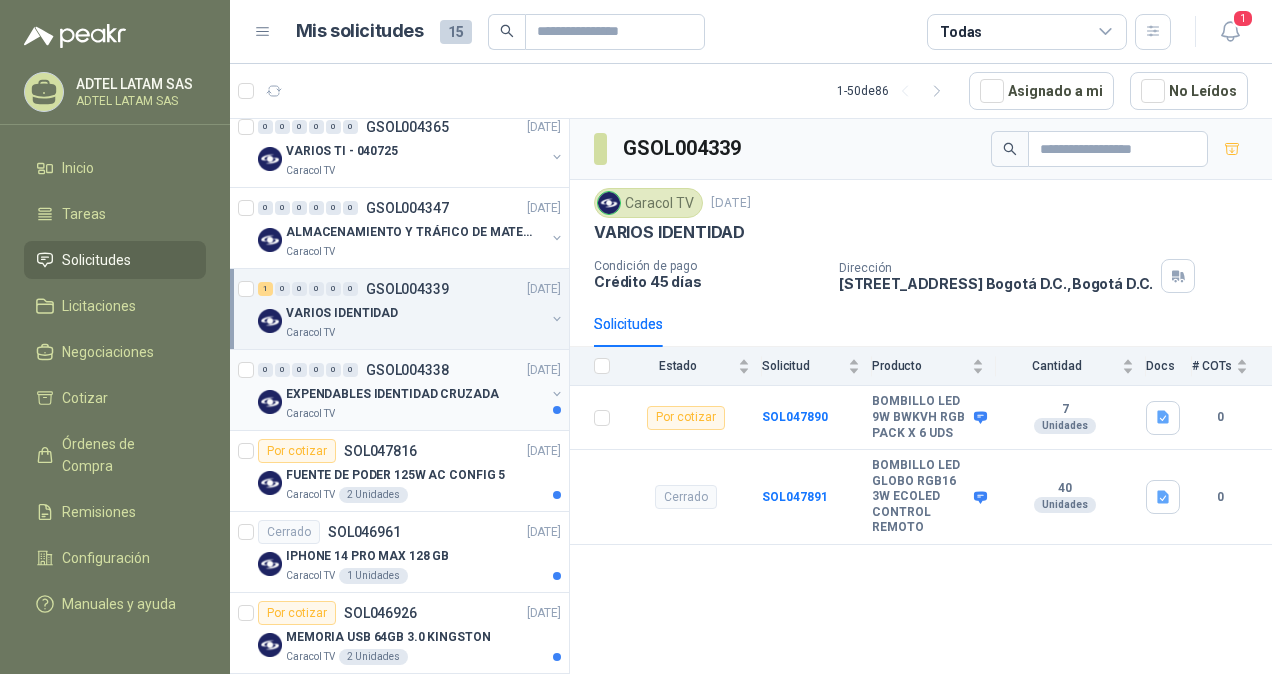 click on "Caracol TV" at bounding box center [415, 414] 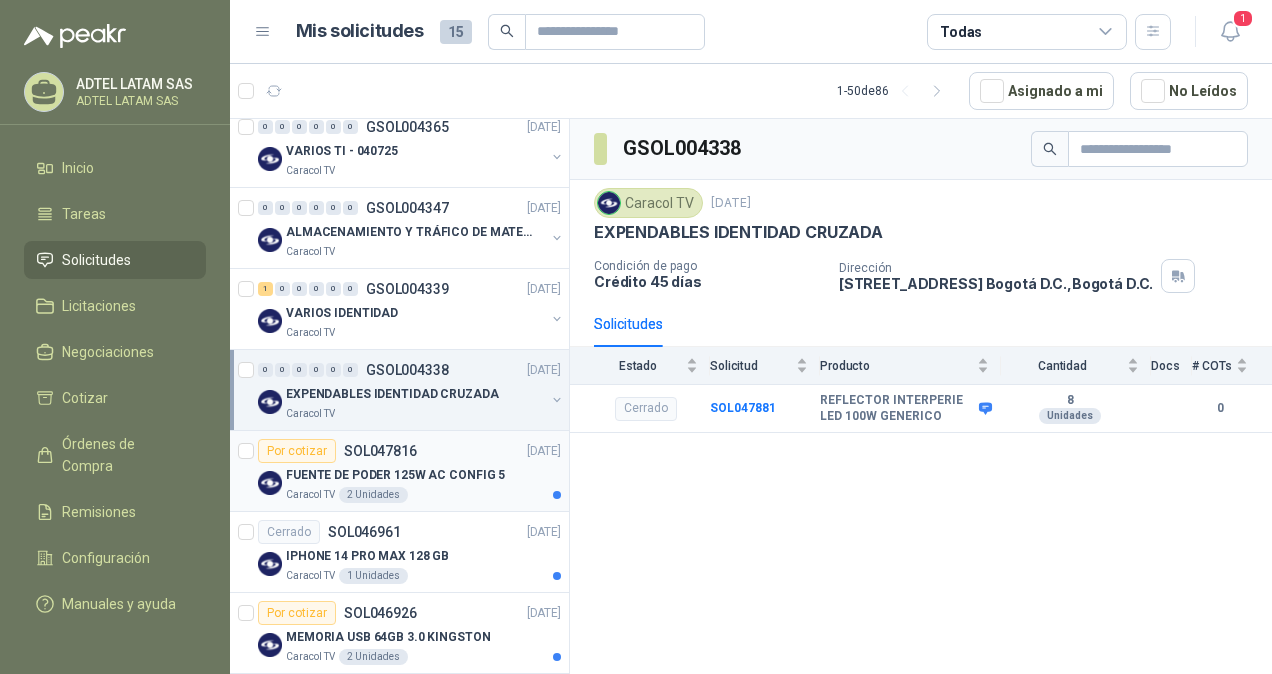 click on "FUENTE DE PODER 125W AC CONFIG 5" at bounding box center [395, 475] 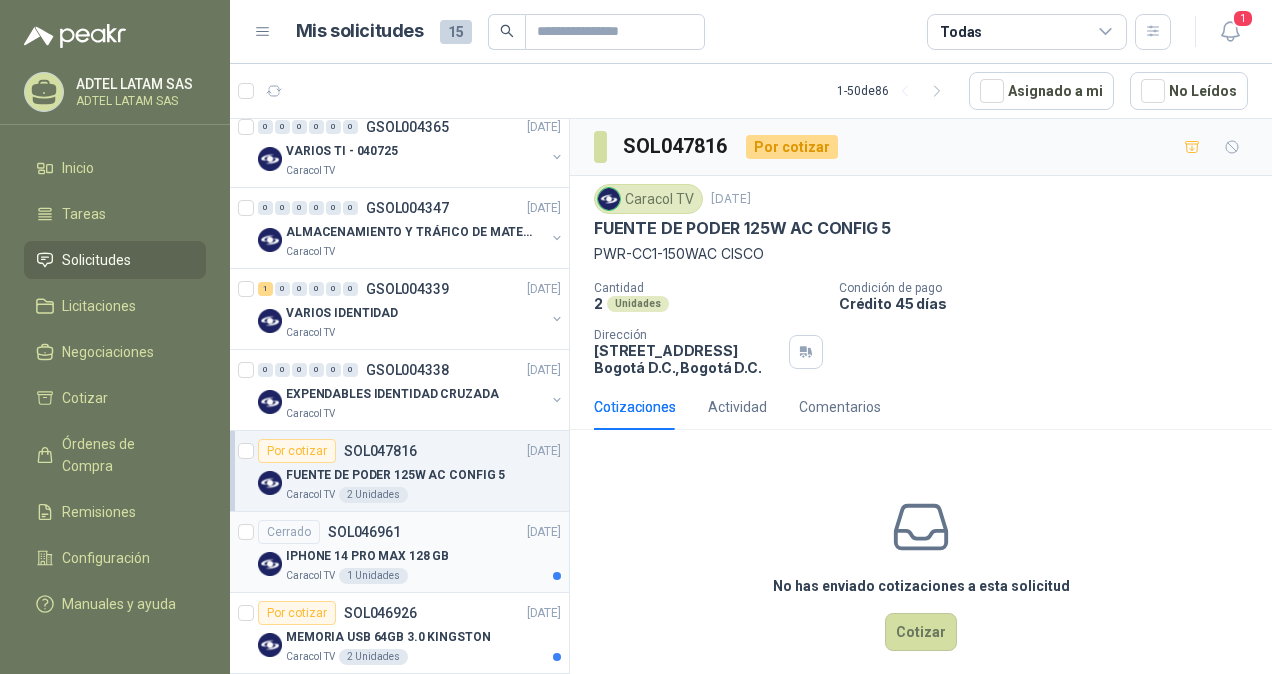 click on "IPHONE 14 PRO MAX 128 GB" at bounding box center [423, 556] 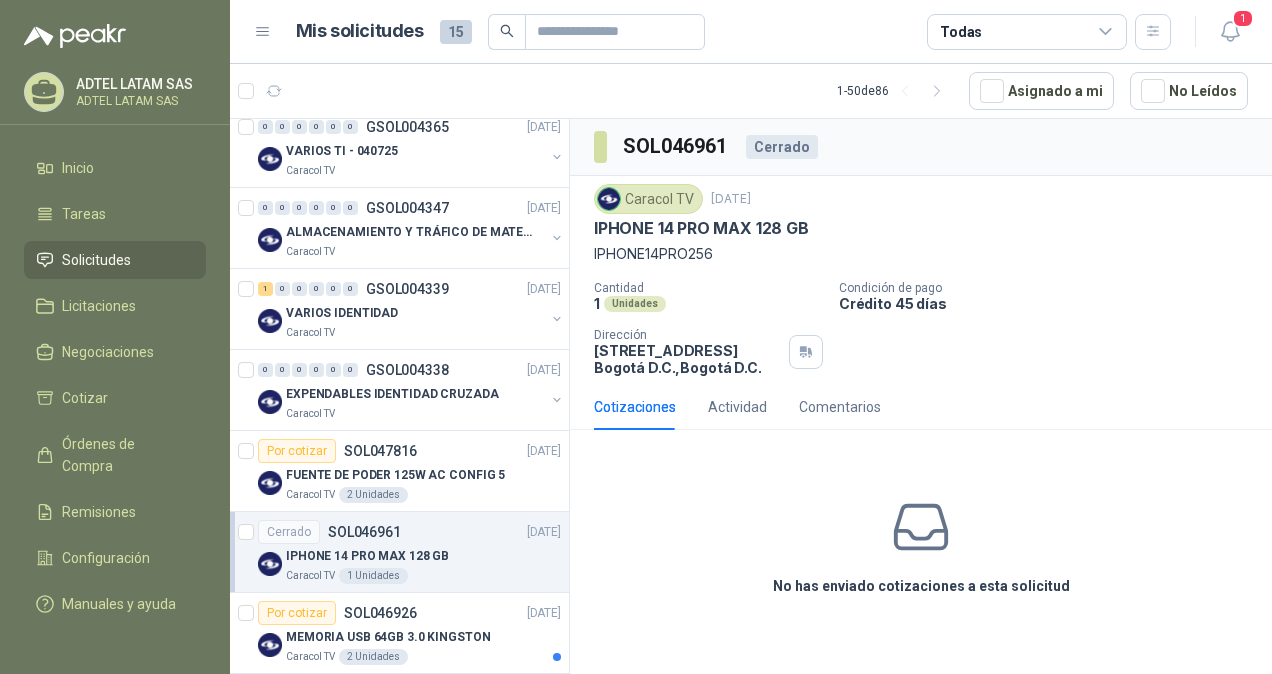 scroll, scrollTop: 700, scrollLeft: 0, axis: vertical 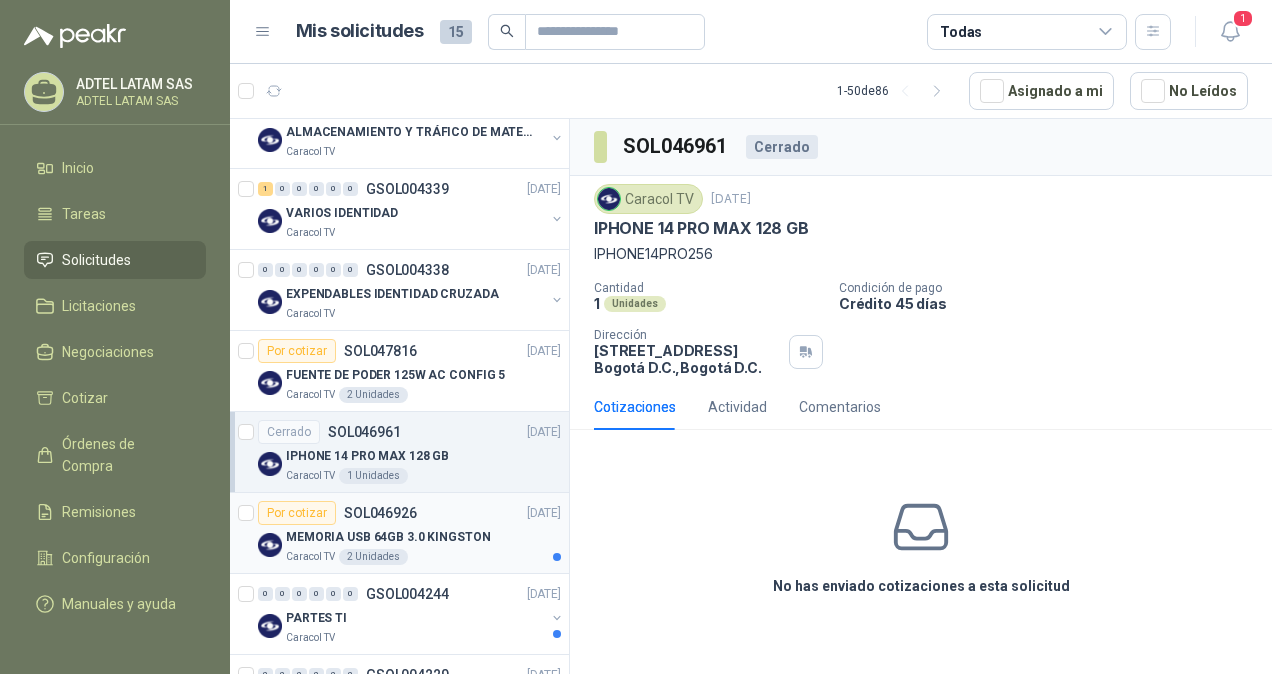 click on "MEMORIA USB 64GB 3.0 KINGSTON" at bounding box center [388, 537] 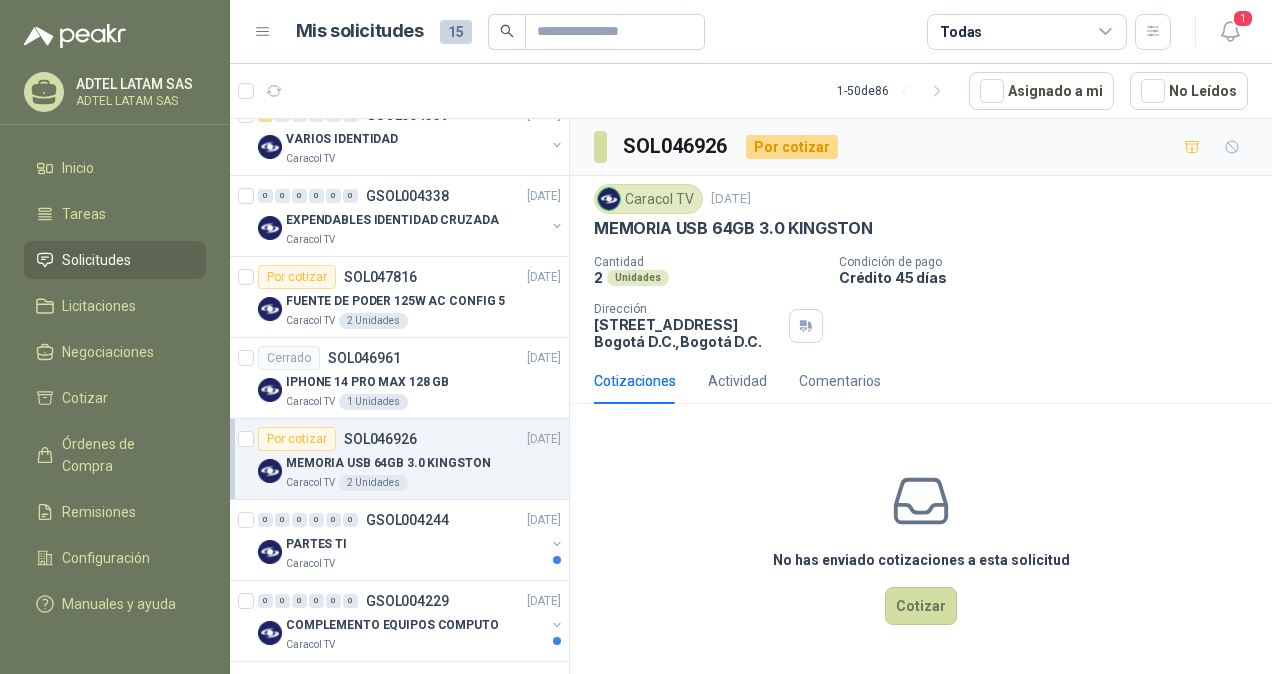 scroll, scrollTop: 800, scrollLeft: 0, axis: vertical 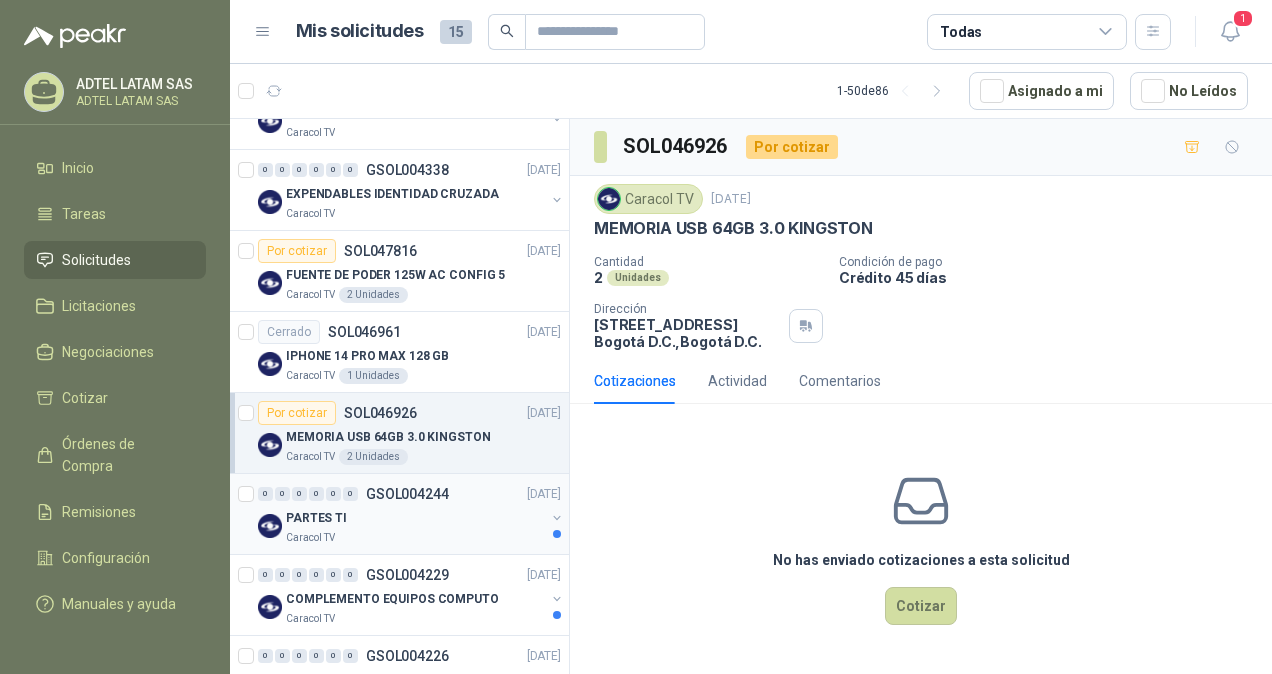 click on "PARTES TI" at bounding box center [415, 518] 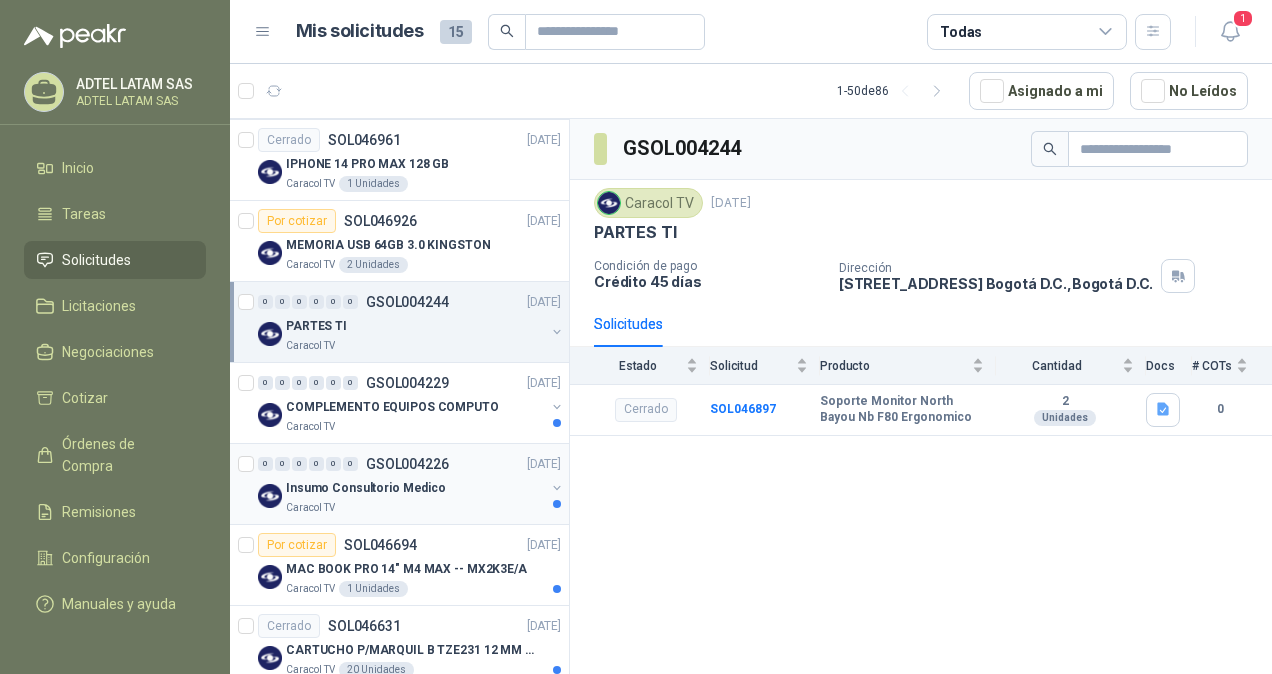 scroll, scrollTop: 1000, scrollLeft: 0, axis: vertical 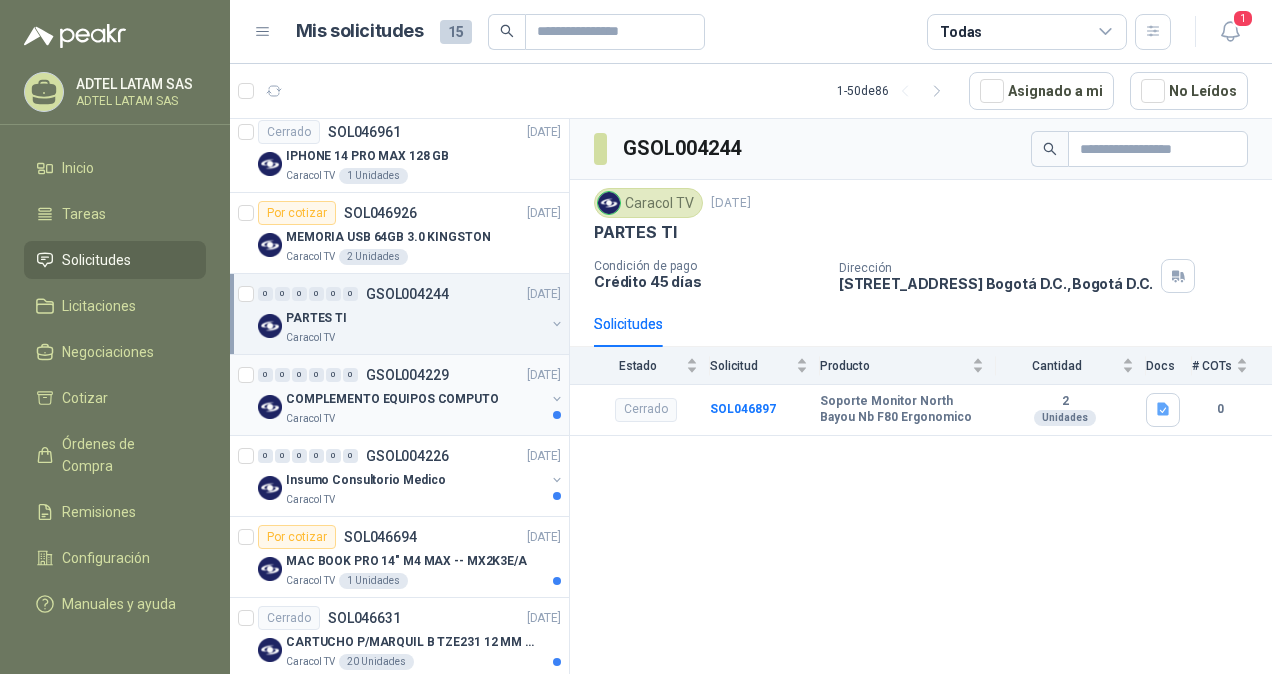 click on "Caracol TV" at bounding box center [415, 419] 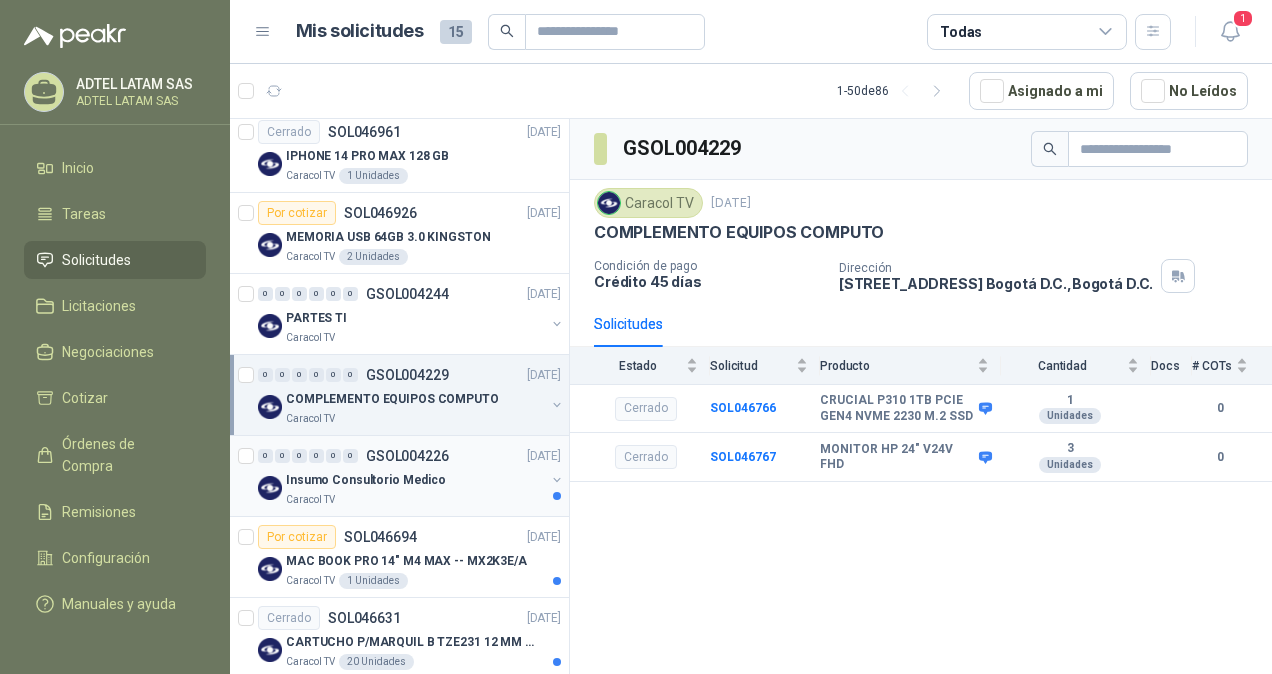 click on "0   0   0   0   0   0   GSOL004226 [DATE]" at bounding box center [411, 456] 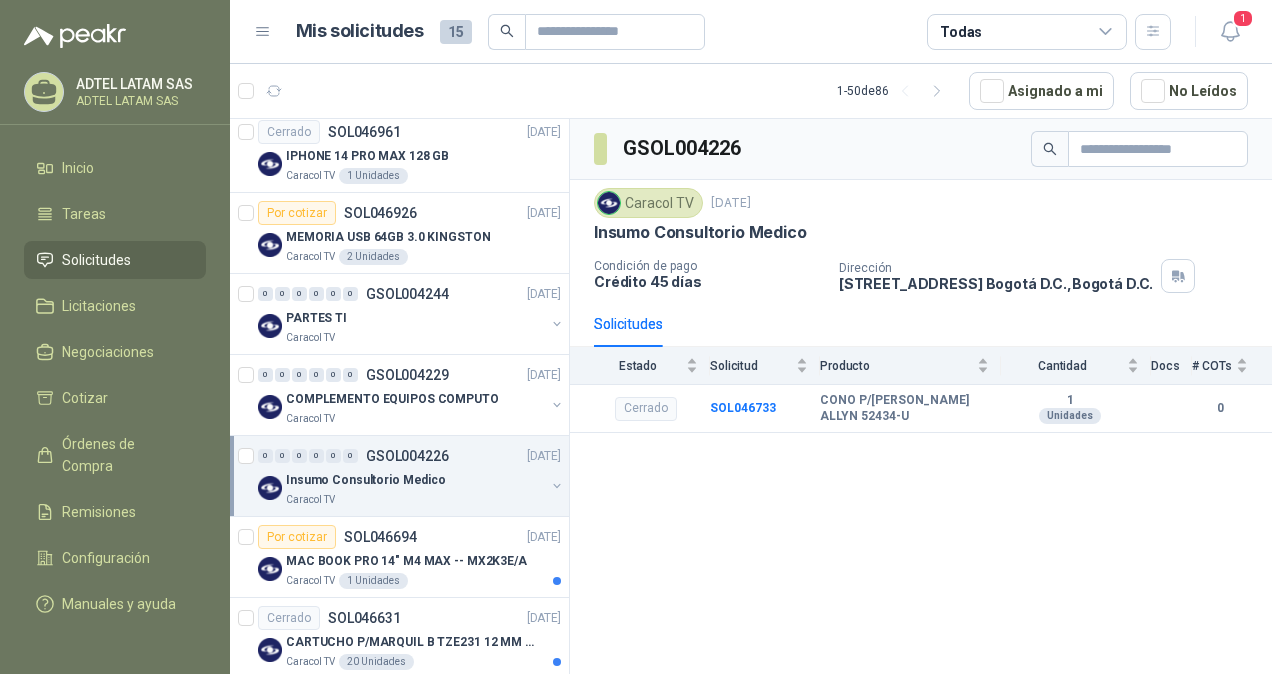 scroll, scrollTop: 1100, scrollLeft: 0, axis: vertical 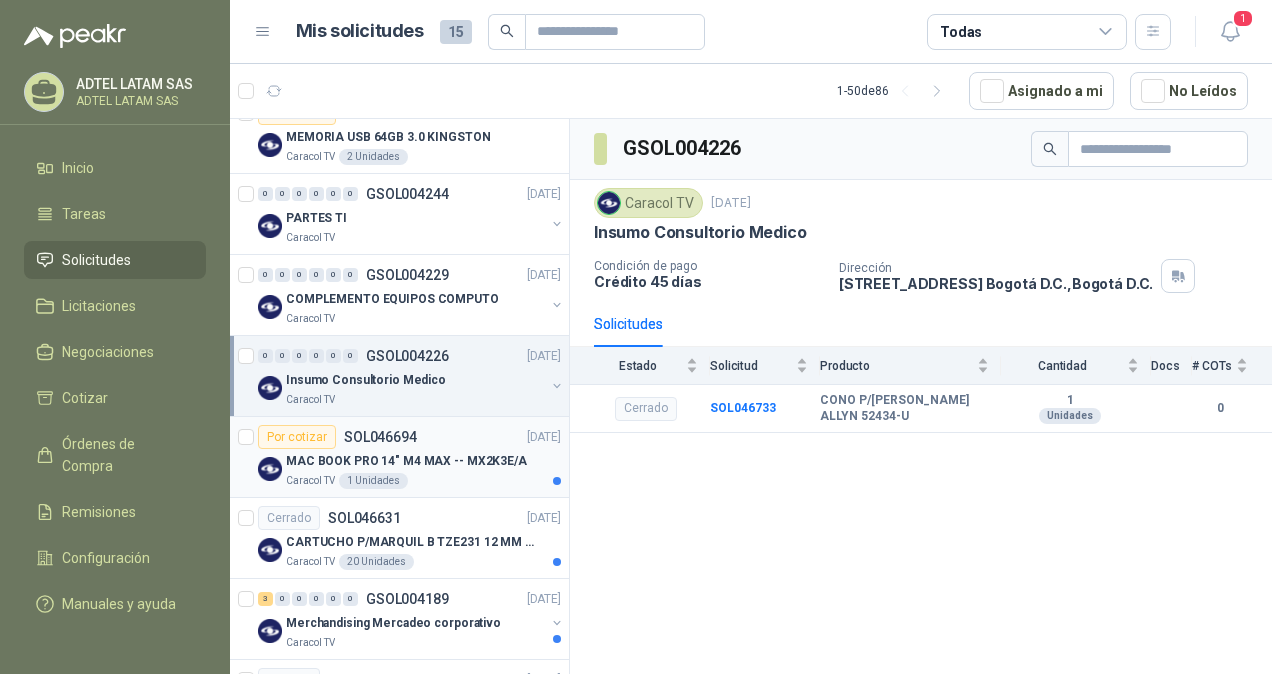 click on "MAC BOOK PRO 14" M4 MAX -- MX2K3E/A" at bounding box center (406, 461) 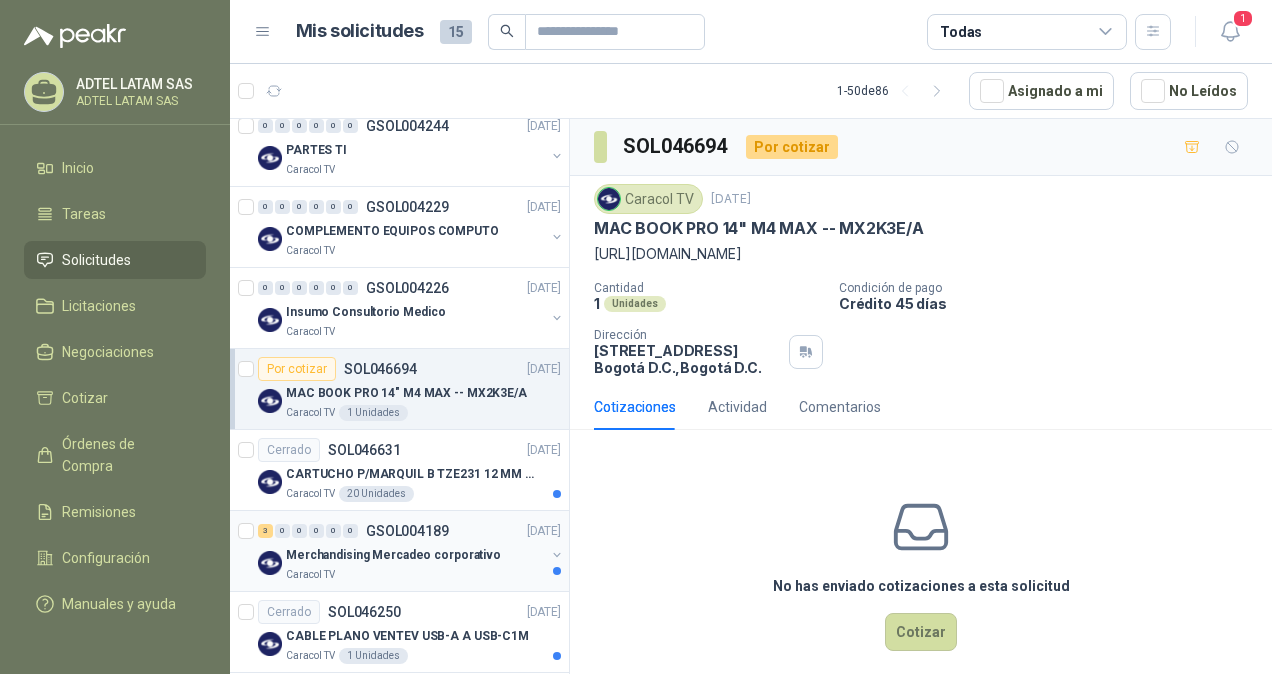 scroll, scrollTop: 1200, scrollLeft: 0, axis: vertical 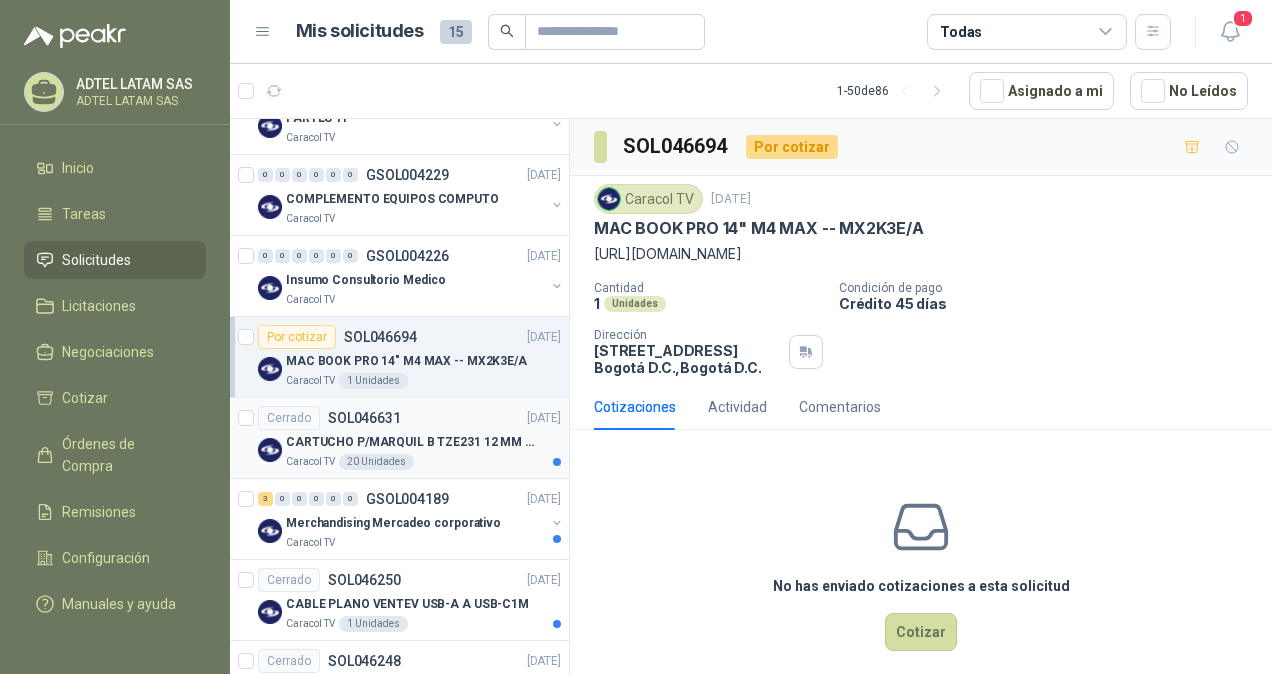 click on "CARTUCHO P/MARQUIL B TZE231 12 MM X 8MM" at bounding box center (410, 442) 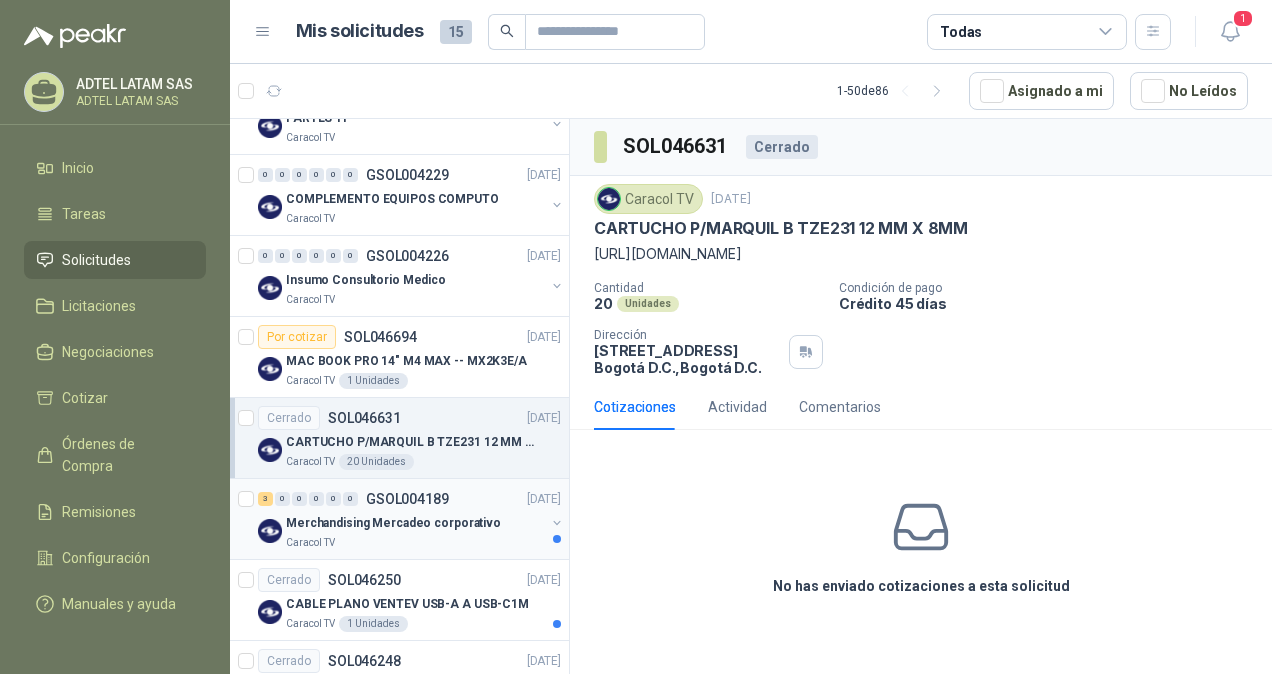 click on "GSOL004189" at bounding box center [407, 499] 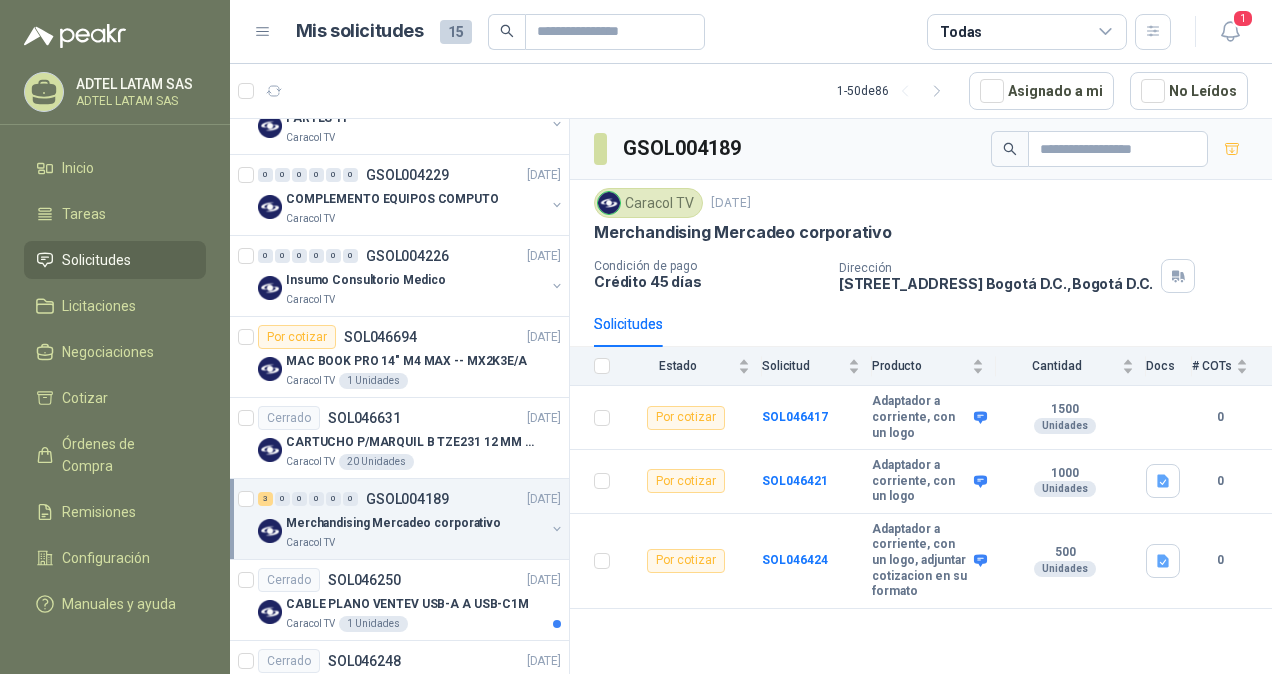 scroll, scrollTop: 1300, scrollLeft: 0, axis: vertical 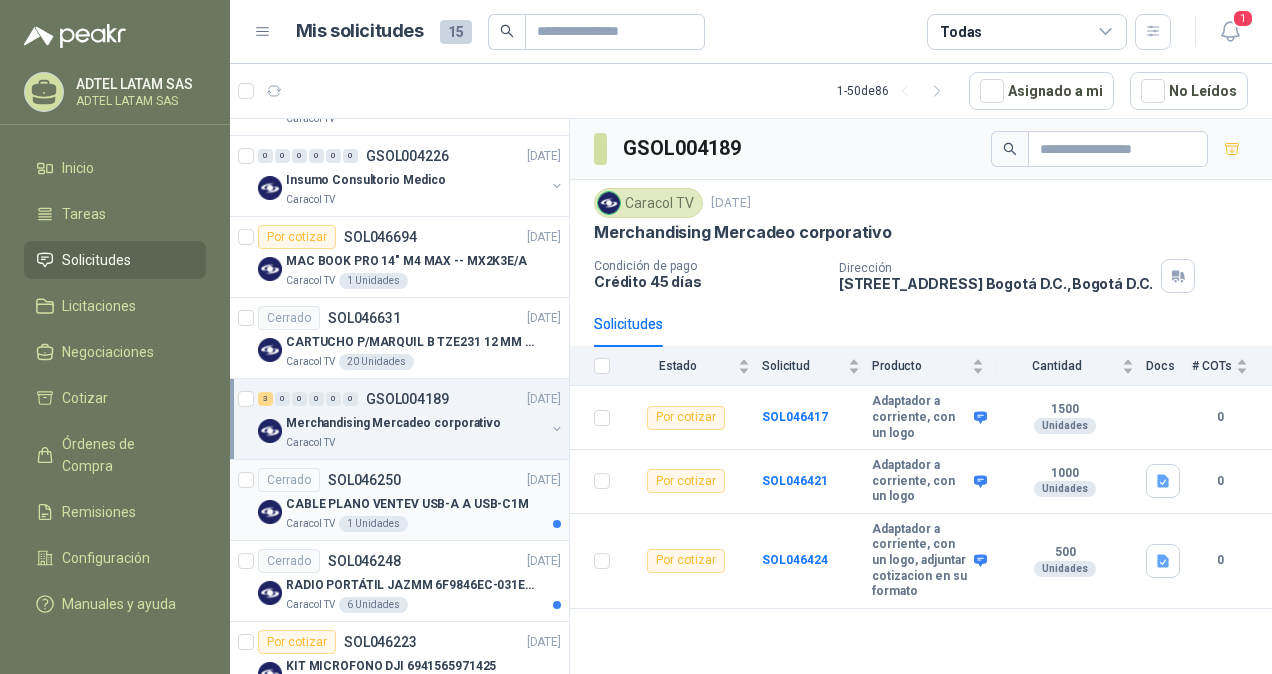 click on "CABLE PLANO VENTEV USB-A A USB-C1M" at bounding box center (407, 504) 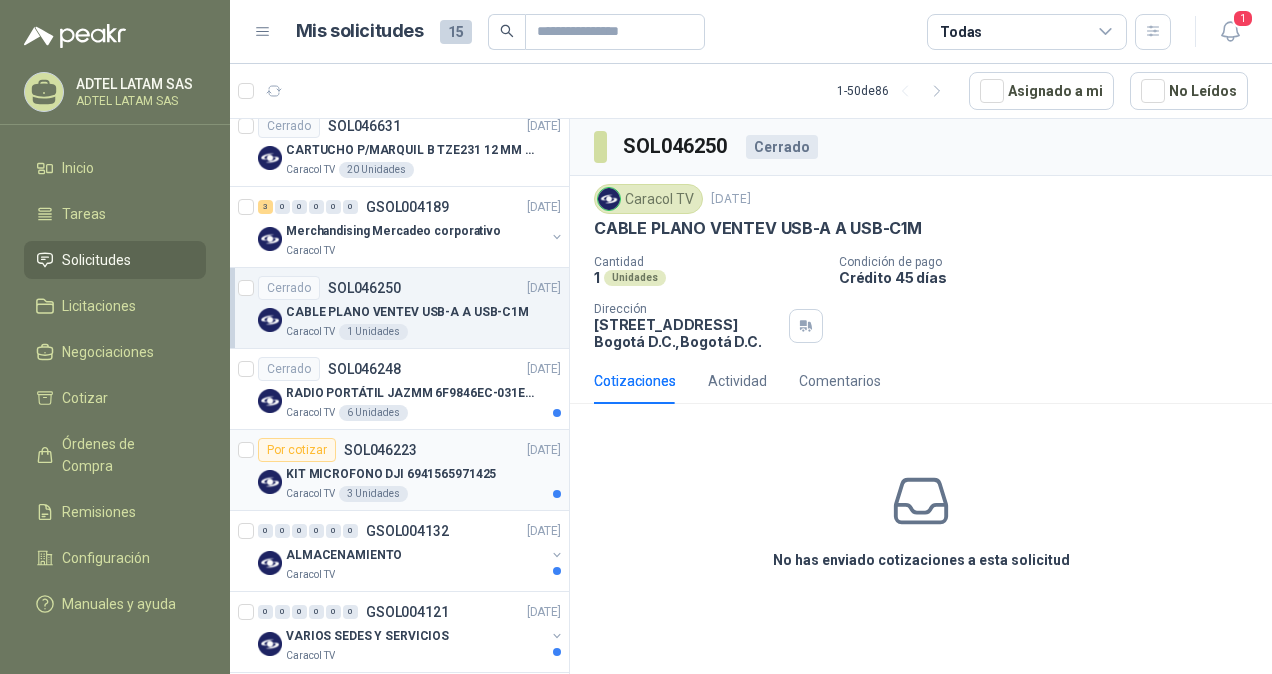 scroll, scrollTop: 1500, scrollLeft: 0, axis: vertical 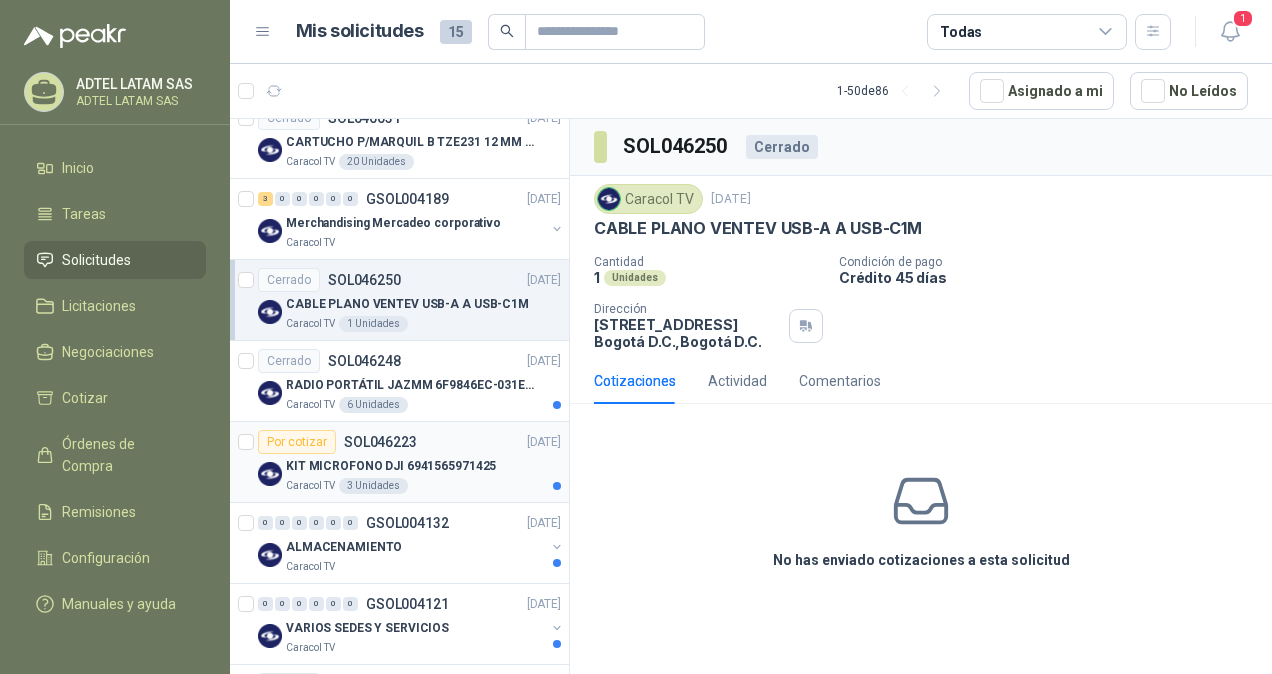click on "KIT MICROFONO DJI 6941565971425" at bounding box center [391, 466] 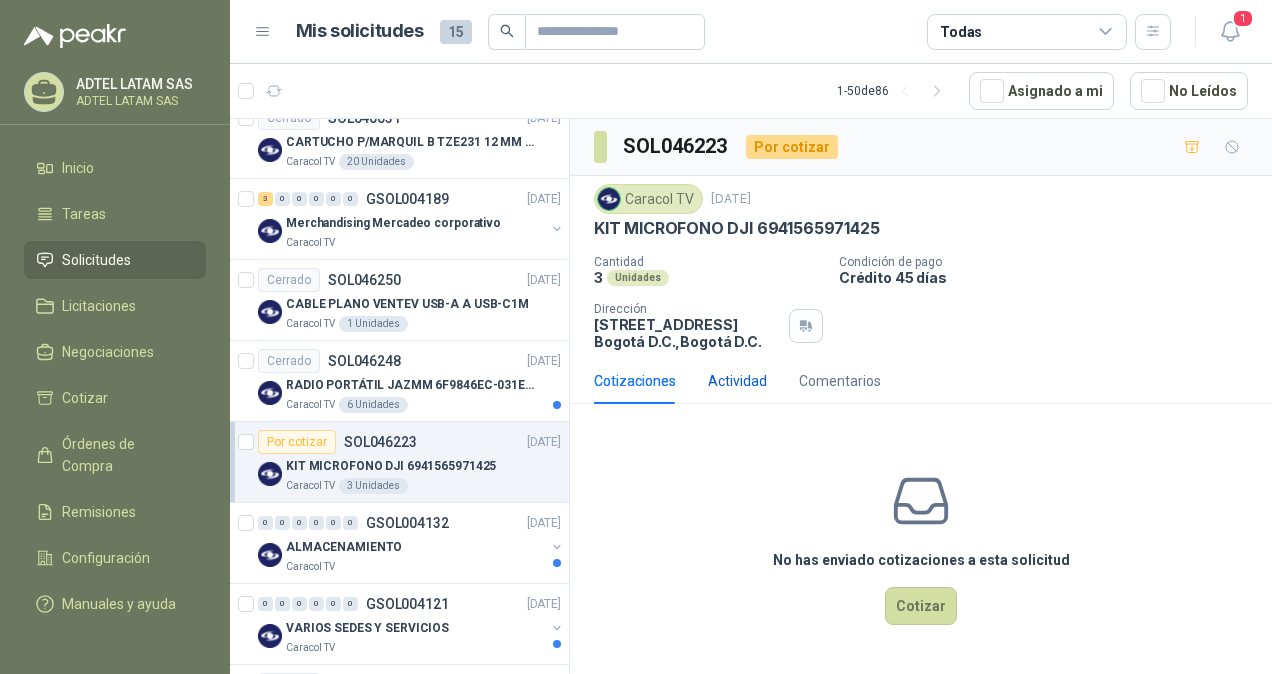 click on "Actividad" at bounding box center (737, 381) 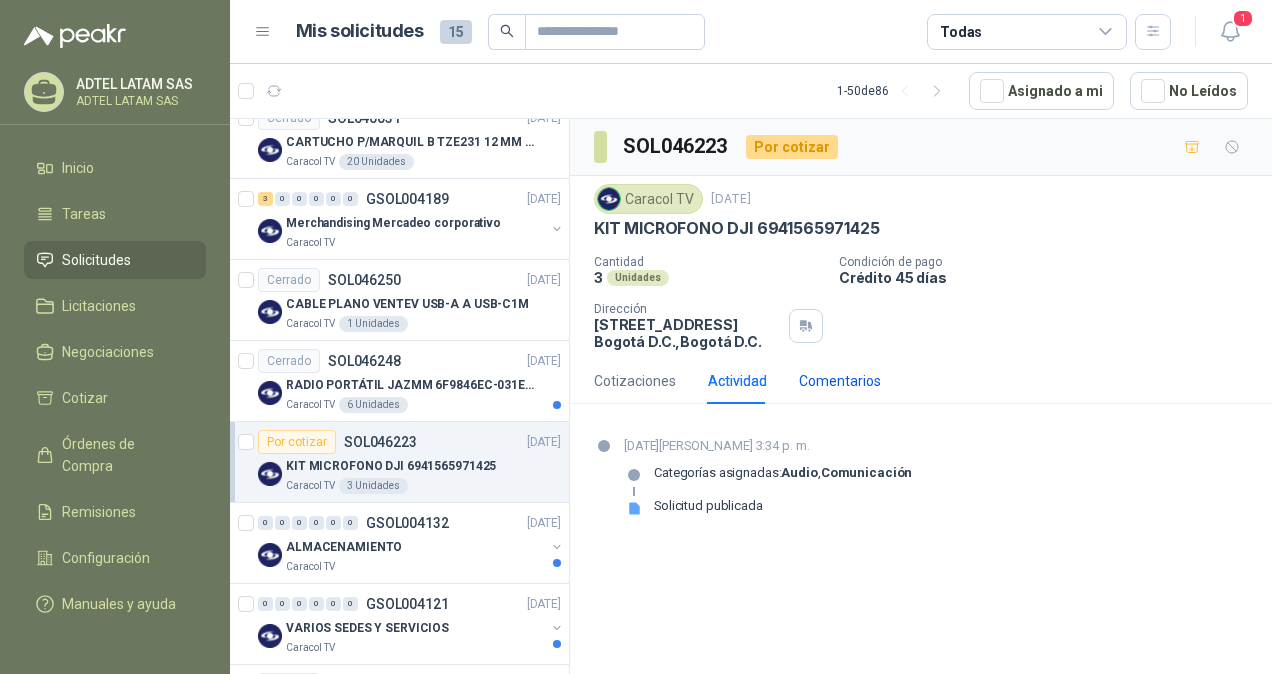 click on "Comentarios" at bounding box center (840, 381) 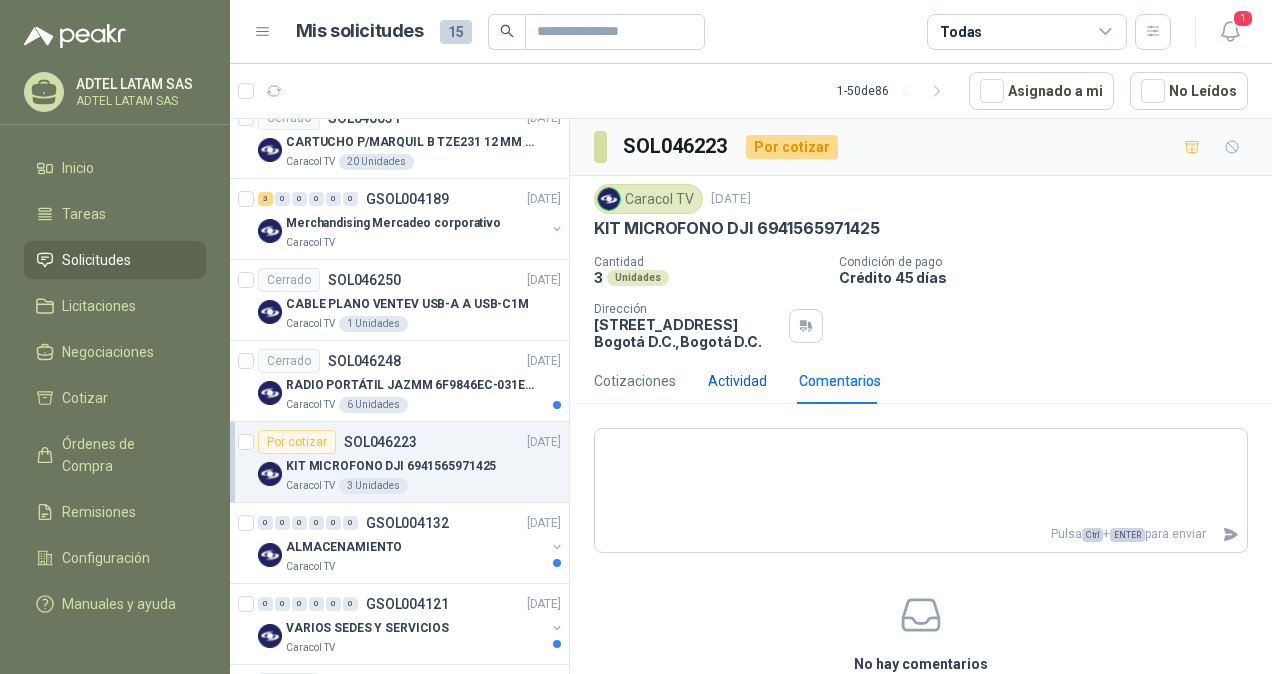 click on "Actividad" at bounding box center (737, 381) 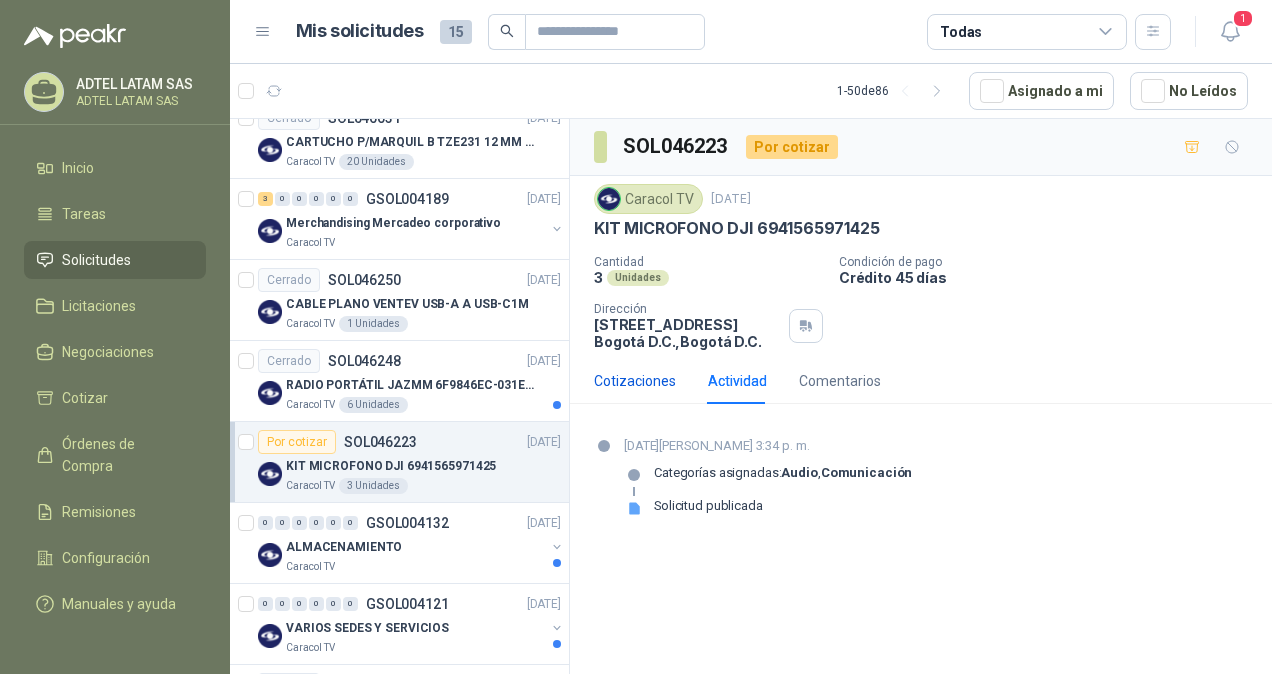 click on "Cotizaciones" at bounding box center (635, 381) 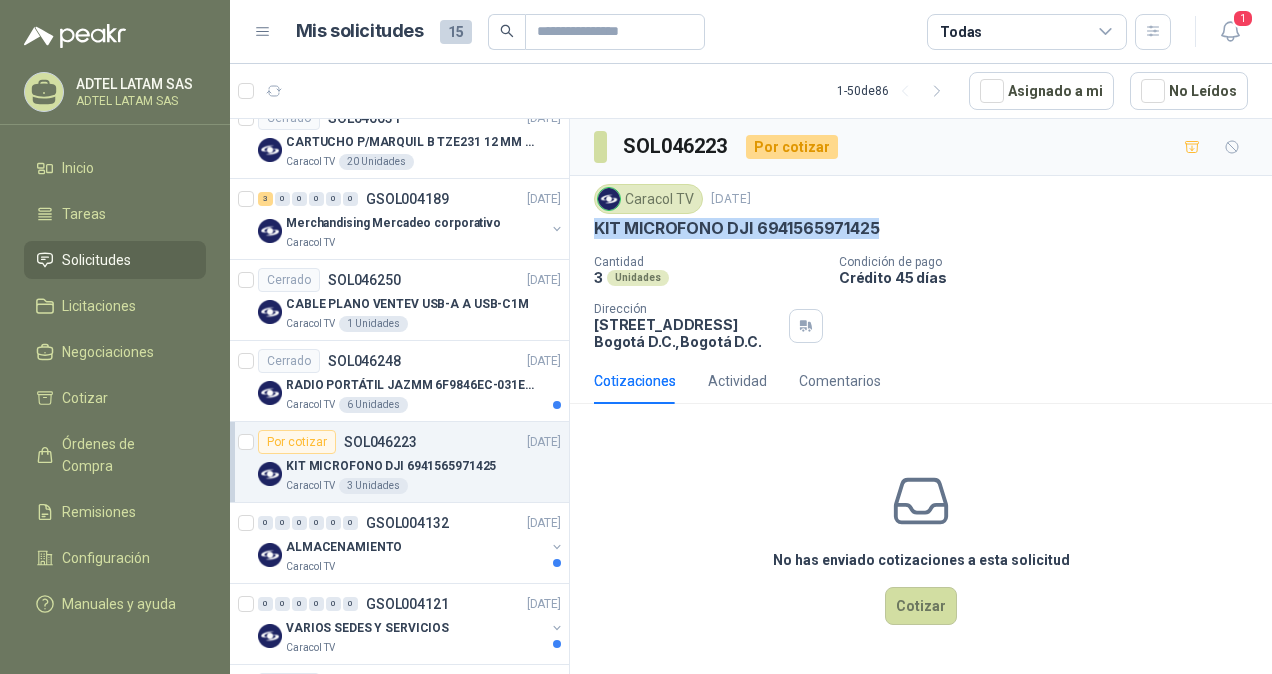 drag, startPoint x: 874, startPoint y: 224, endPoint x: 589, endPoint y: 225, distance: 285.00174 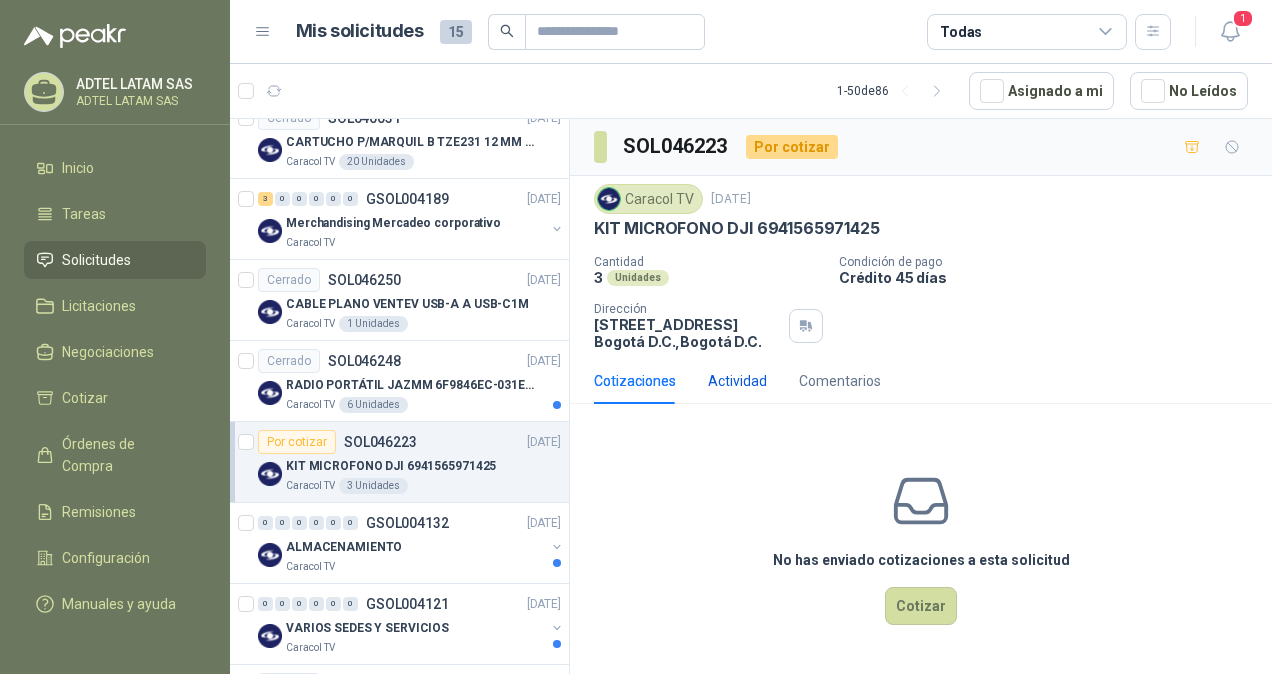 click on "Actividad" at bounding box center [737, 381] 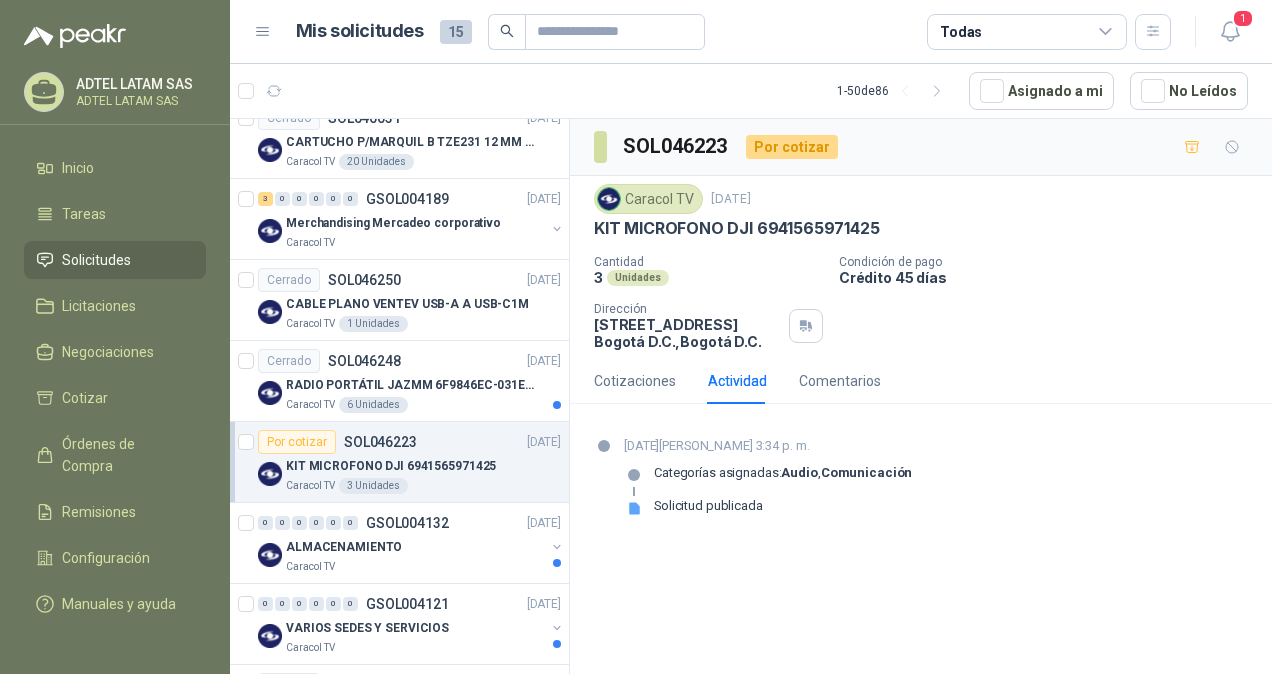 click on "Categorías asignadas:  Audio ,  Comunicación   Solicitud publicada" at bounding box center [768, 497] 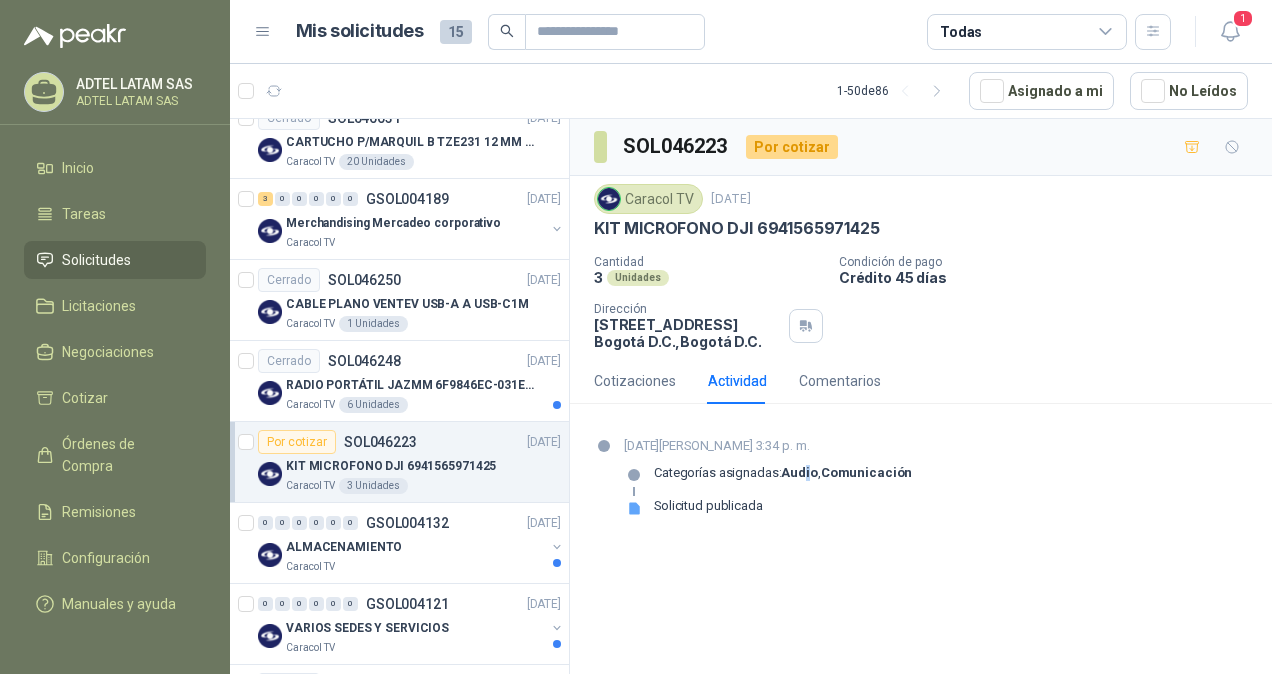 click on "Audio" at bounding box center [799, 472] 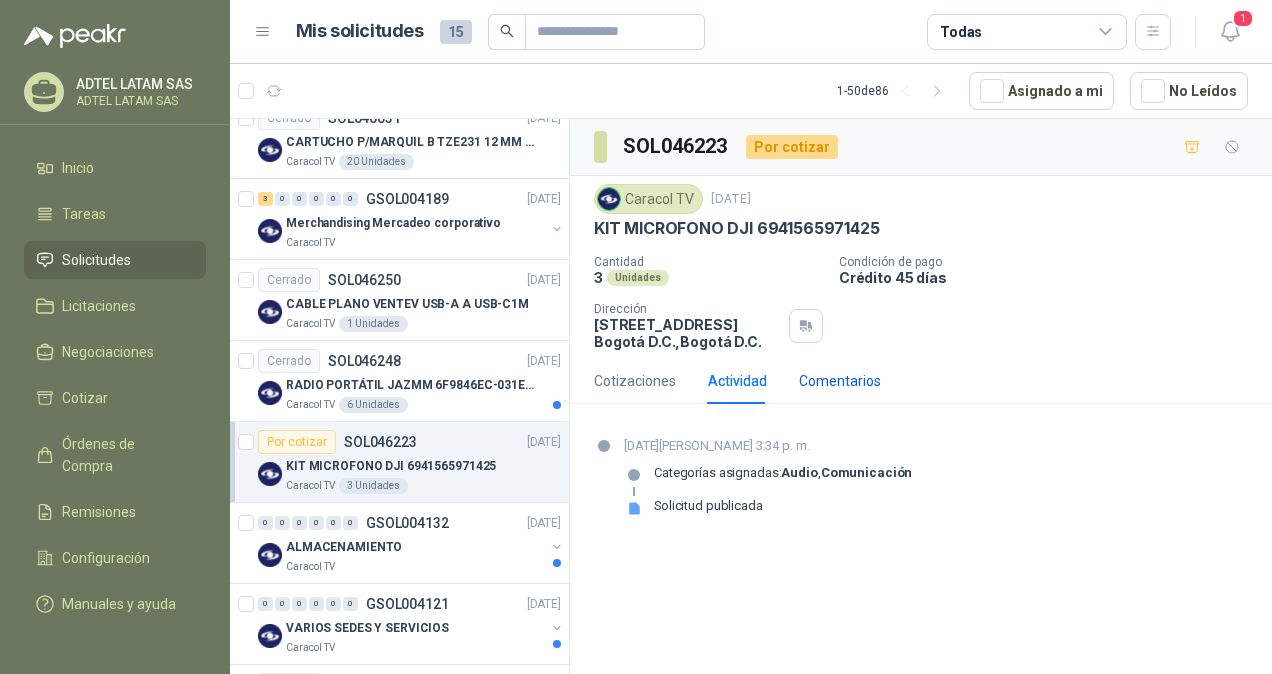 drag, startPoint x: 809, startPoint y: 474, endPoint x: 806, endPoint y: 387, distance: 87.05171 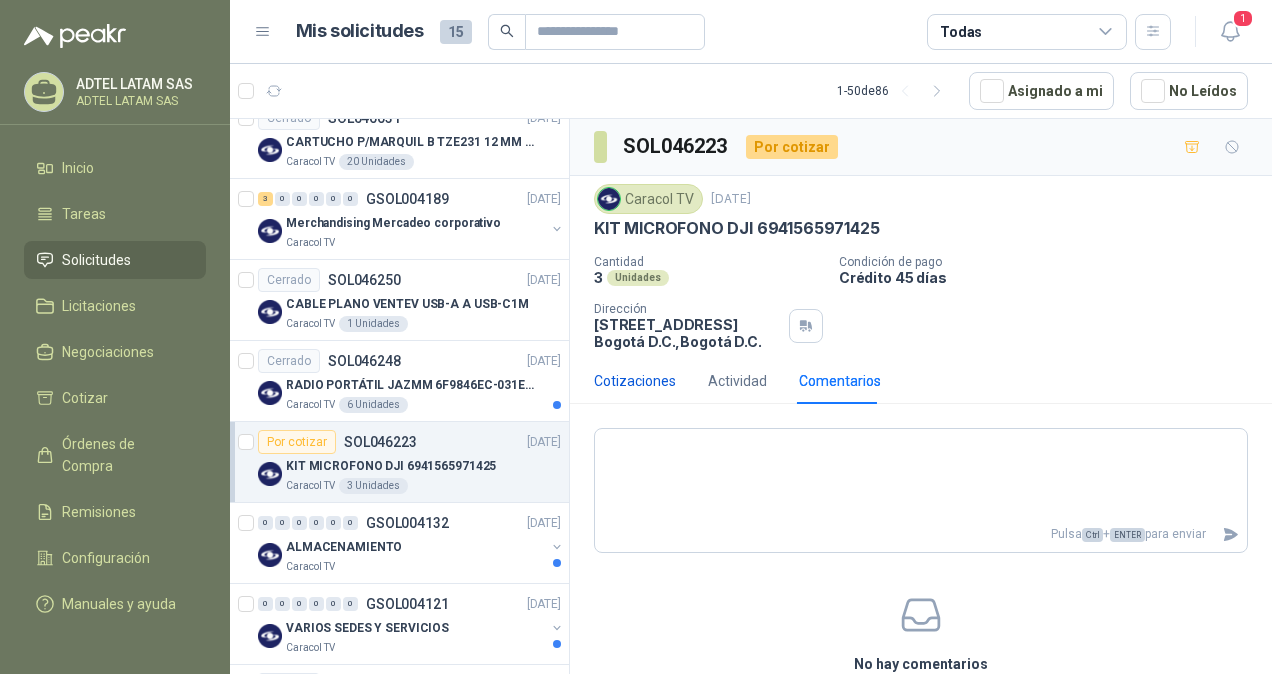 click on "Cotizaciones" at bounding box center (635, 381) 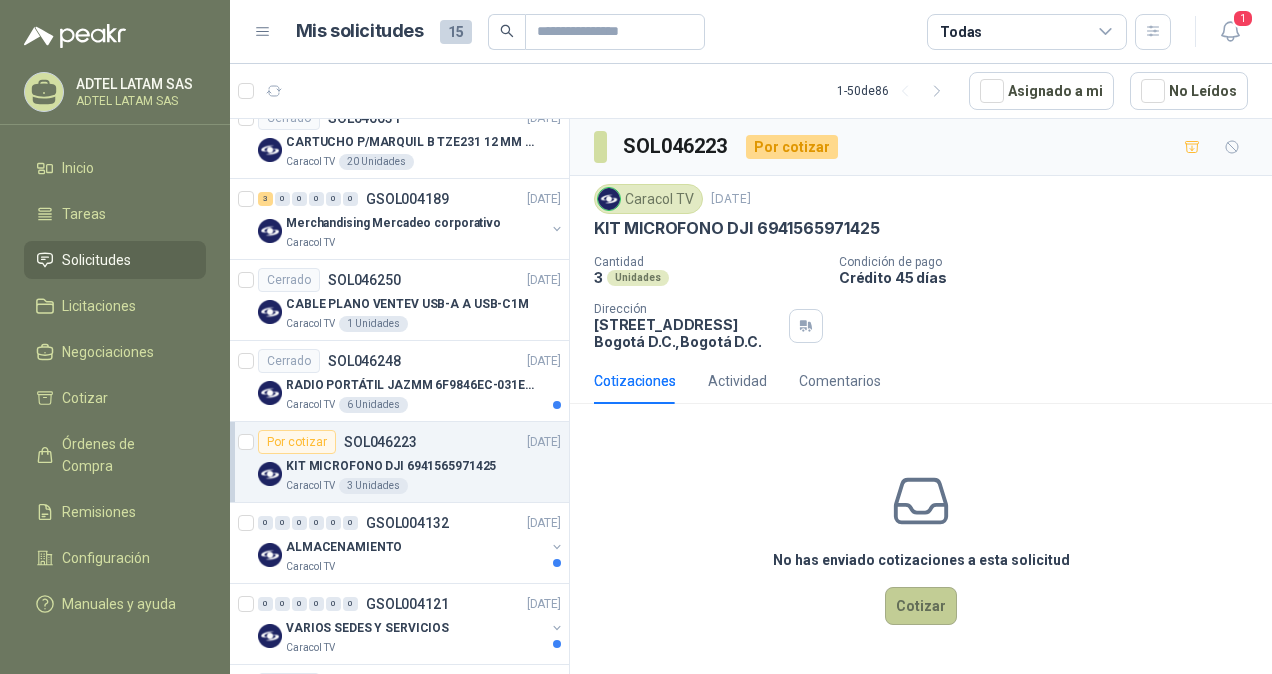 click on "Cotizar" at bounding box center [921, 606] 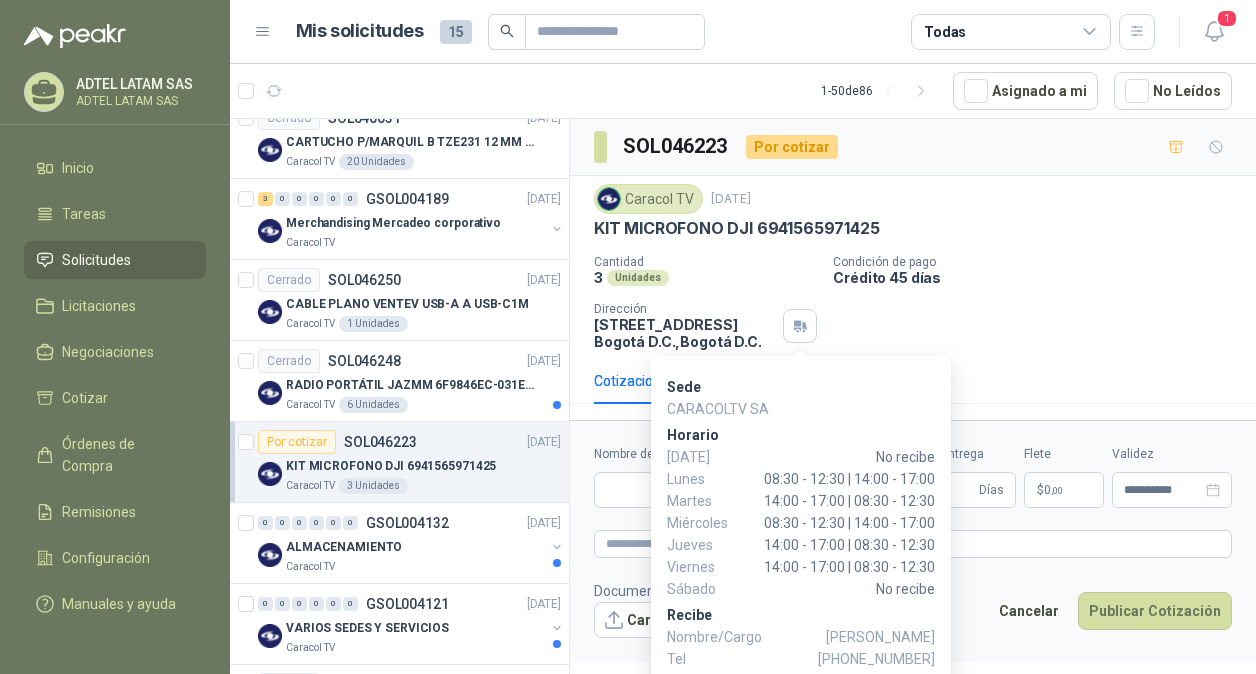 type 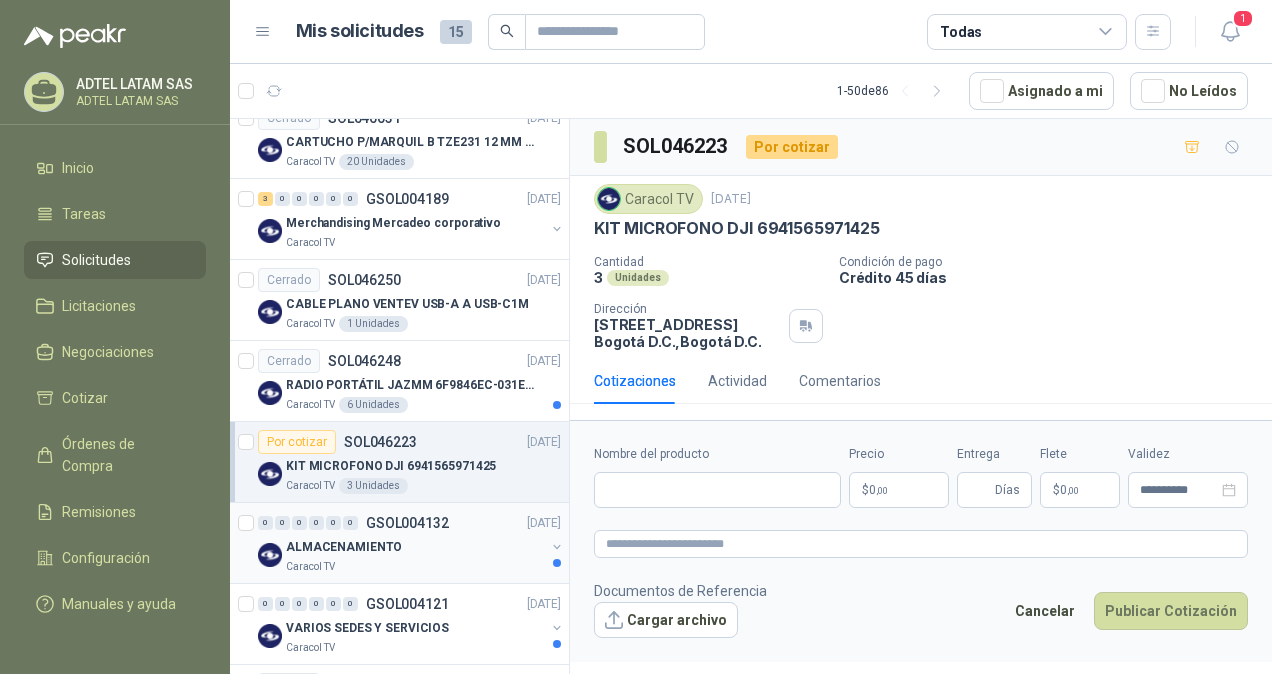 click on "0   0   0   0   0   0   GSOL004132 [DATE]" at bounding box center (411, 523) 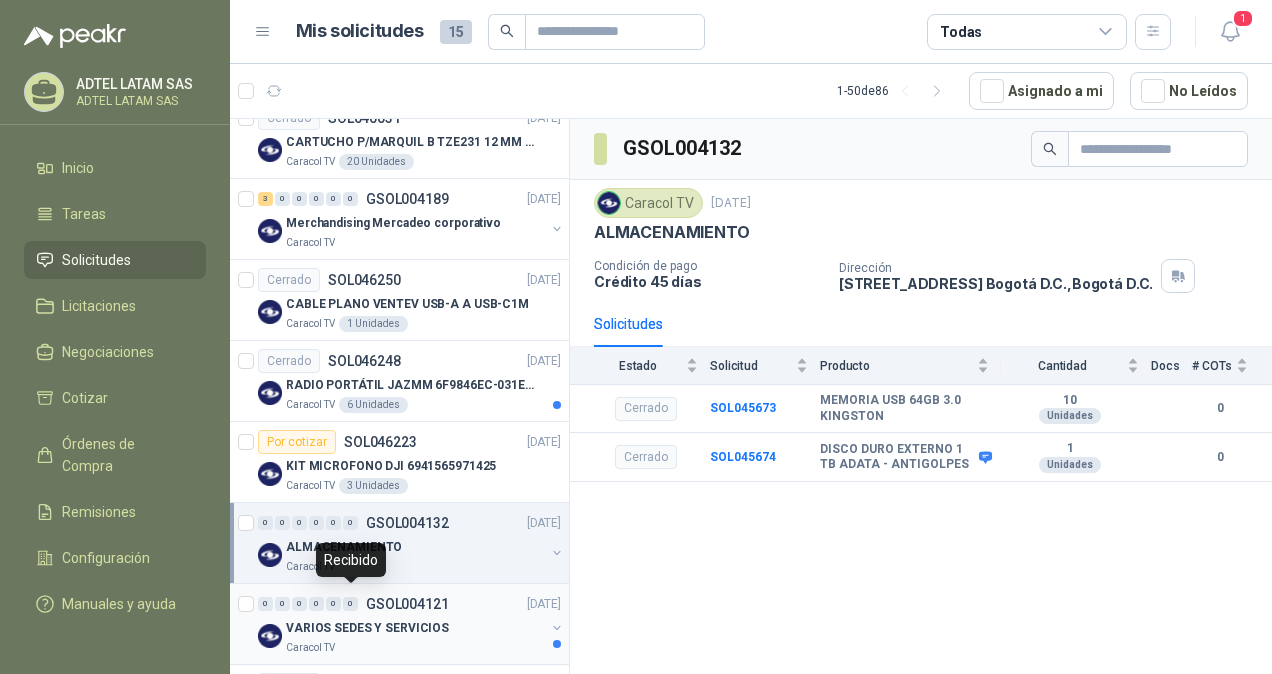 click on "0" at bounding box center [350, 604] 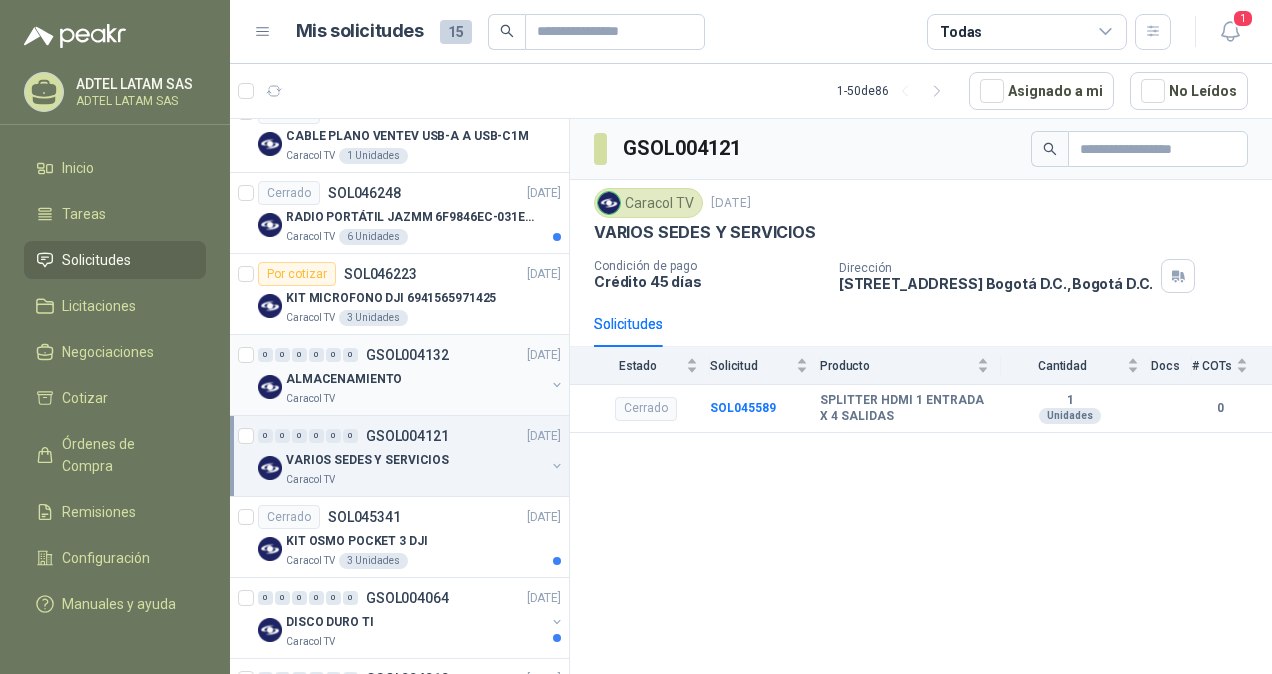 scroll, scrollTop: 1700, scrollLeft: 0, axis: vertical 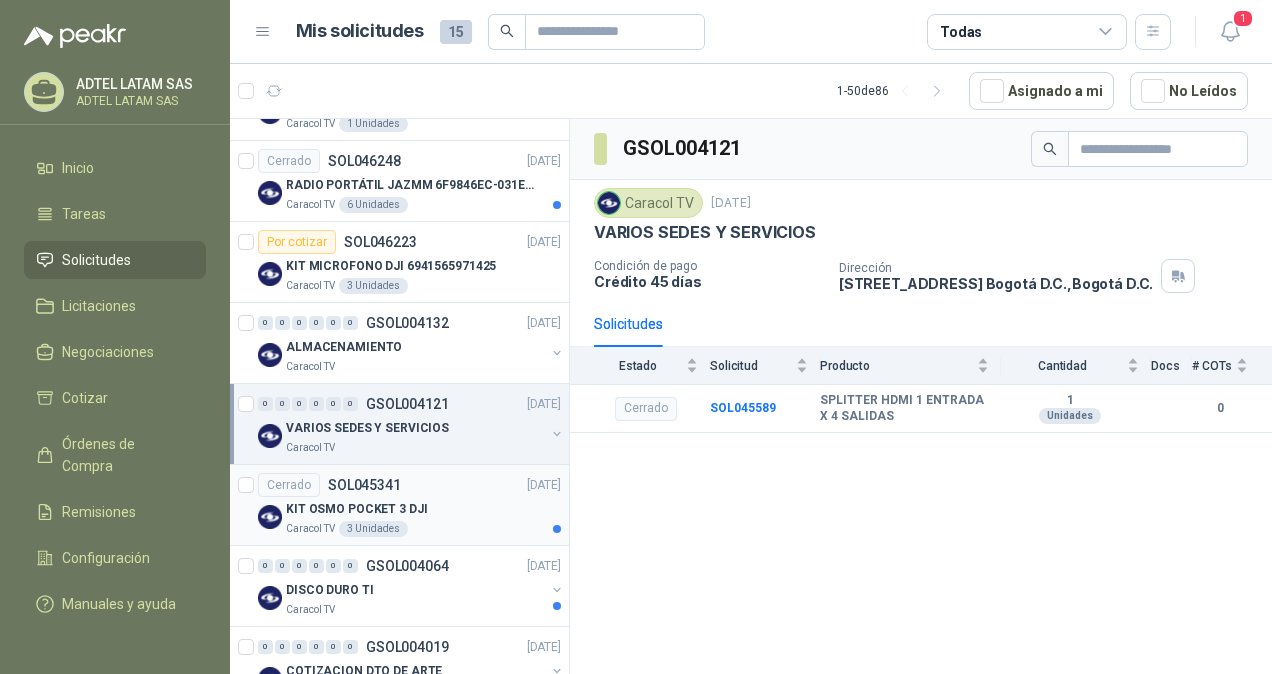 click on "KIT OSMO POCKET 3 DJI" at bounding box center [356, 509] 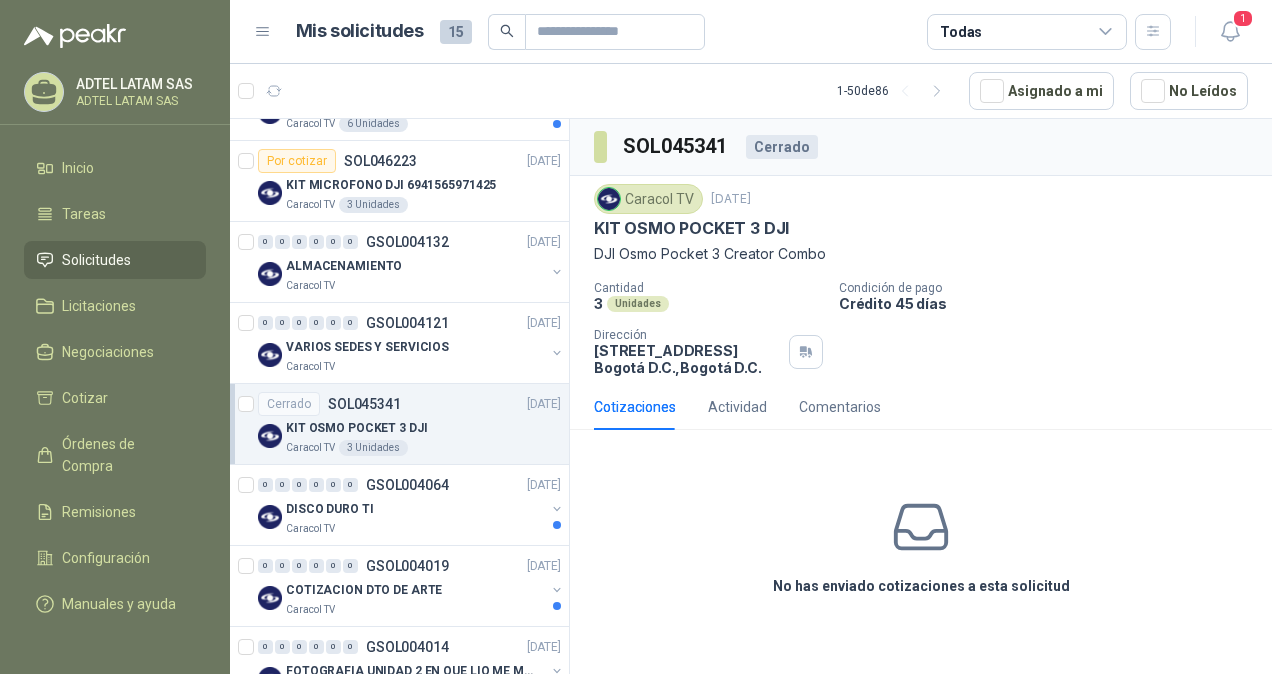 scroll, scrollTop: 1800, scrollLeft: 0, axis: vertical 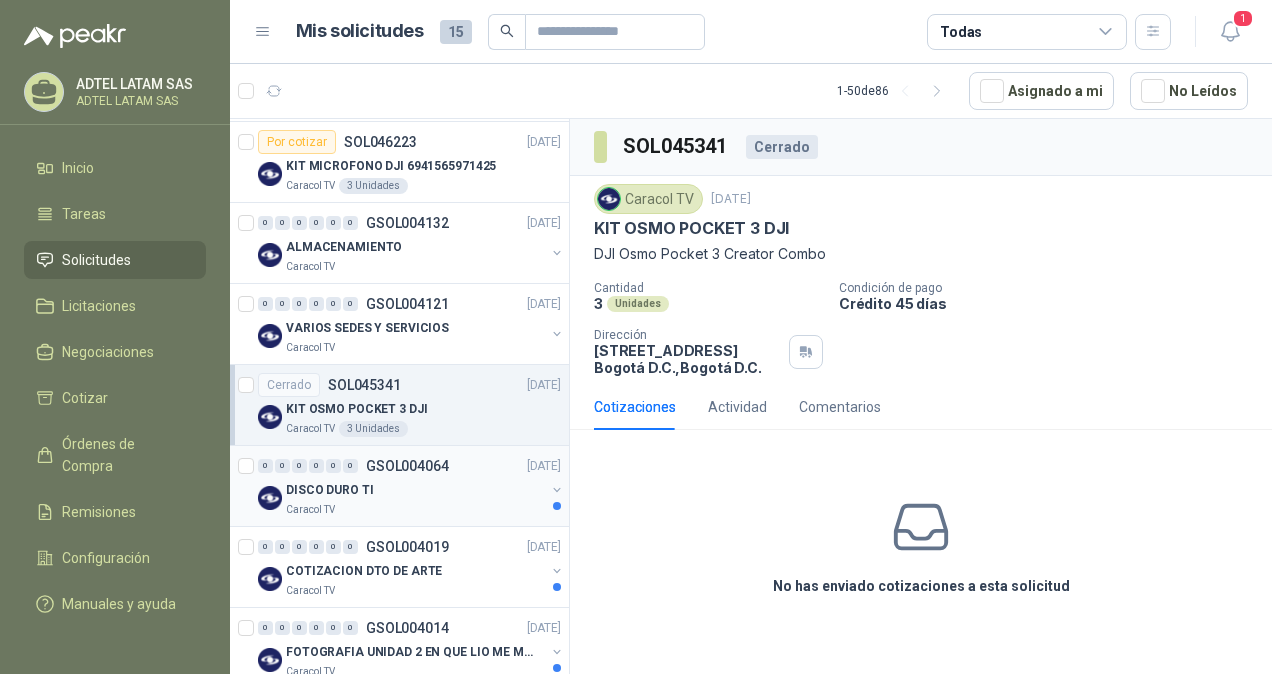 click on "DISCO DURO TI" at bounding box center (415, 490) 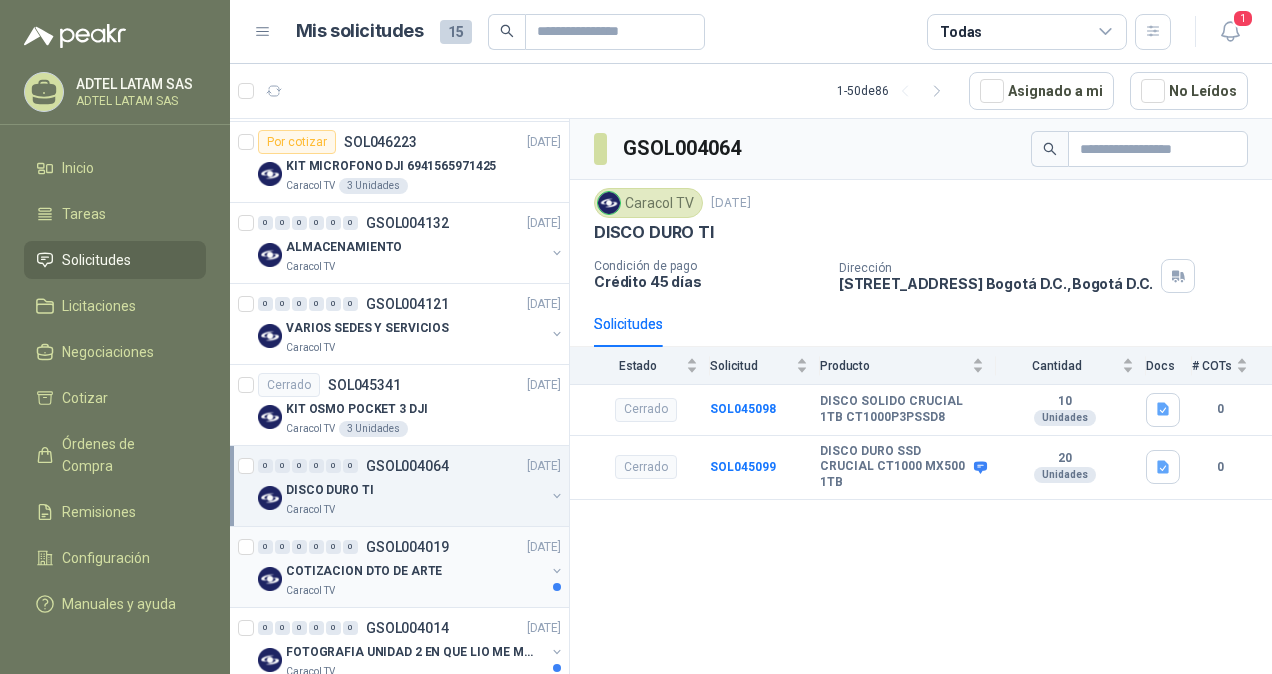 click on "COTIZACION DTO DE ARTE" at bounding box center (415, 571) 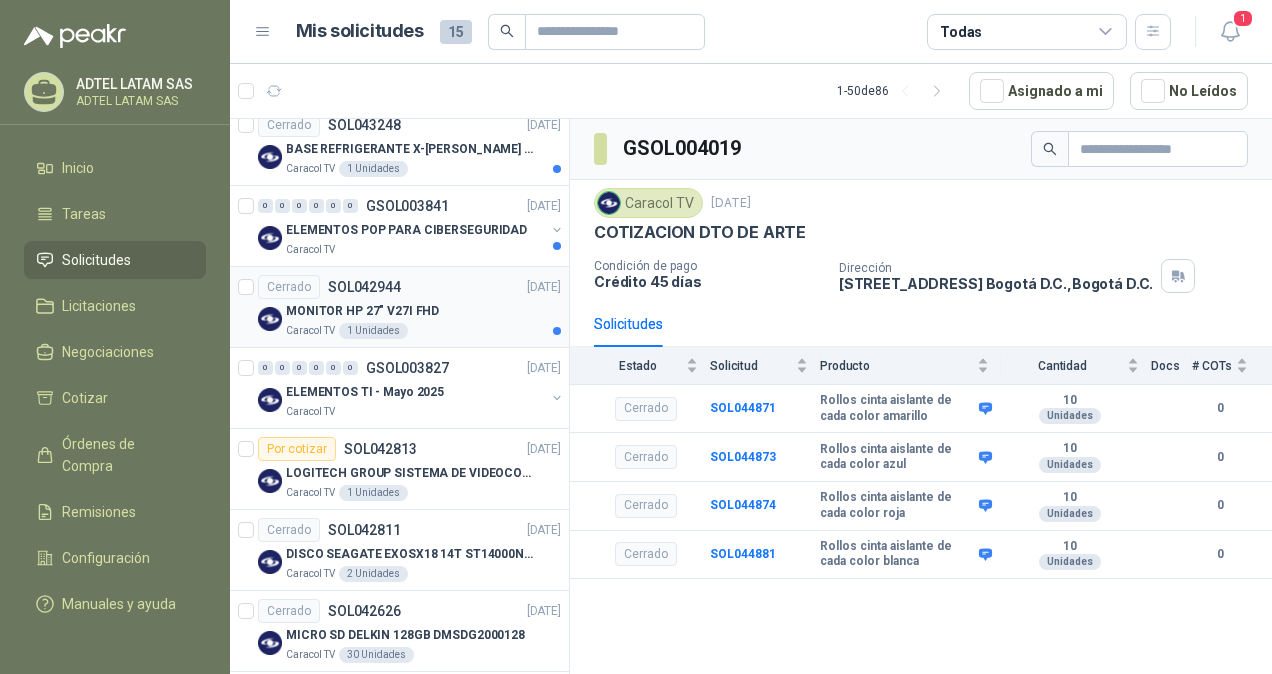 scroll, scrollTop: 2900, scrollLeft: 0, axis: vertical 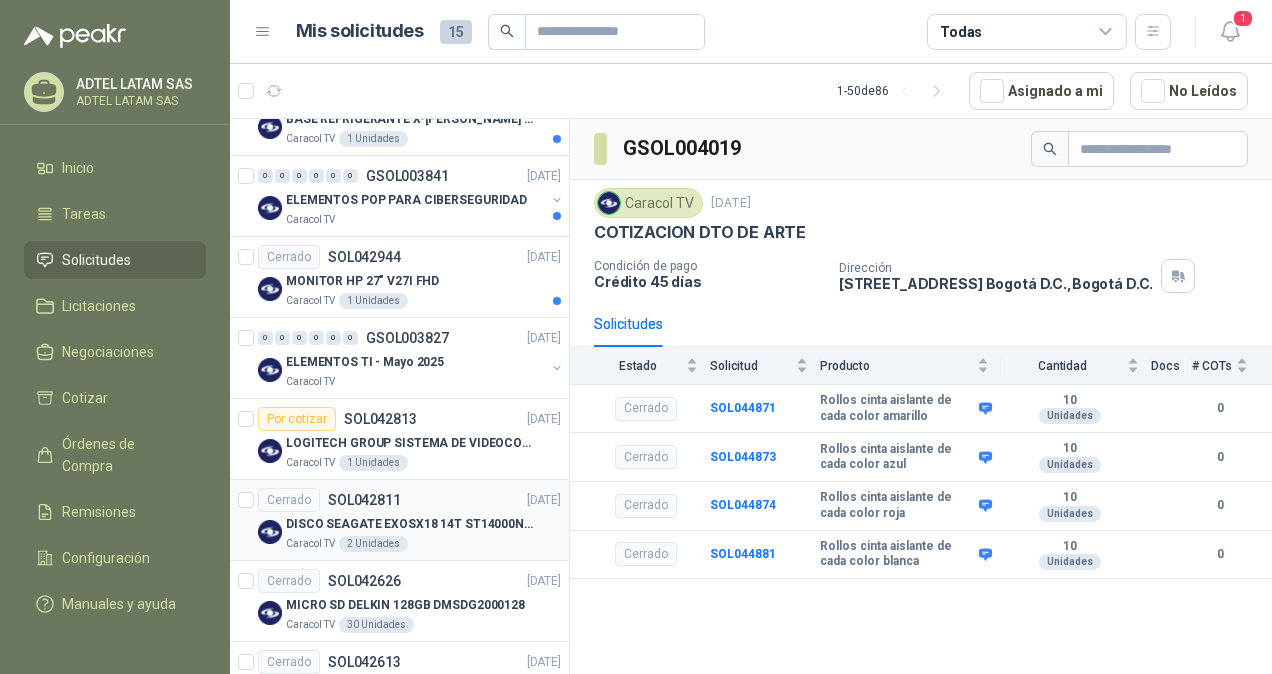 click on "DISCO SEAGATE EXOSX18 14T ‎ST14000NM000J" at bounding box center [410, 524] 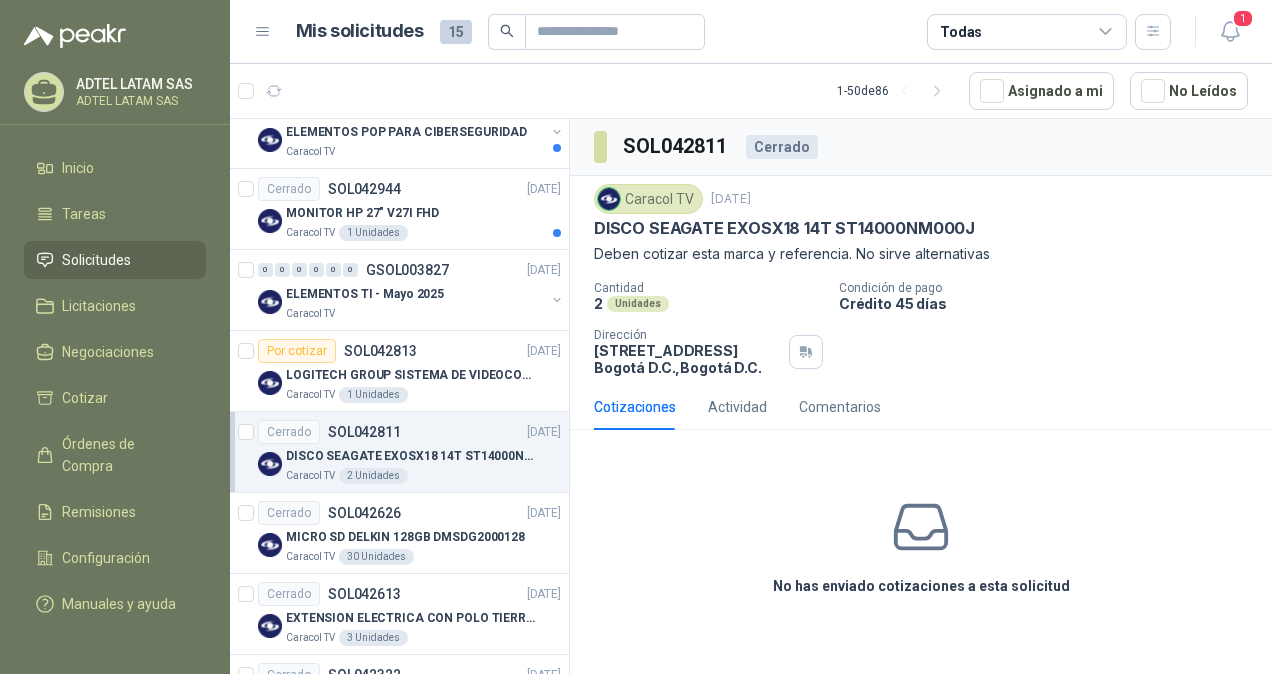 scroll, scrollTop: 3000, scrollLeft: 0, axis: vertical 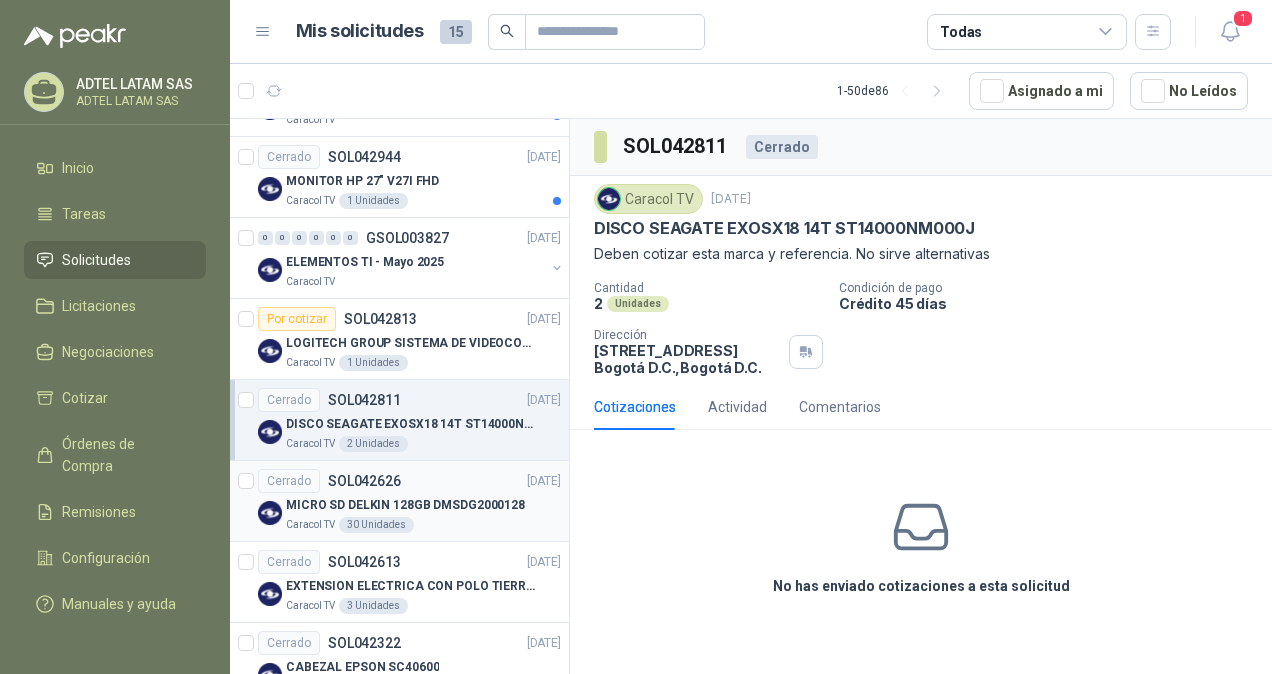 click on "MICRO SD DELKIN 128GB DMSDG2000128" at bounding box center [405, 505] 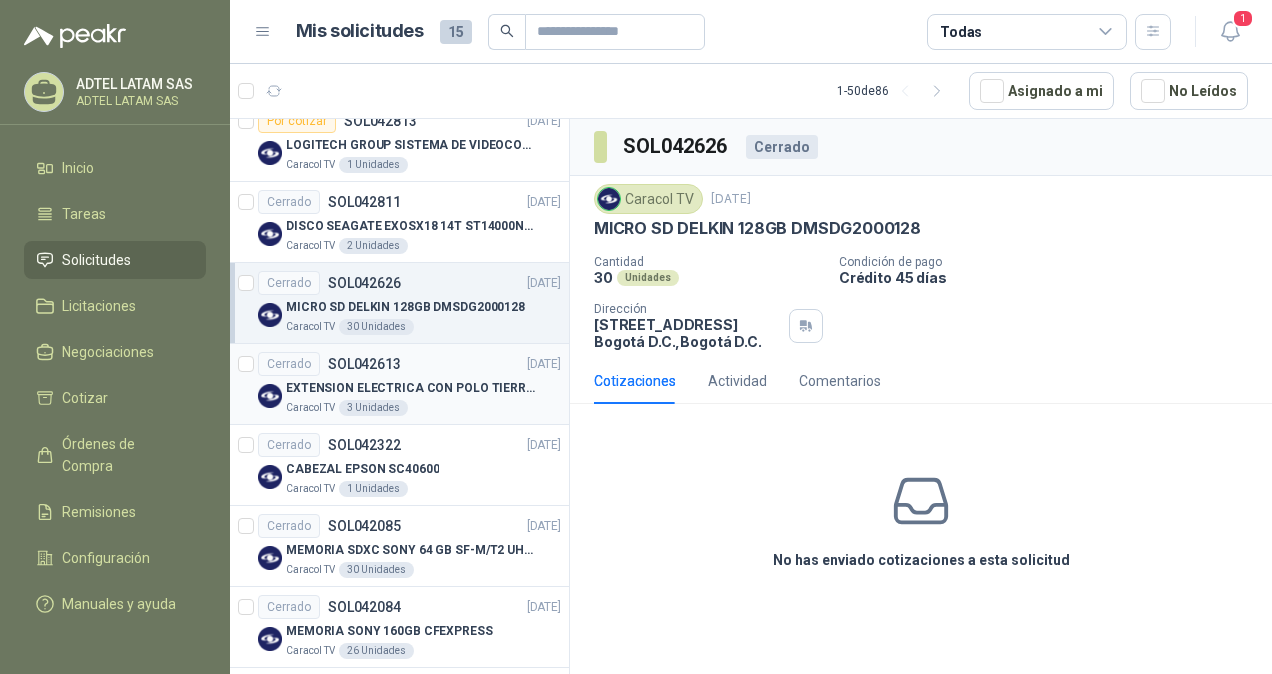 scroll, scrollTop: 3200, scrollLeft: 0, axis: vertical 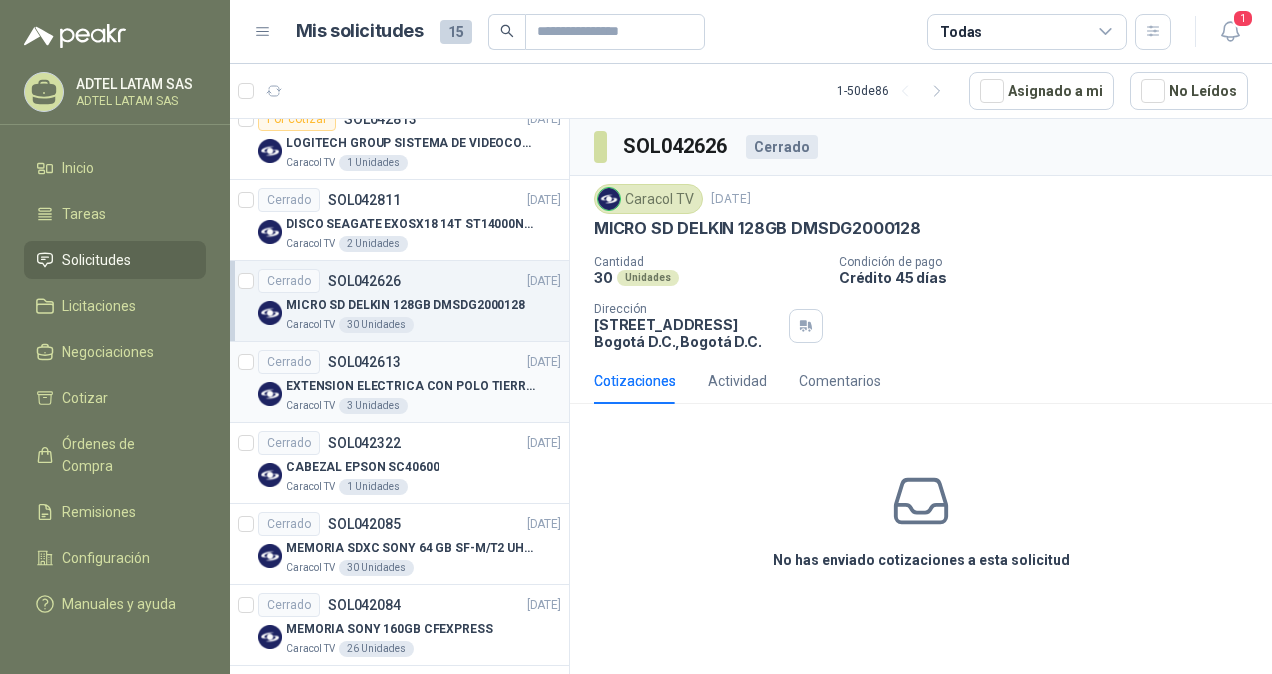 click on "EXTENSION ELECTRICA CON POLO TIERRA 5M" at bounding box center (410, 386) 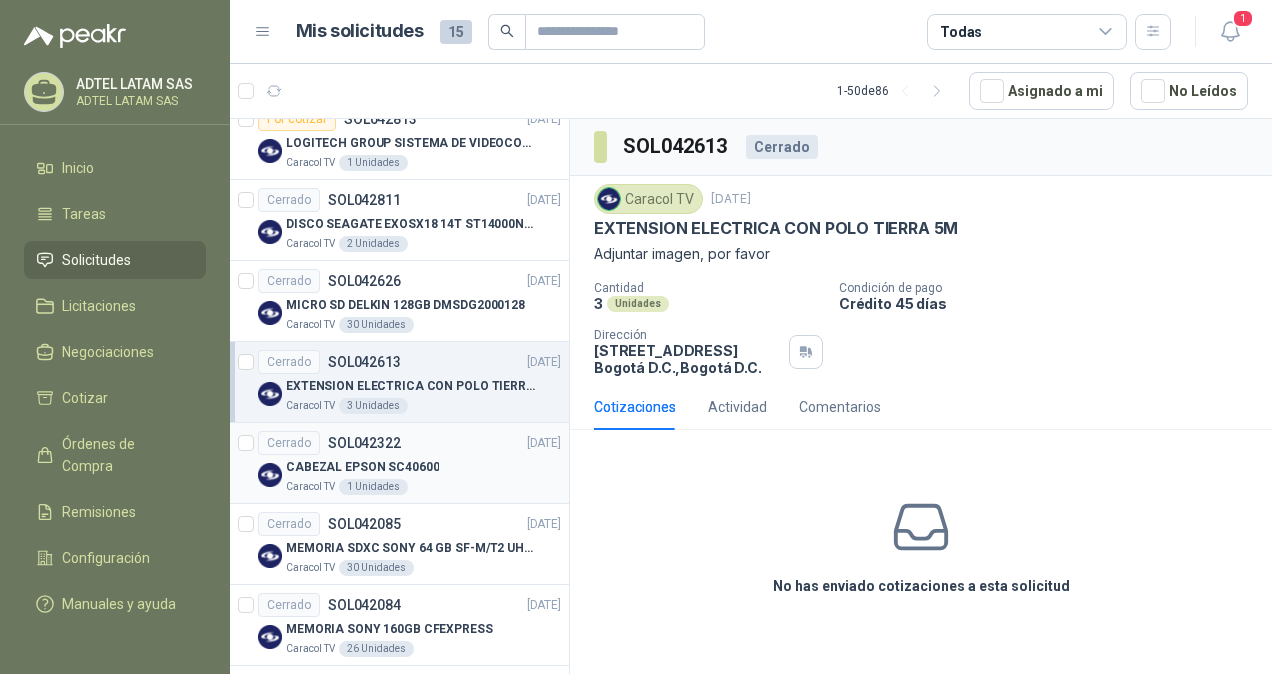 click on "CABEZAL EPSON SC40600" at bounding box center [362, 467] 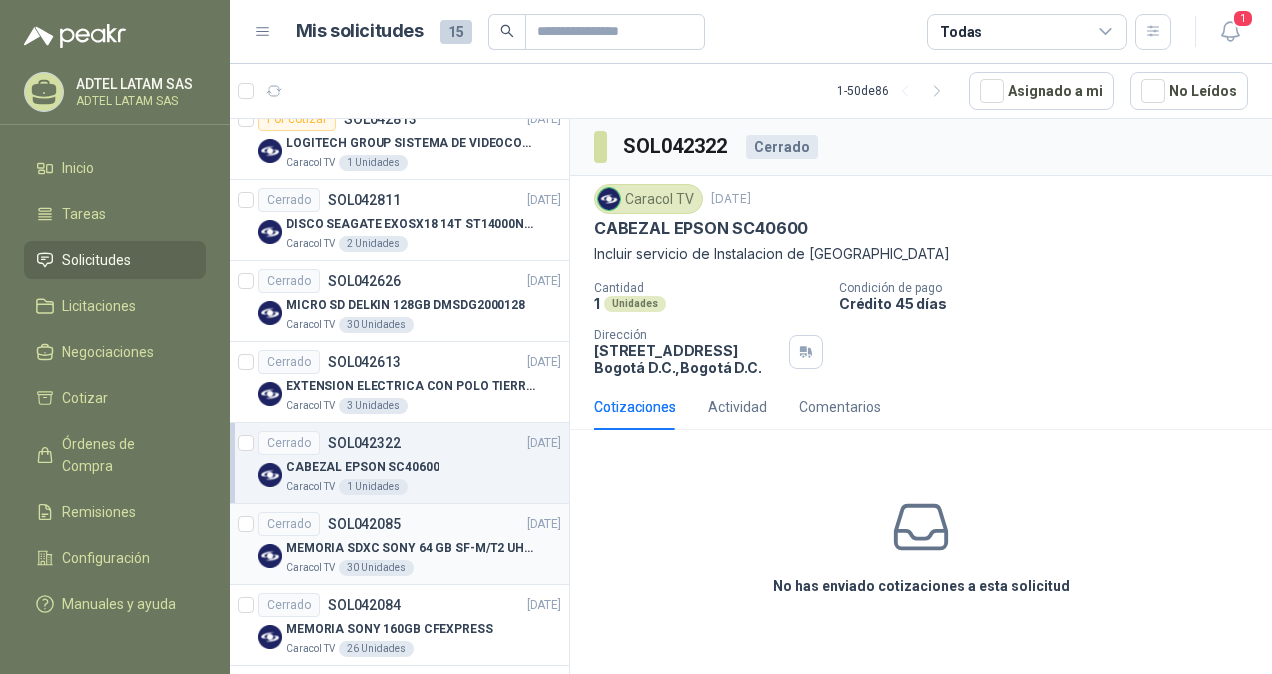 click on "MEMORIA SDXC SONY 64 GB SF-M/T2 UHS-II" at bounding box center [410, 548] 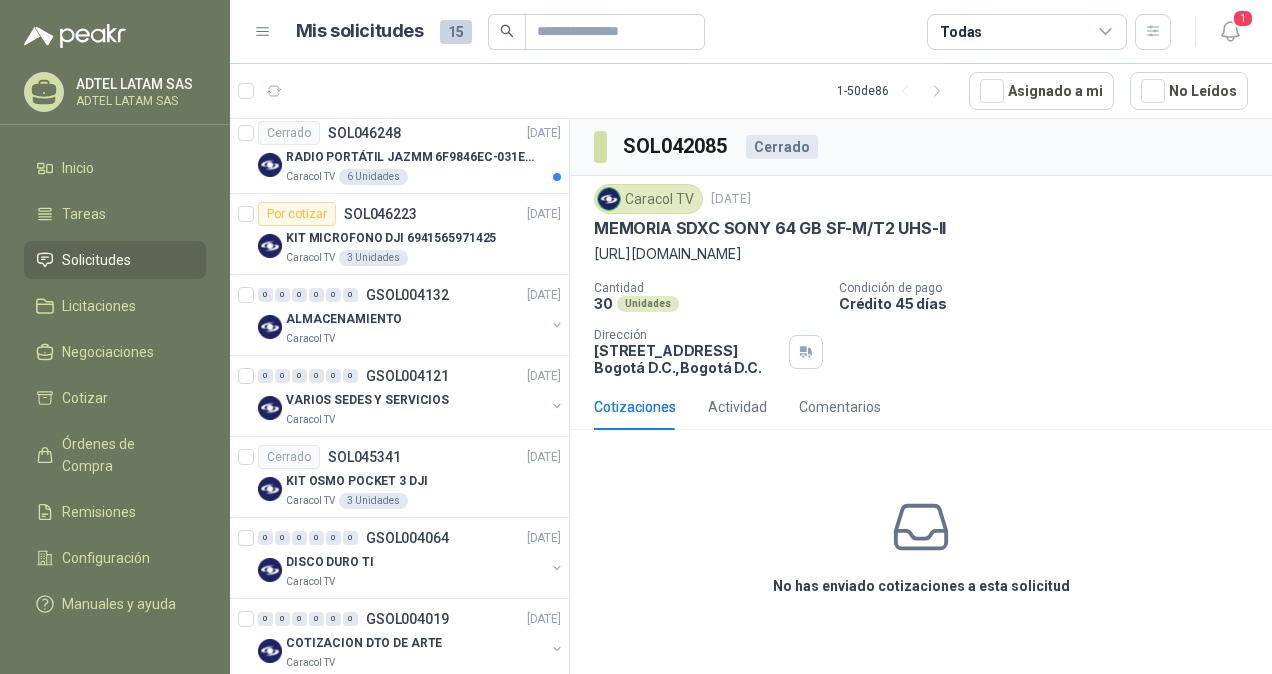 scroll, scrollTop: 1500, scrollLeft: 0, axis: vertical 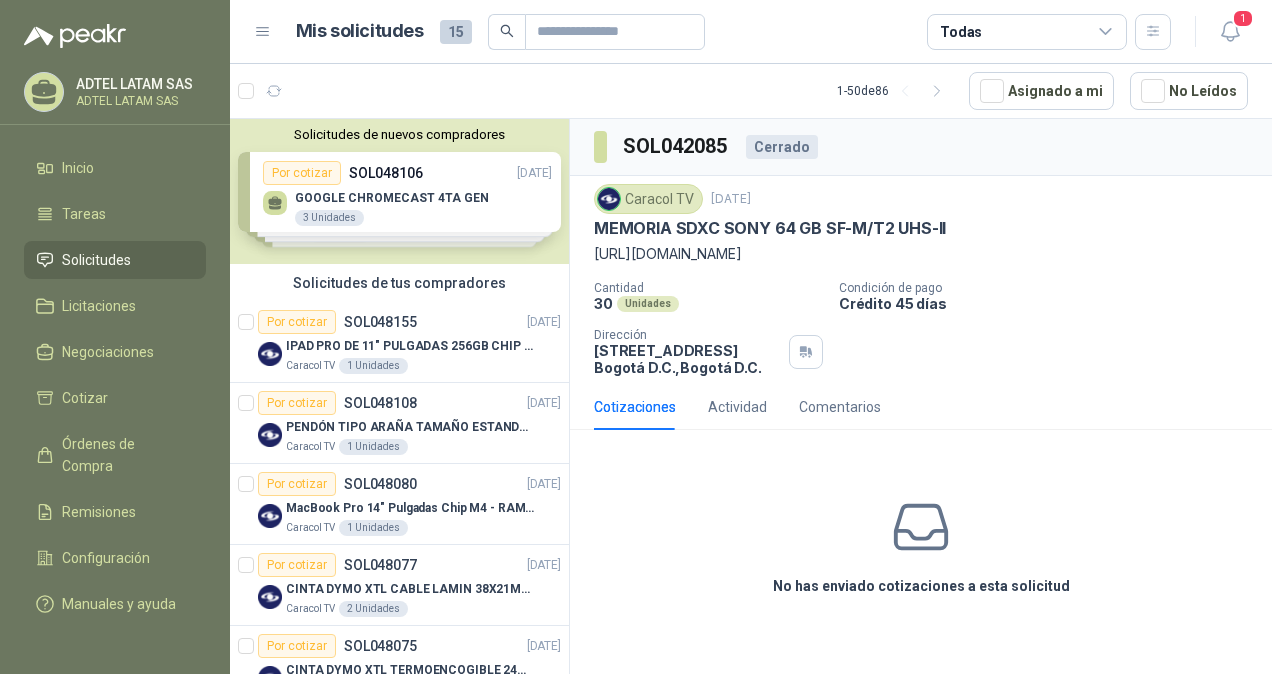 click on "Solicitudes de nuevos compradores Por cotizar SOL048106 [DATE]   GOOGLE CHROMECAST 4TA GEN  3   Unidades Por cotizar SOL048084 [DATE]   BOMBILLO LED 17W LUZ BLANCA 110/220V 240   Unidades Por cotizar SOL048074 [DATE]   Lenovo Laptop ThinkPad X1 Carbon Gen 12 1   Unidades Por cotizar SOL048056 [DATE]   TRANSFORMADOR 15KVA MARCA INTECRI VOLTAJE 13200/240/123  1   Unidades ¿Quieres recibir  cientos de solicitudes de compra  como estas todos los días? Agenda una reunión" at bounding box center (399, 191) 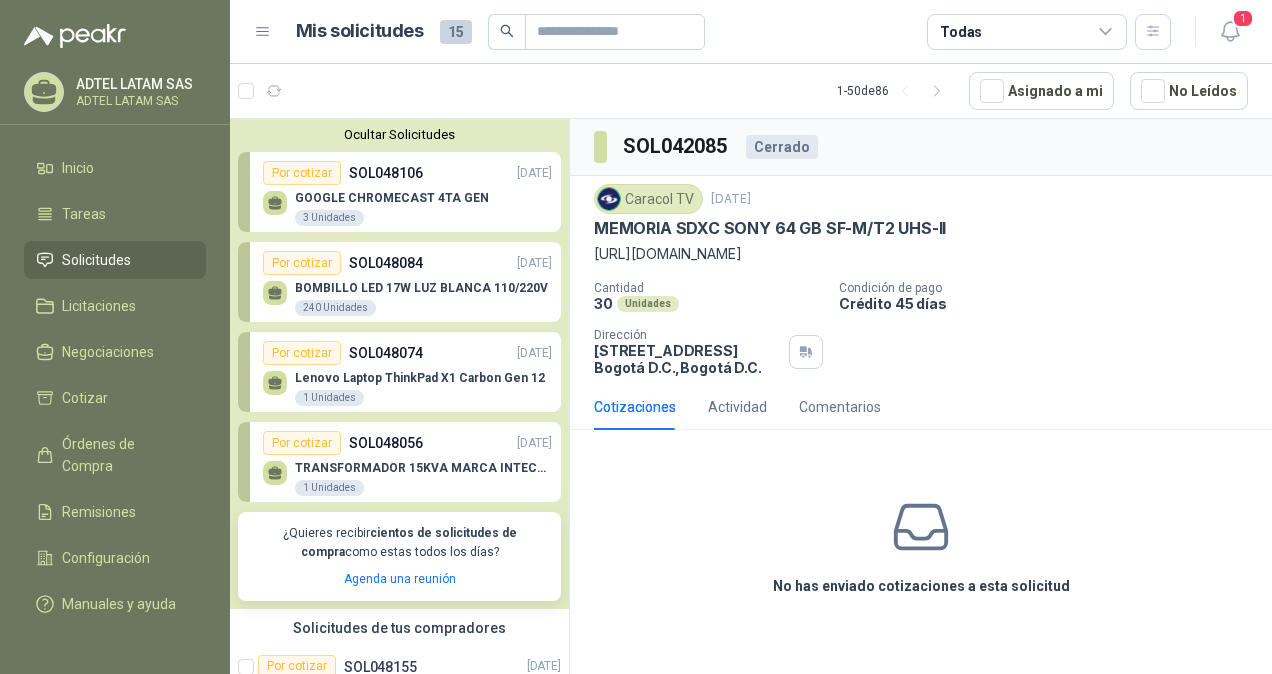 click on "GOOGLE CHROMECAST 4TA GEN" at bounding box center [392, 198] 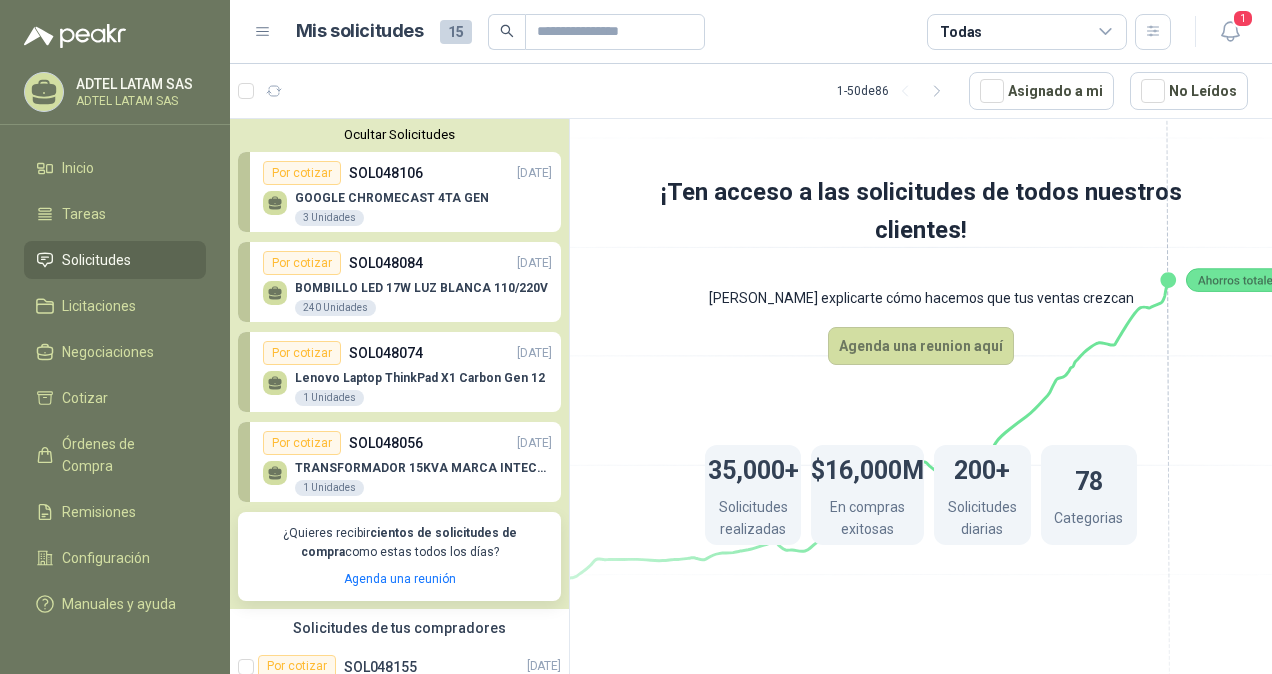 click on "GOOGLE CHROMECAST 4TA GEN  3   Unidades" at bounding box center (407, 206) 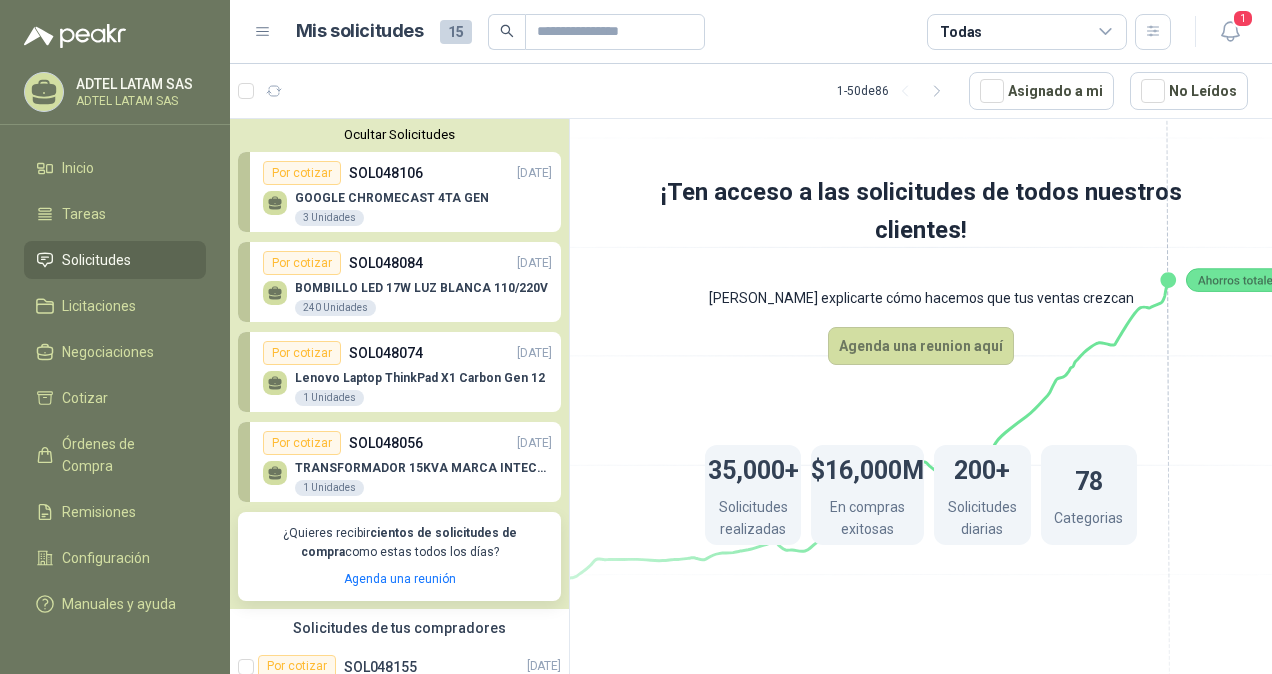 click on "Por cotizar SOL048056 [DATE]" at bounding box center (407, 443) 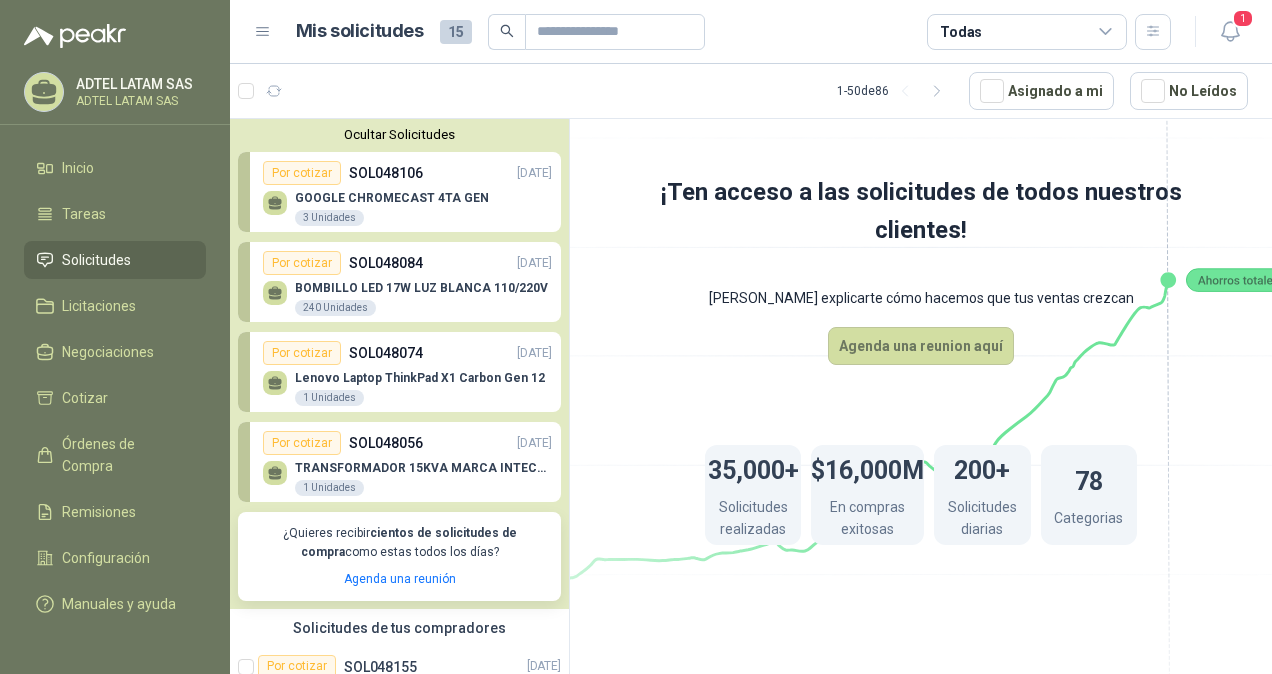 click on "Lenovo Laptop ThinkPad X1 Carbon Gen 12 1   Unidades" at bounding box center [407, 386] 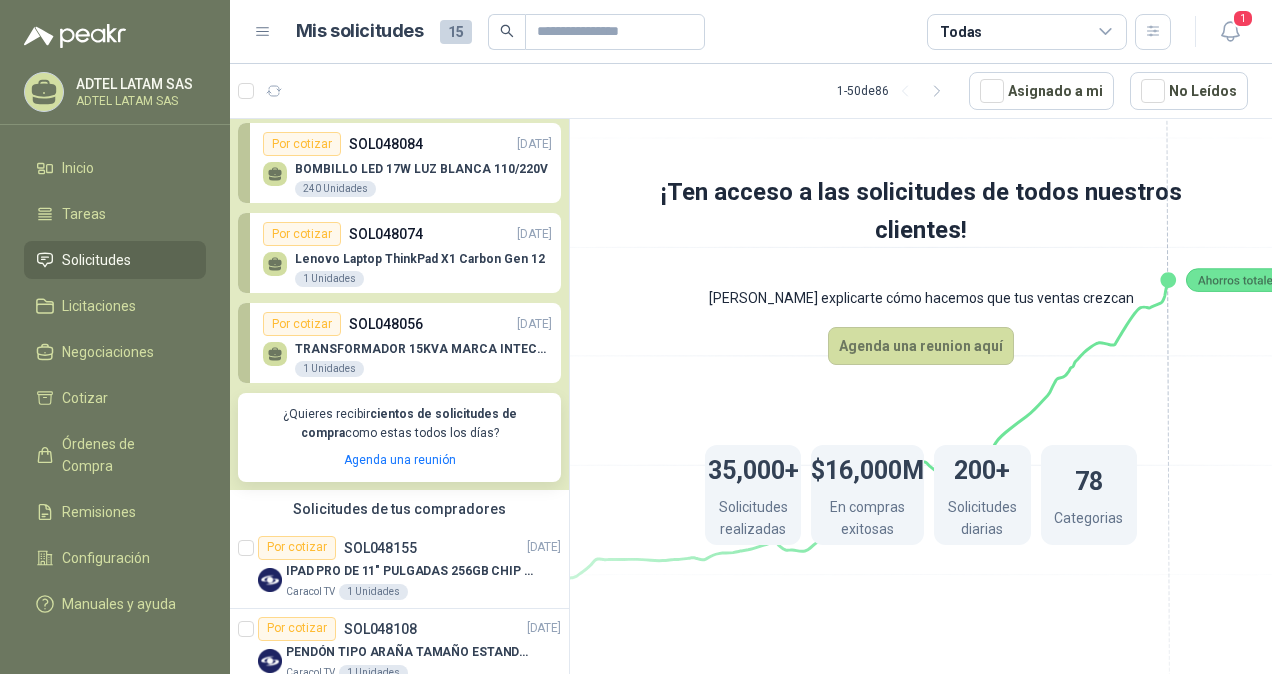 scroll, scrollTop: 200, scrollLeft: 0, axis: vertical 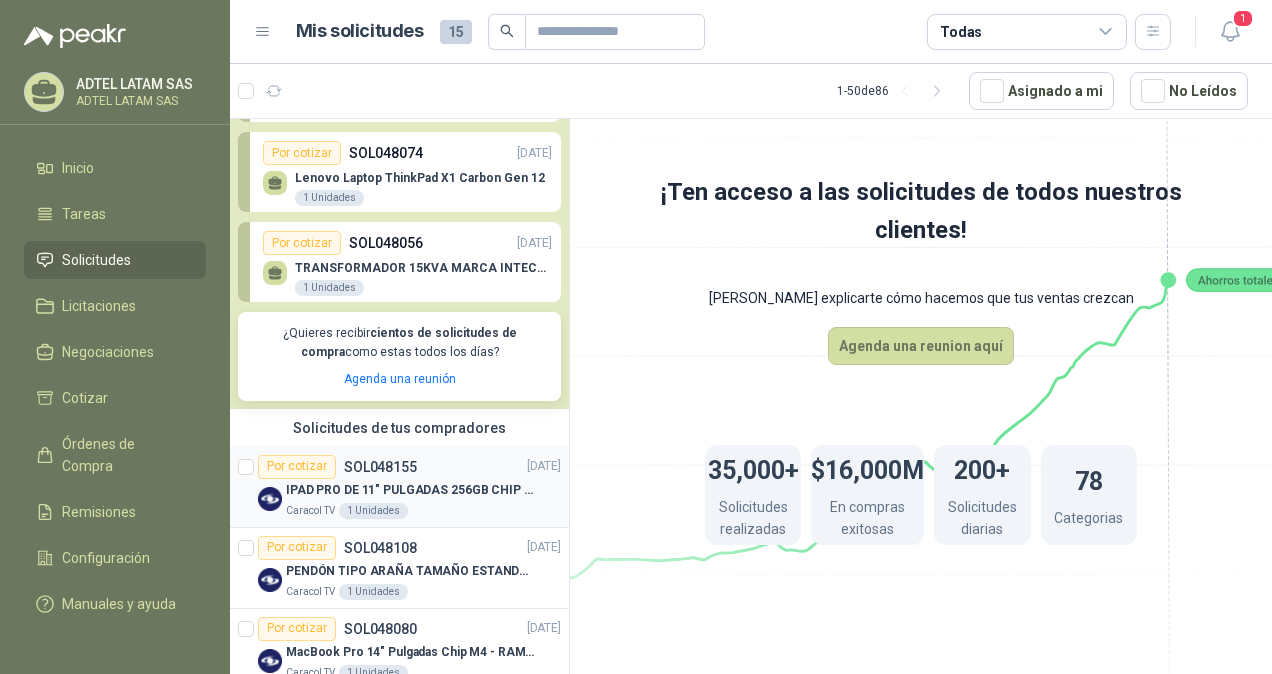 click on "Por cotizar SOL048155" at bounding box center (337, 467) 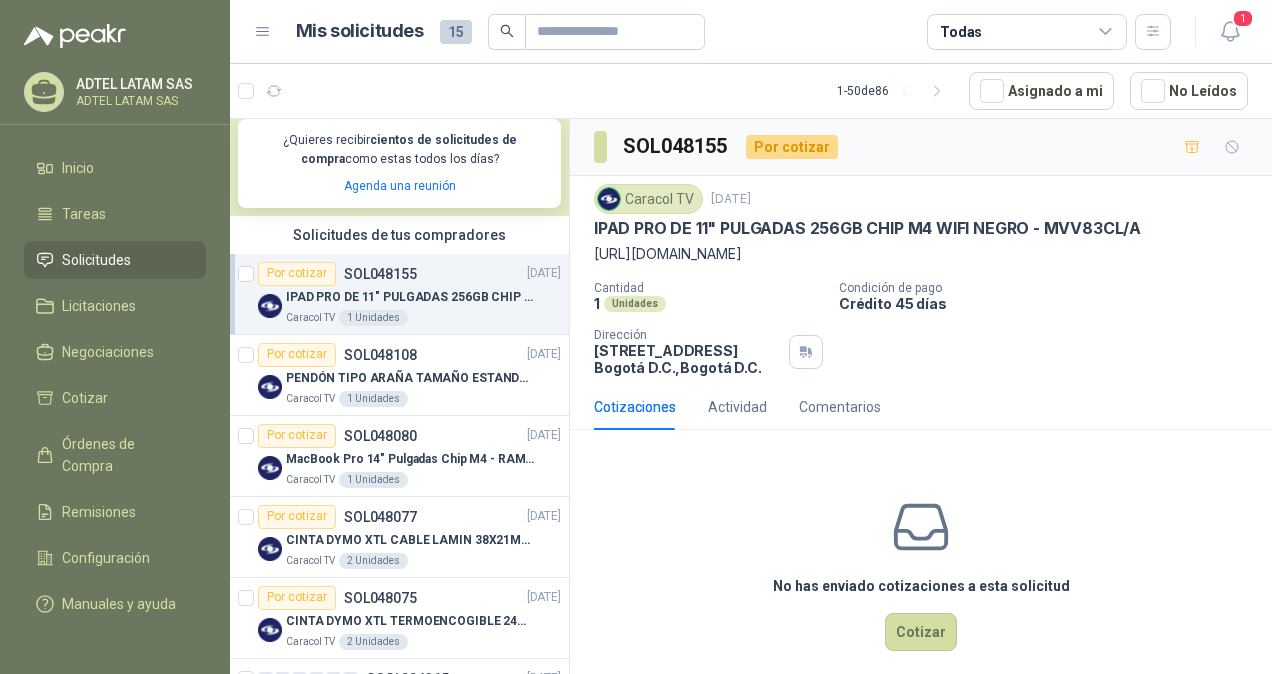 scroll, scrollTop: 400, scrollLeft: 0, axis: vertical 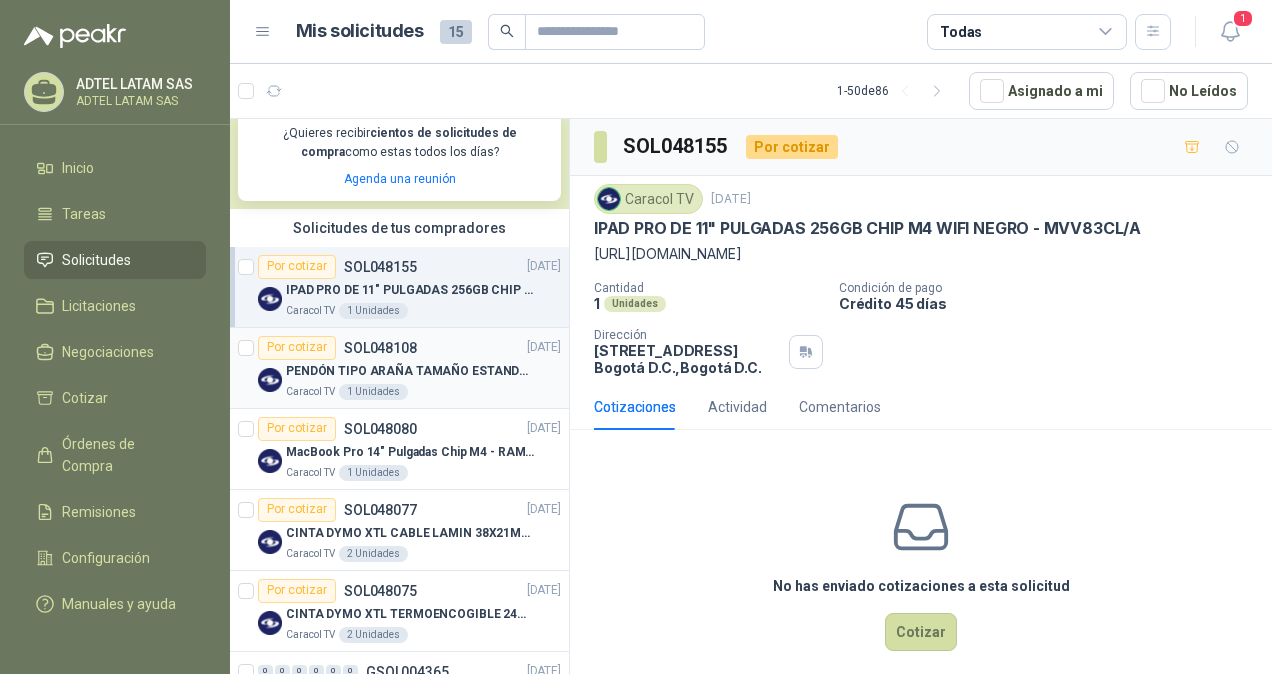 click on "PENDÓN TIPO ARAÑA TAMAÑO ESTANDAR" at bounding box center (410, 371) 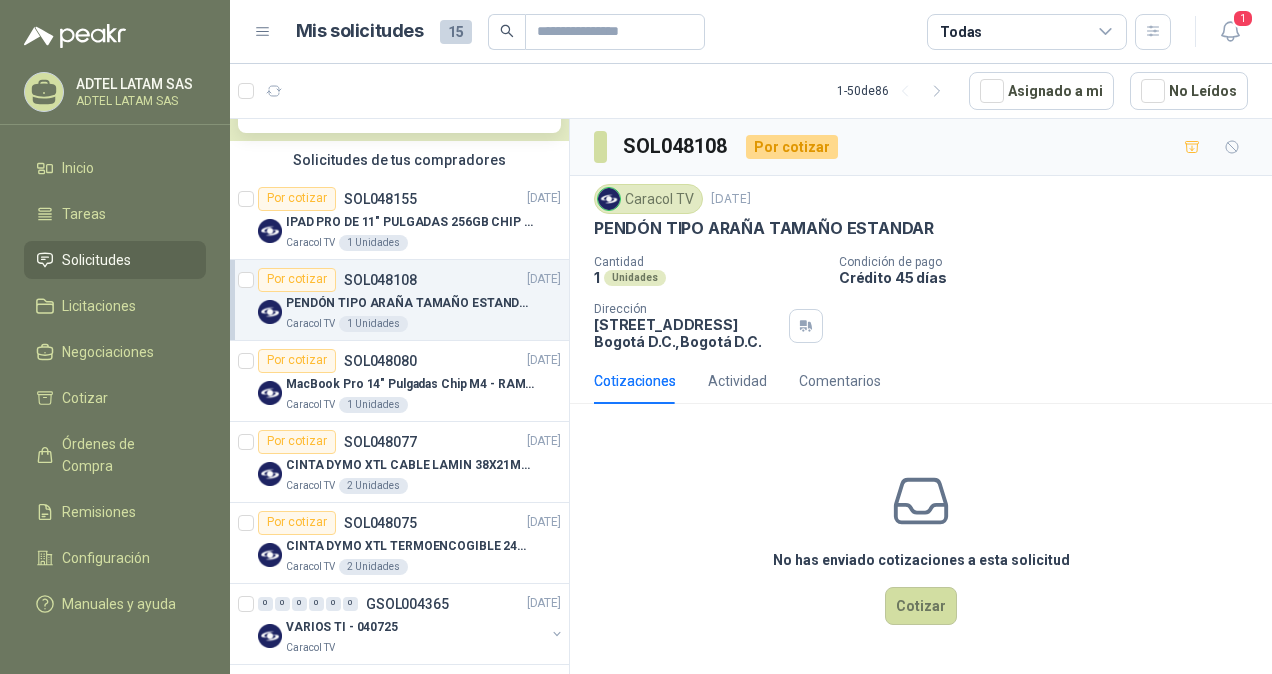scroll, scrollTop: 500, scrollLeft: 0, axis: vertical 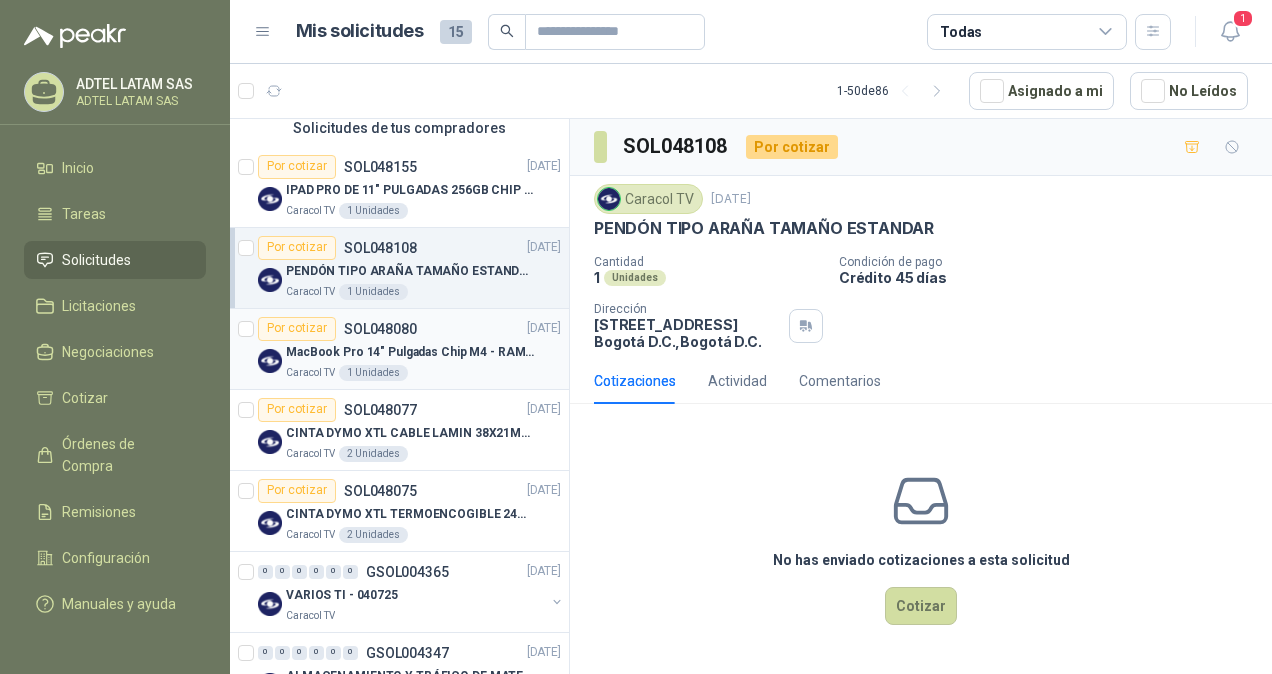 click on "MacBook Pro 14" Pulgadas Chip M4 - RAM 16GB - SSD 1TB" at bounding box center (410, 352) 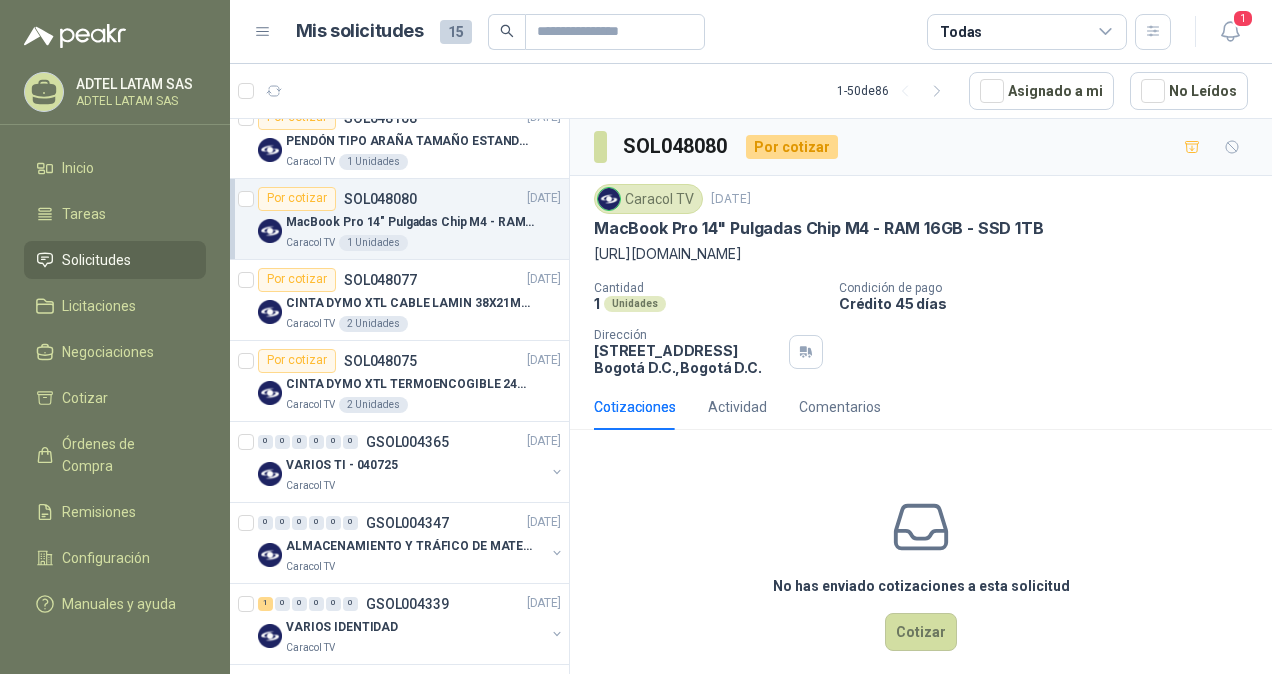 scroll, scrollTop: 600, scrollLeft: 0, axis: vertical 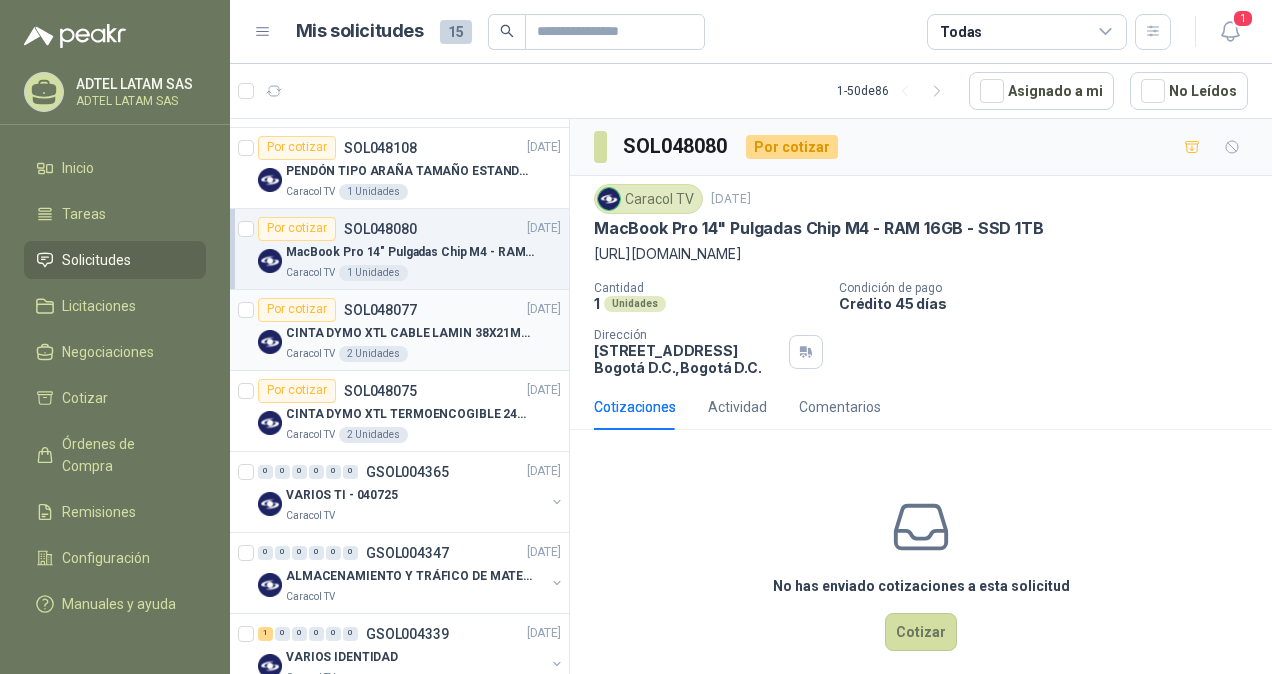 click on "CINTA DYMO XTL CABLE LAMIN 38X21MMBLANCO" at bounding box center (410, 333) 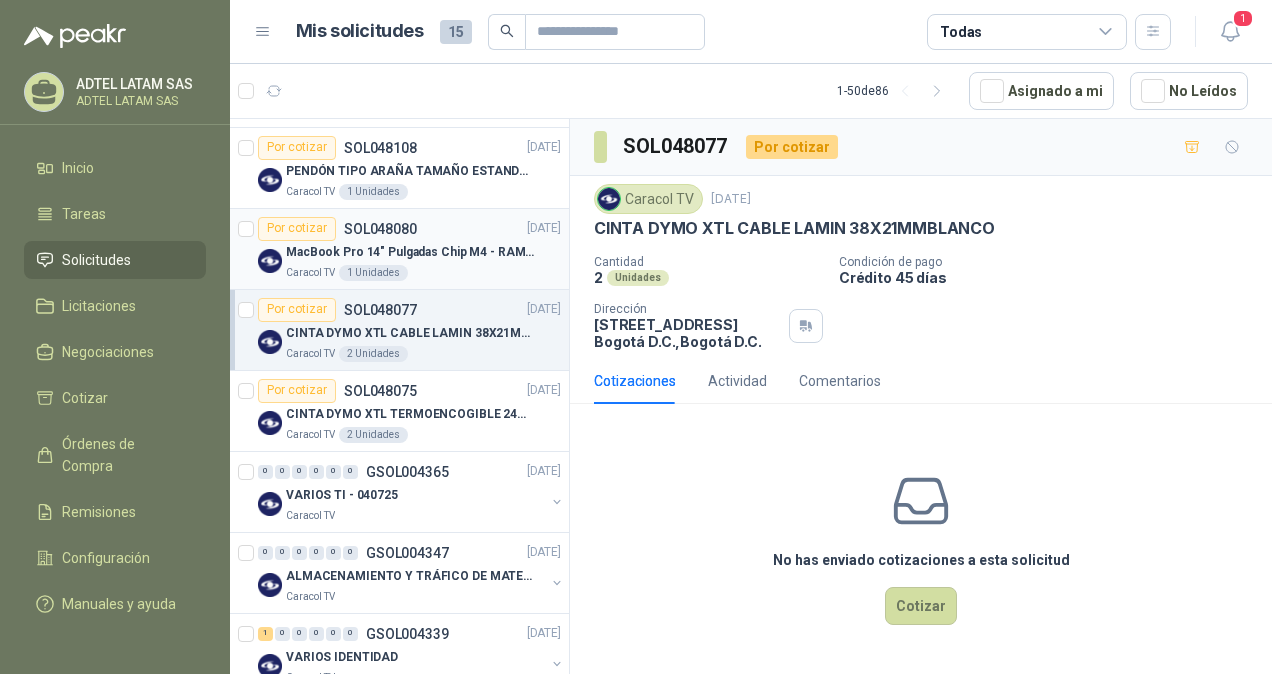 click on "MacBook Pro 14" Pulgadas Chip M4 - RAM 16GB - SSD 1TB" at bounding box center [410, 252] 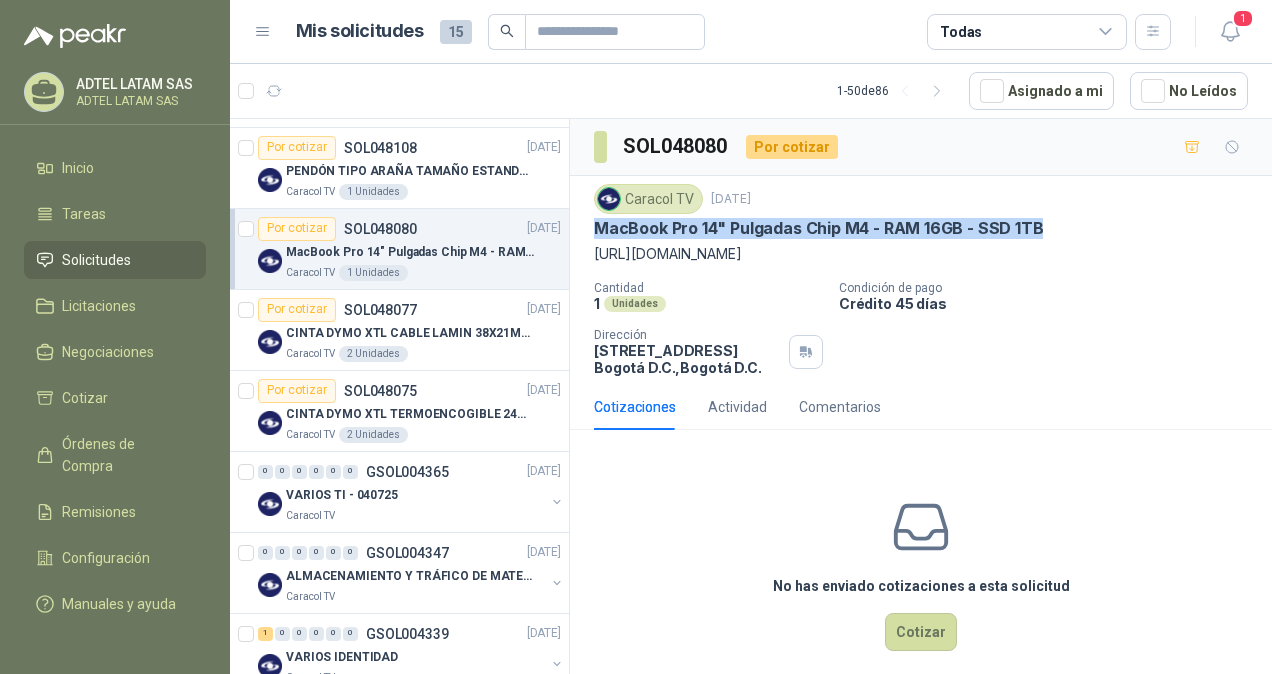 drag, startPoint x: 1036, startPoint y: 224, endPoint x: 589, endPoint y: 230, distance: 447.04025 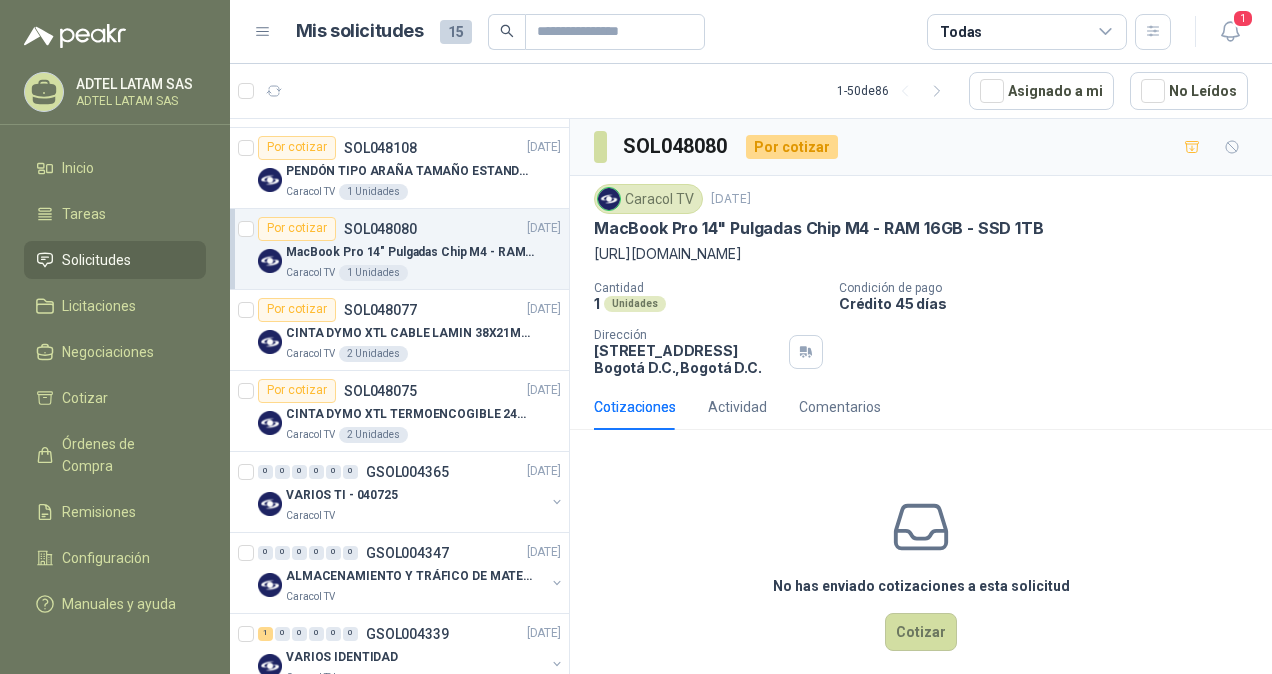 drag, startPoint x: 589, startPoint y: 230, endPoint x: 679, endPoint y: 247, distance: 91.591484 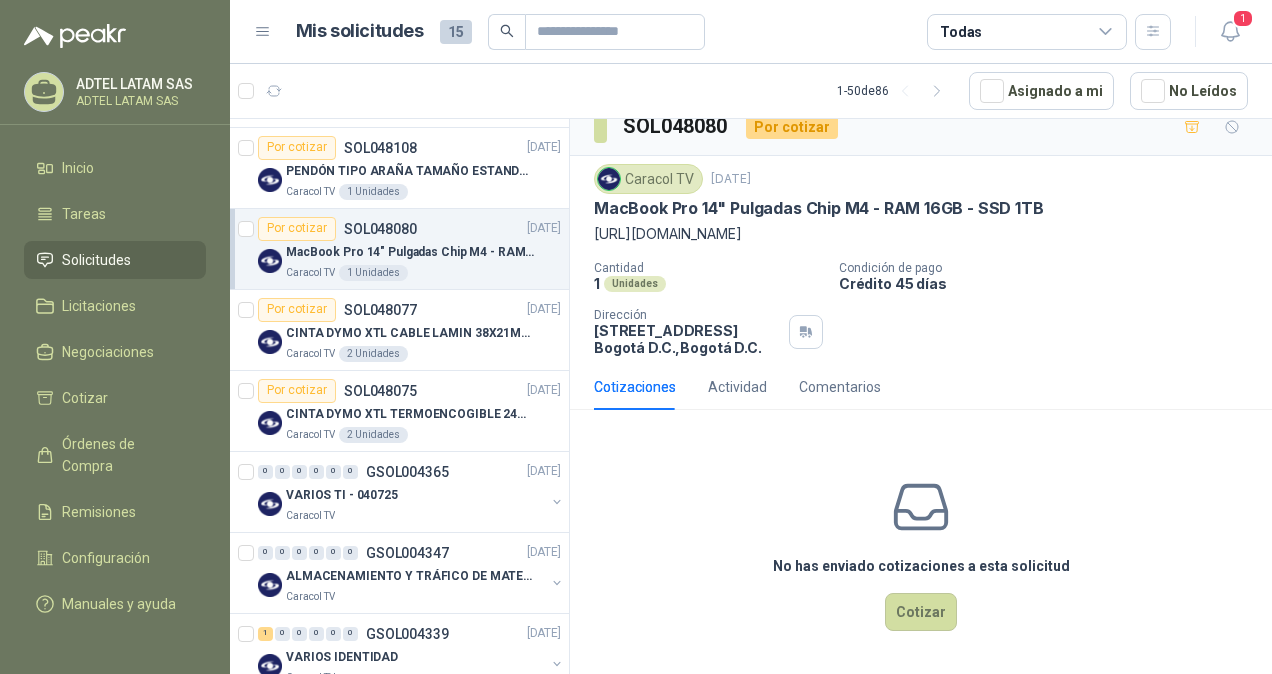 scroll, scrollTop: 0, scrollLeft: 0, axis: both 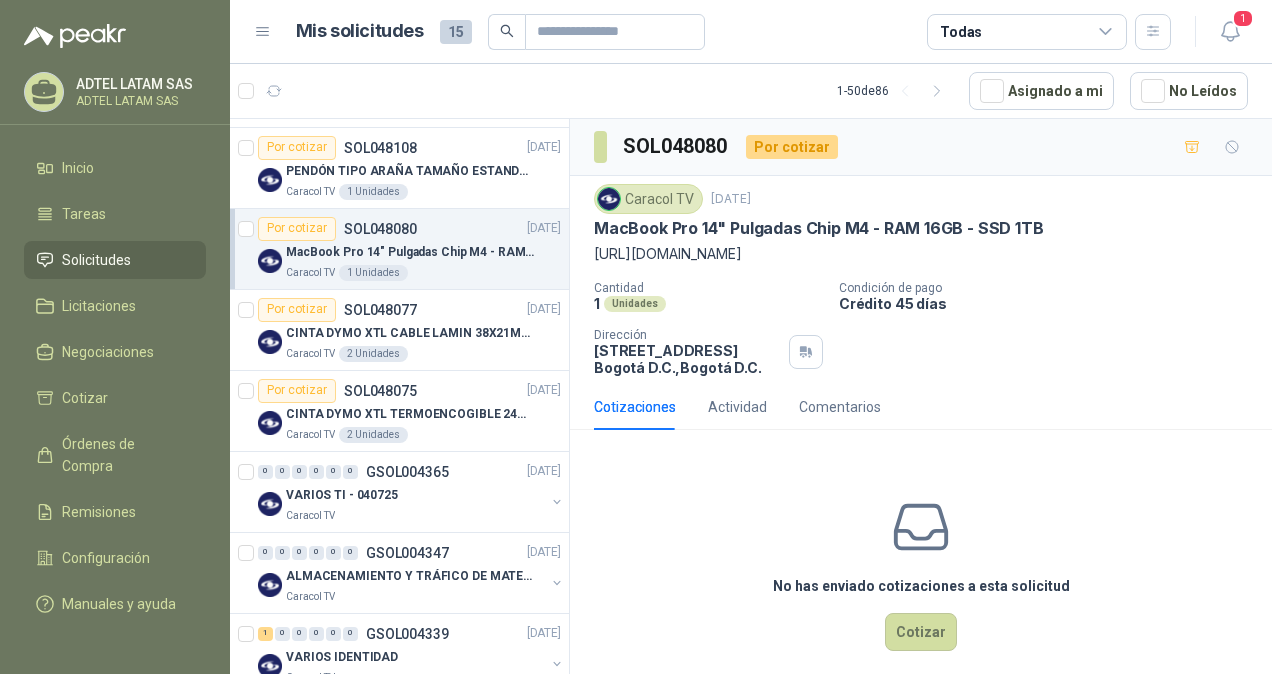 click on "SOL048080" at bounding box center (676, 146) 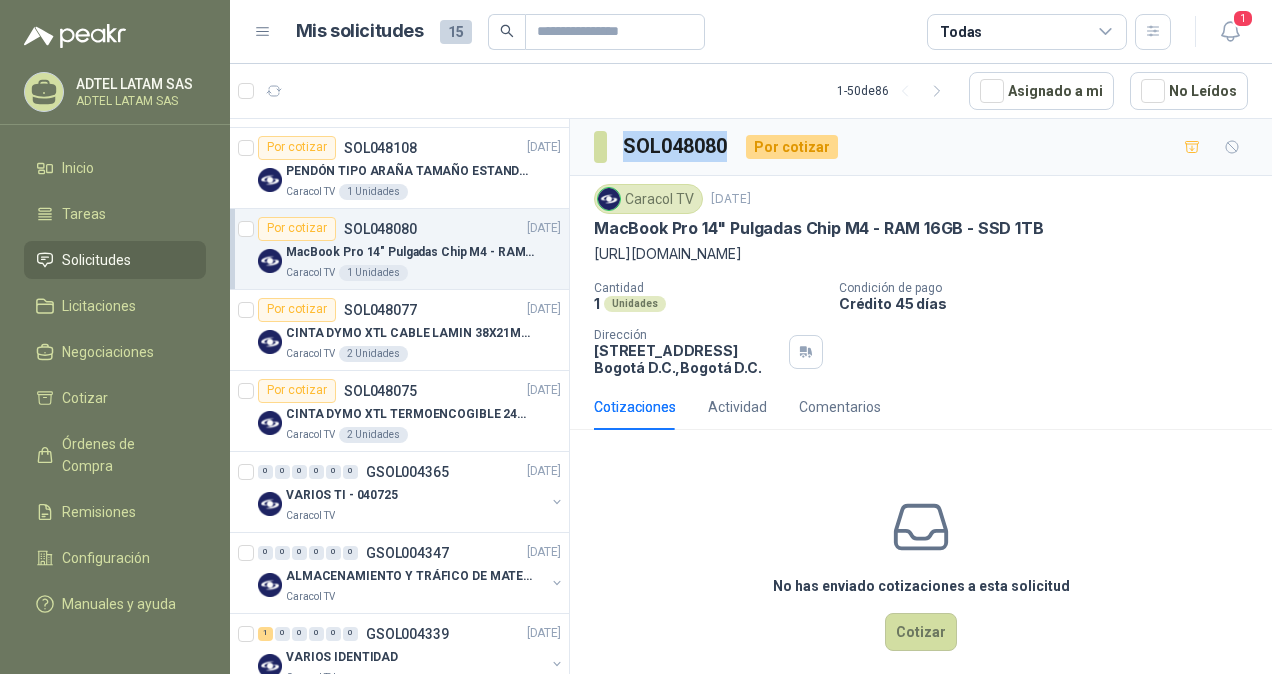 drag, startPoint x: 726, startPoint y: 144, endPoint x: 623, endPoint y: 154, distance: 103.4843 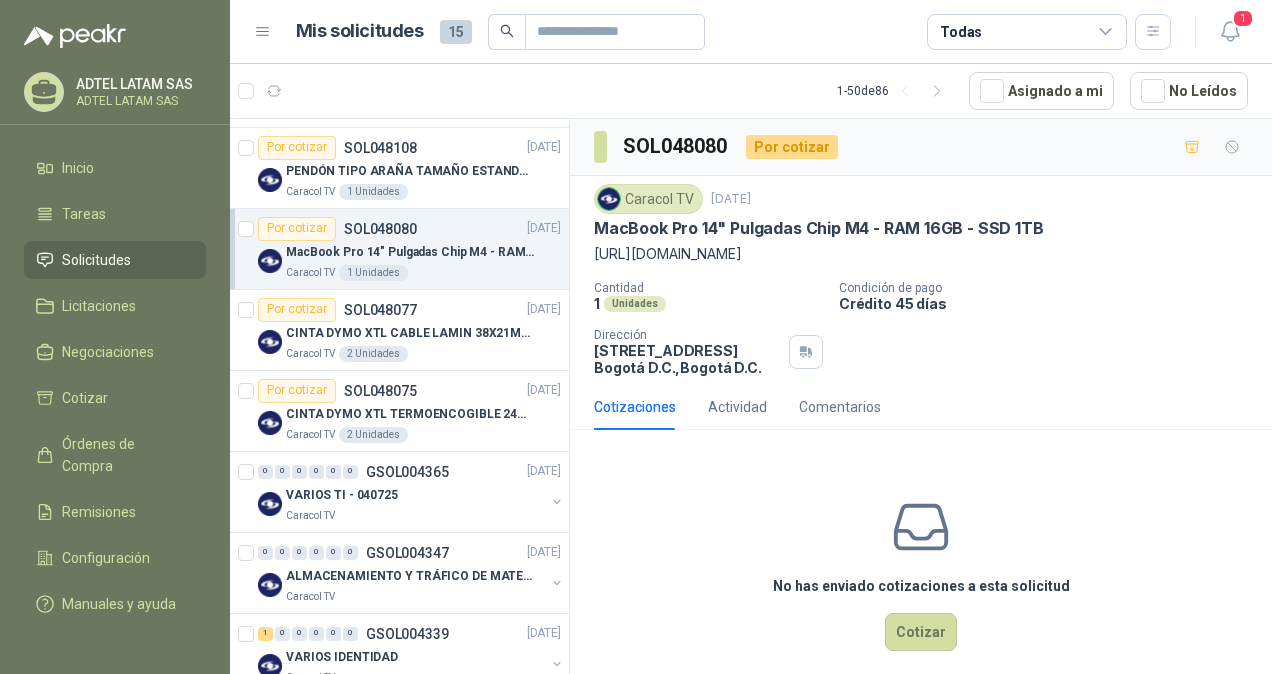 click on "Cotizaciones Actividad Comentarios No has enviado cotizaciones a esta solicitud Cotizar" at bounding box center (921, 542) 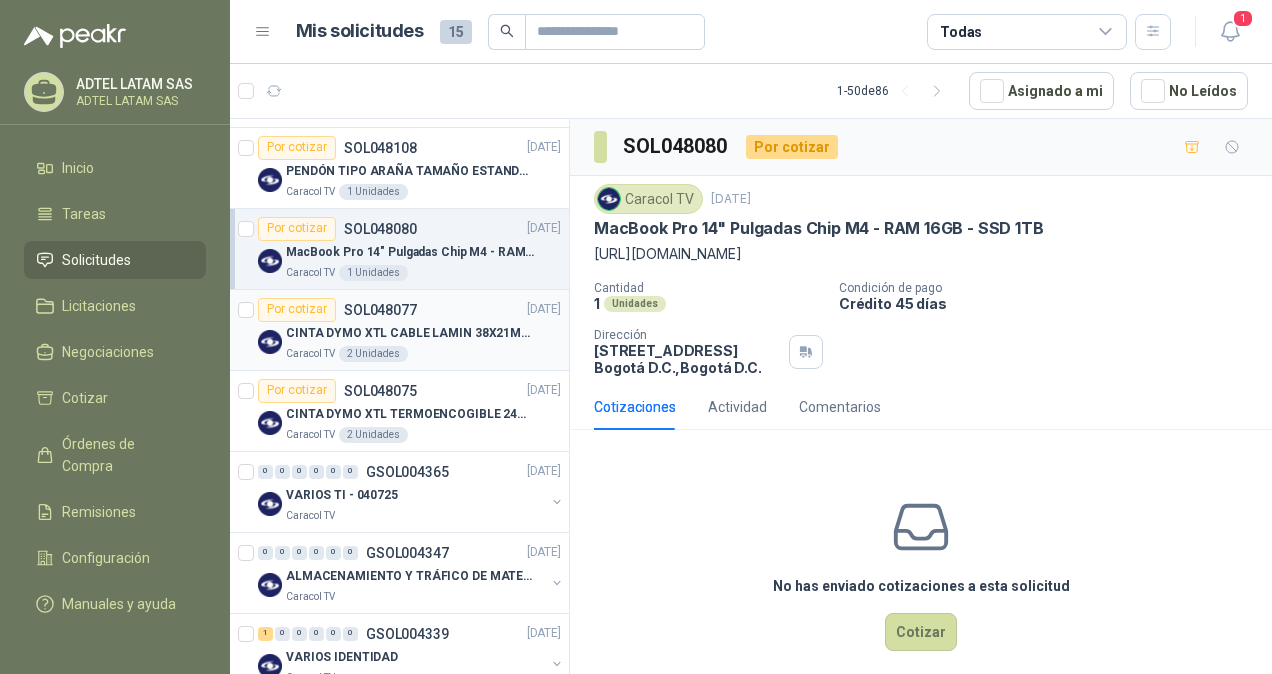 click on "CINTA DYMO XTL CABLE LAMIN 38X21MMBLANCO" at bounding box center (410, 333) 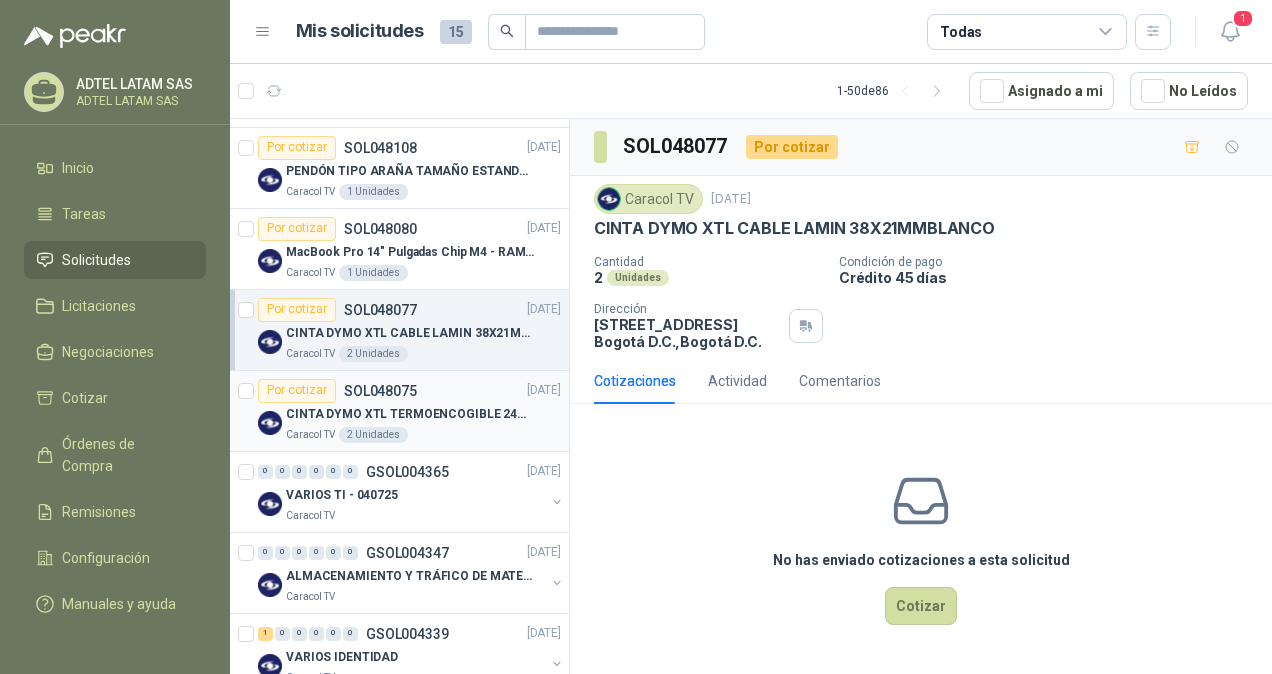 click on "Por cotizar SOL048075" at bounding box center (337, 391) 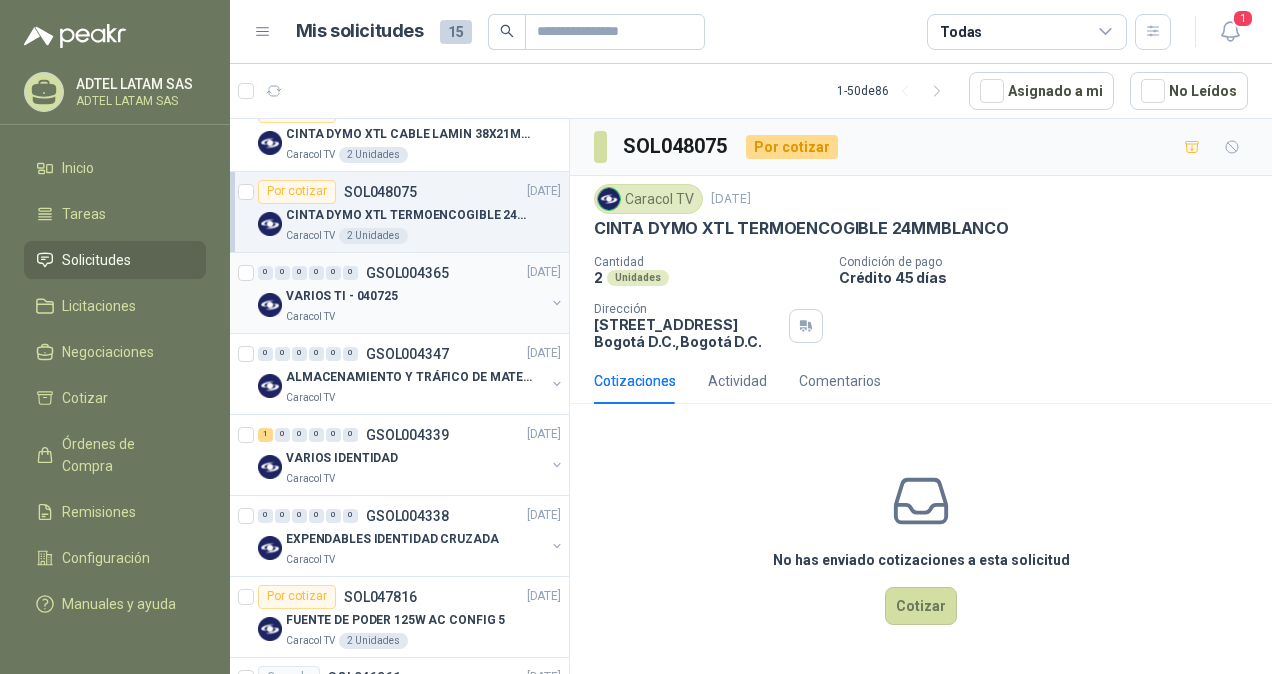 scroll, scrollTop: 800, scrollLeft: 0, axis: vertical 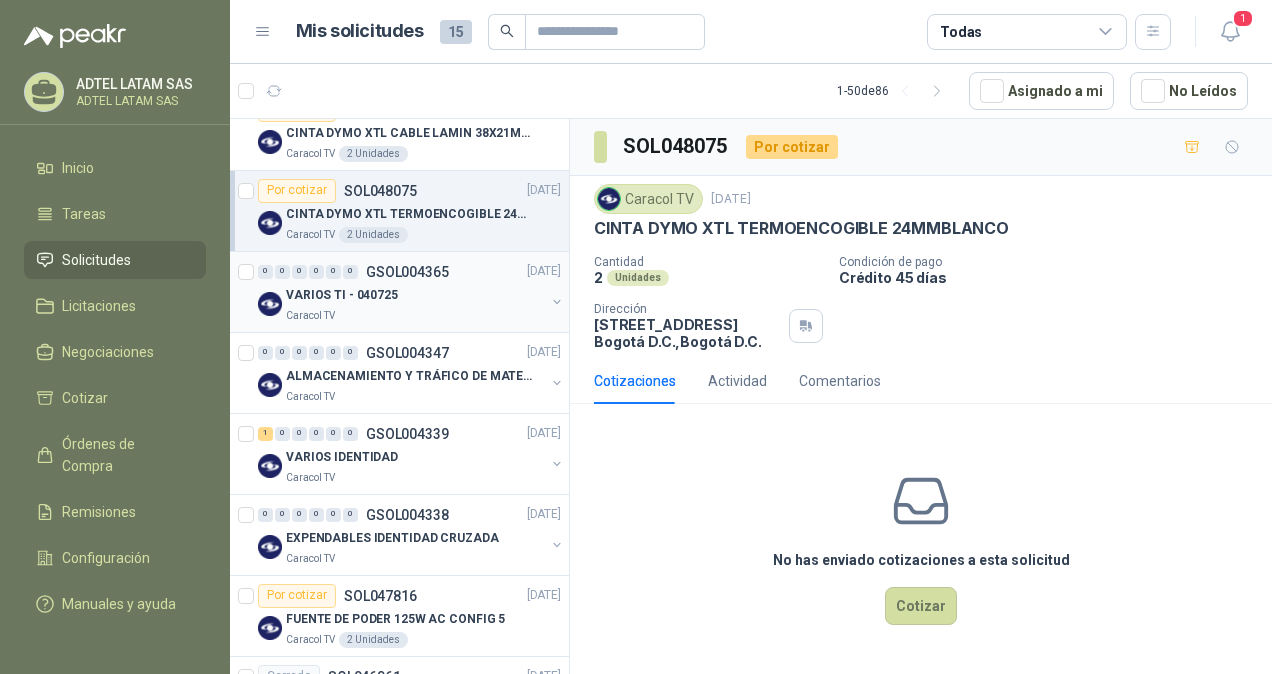click on "VARIOS TI - 040725" at bounding box center [342, 295] 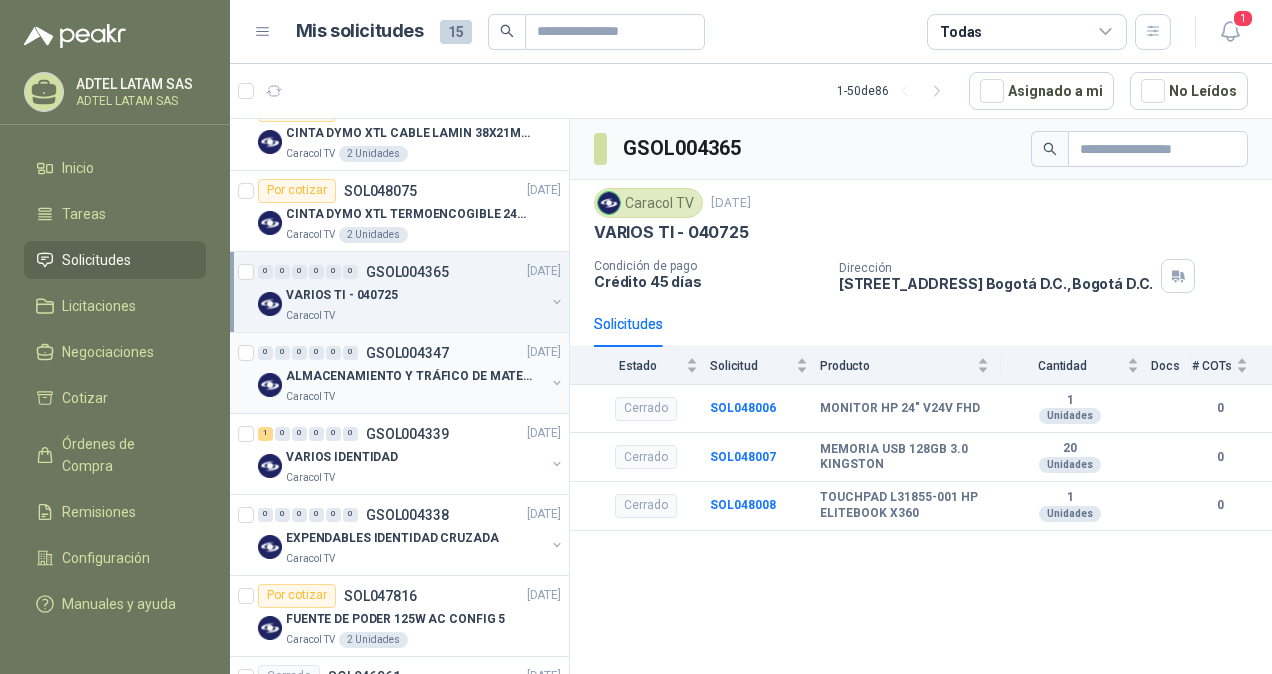 click on "0   0   0   0   0   0   GSOL004347 [DATE]" at bounding box center (411, 353) 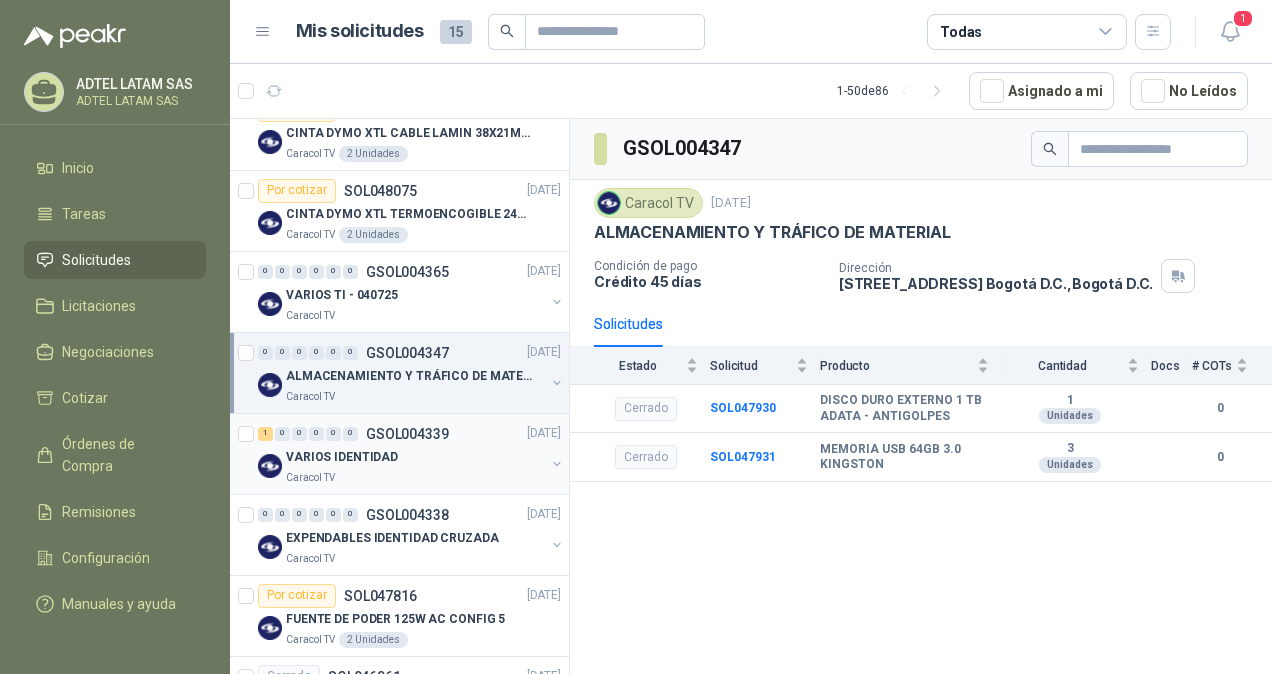 click on "GSOL004339" at bounding box center (407, 434) 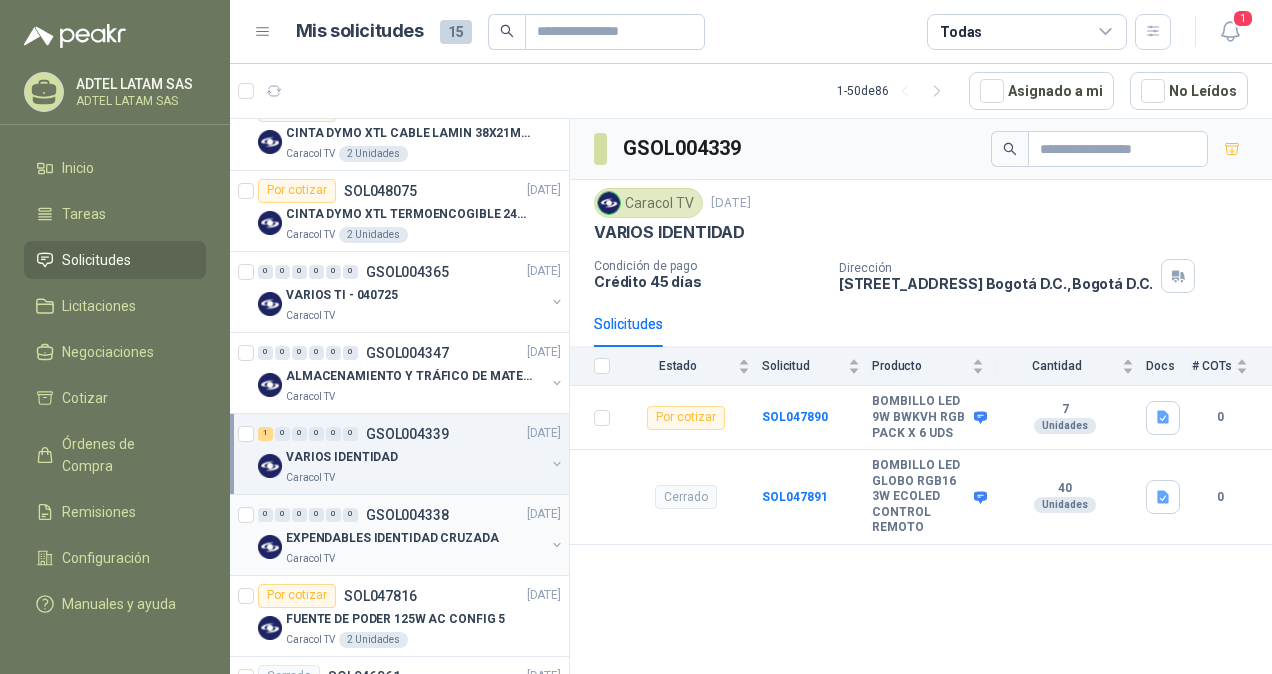click on "EXPENDABLES  IDENTIDAD CRUZADA" at bounding box center [392, 538] 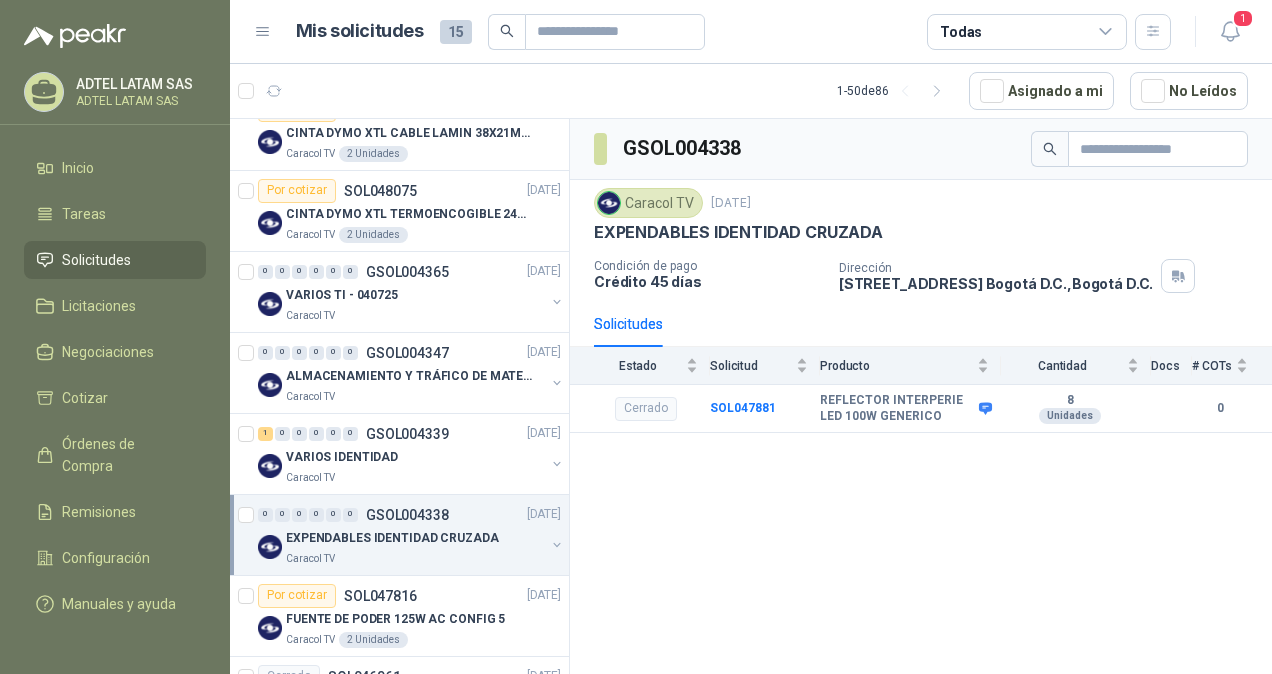 scroll, scrollTop: 1000, scrollLeft: 0, axis: vertical 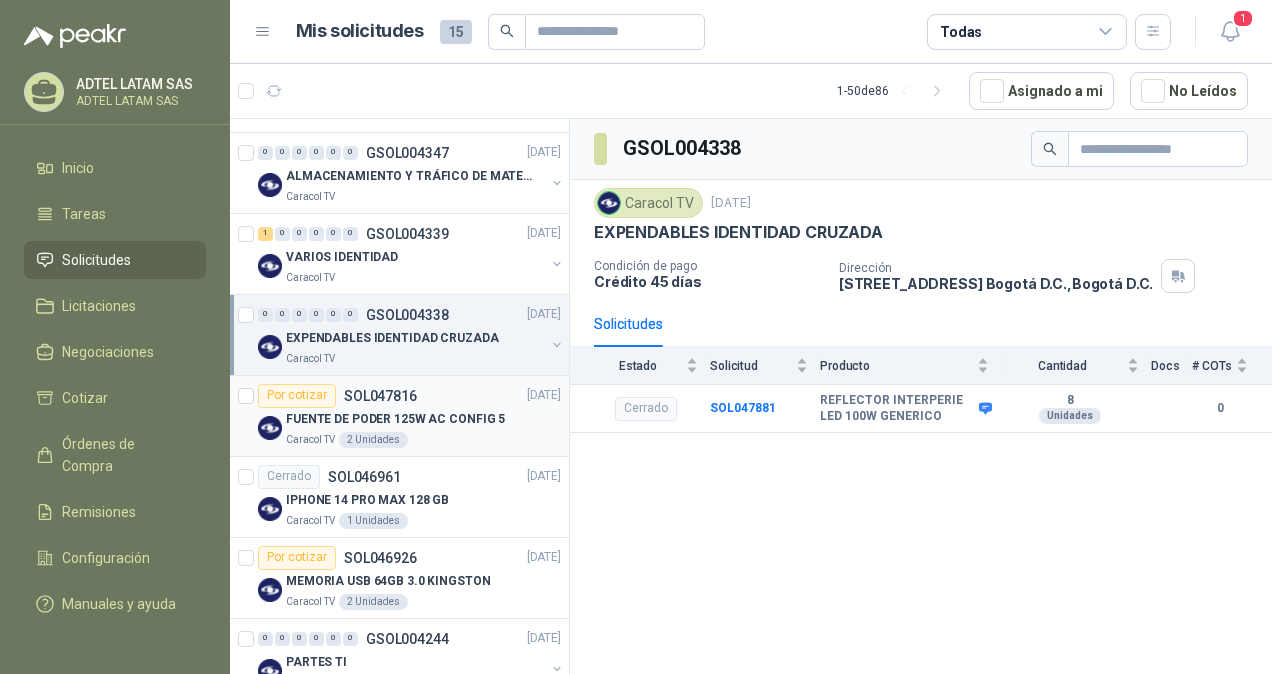 click on "FUENTE DE PODER 125W AC CONFIG 5" at bounding box center [395, 419] 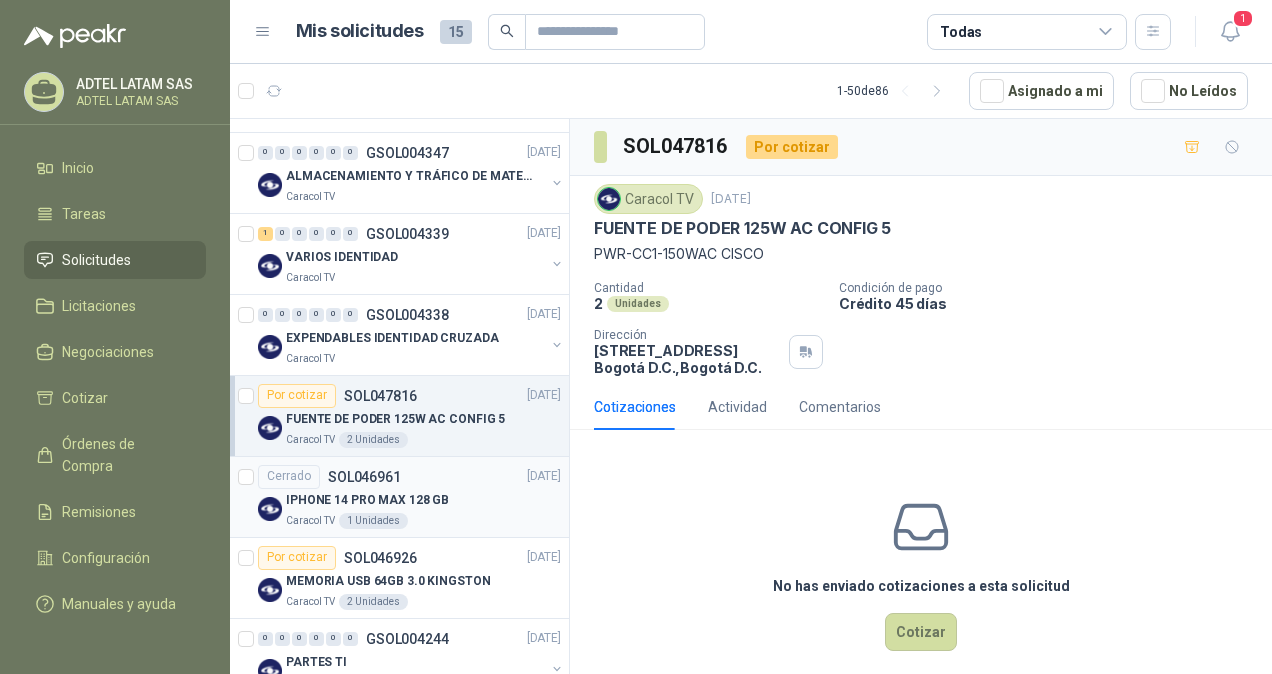 click on "SOL046961" at bounding box center [364, 477] 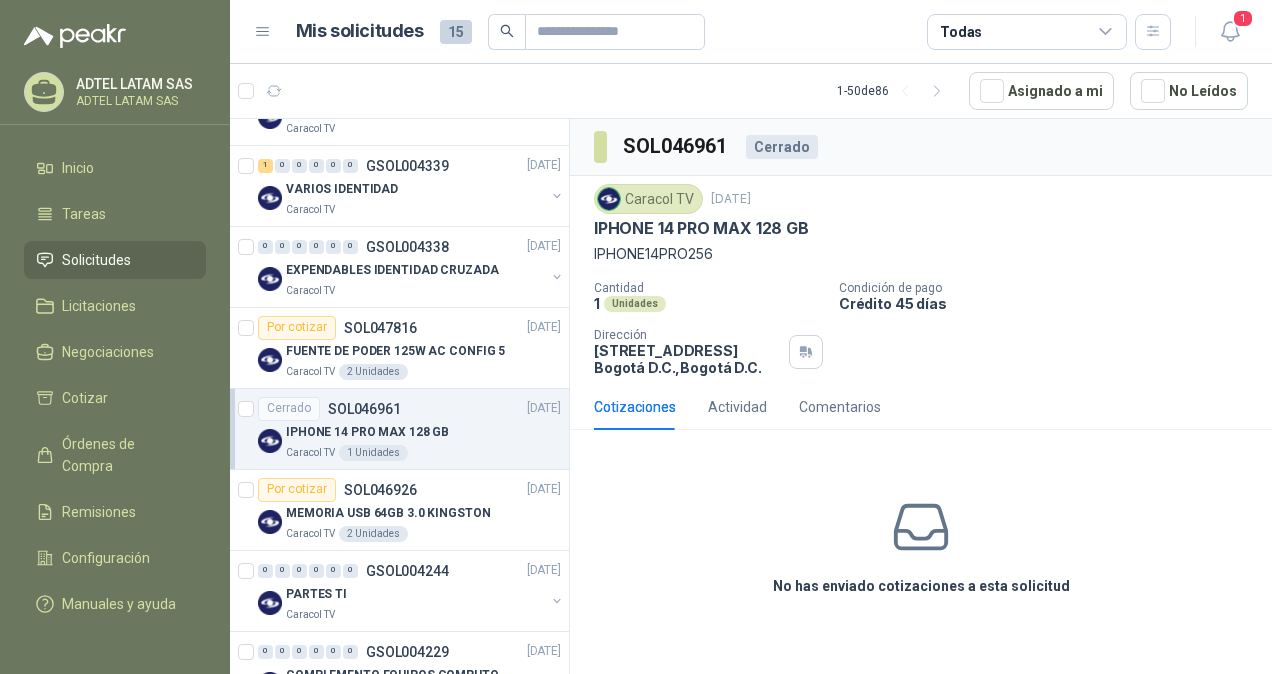 scroll, scrollTop: 1100, scrollLeft: 0, axis: vertical 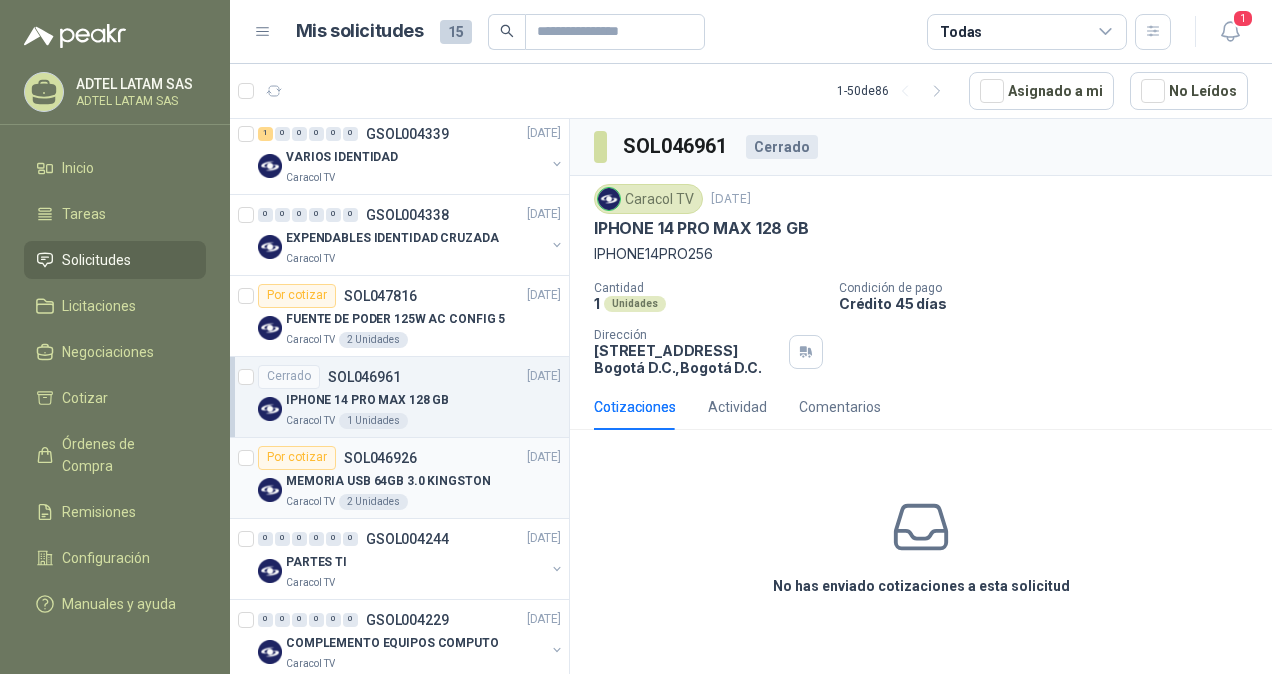 click on "MEMORIA USB 64GB 3.0 KINGSTON" at bounding box center (388, 481) 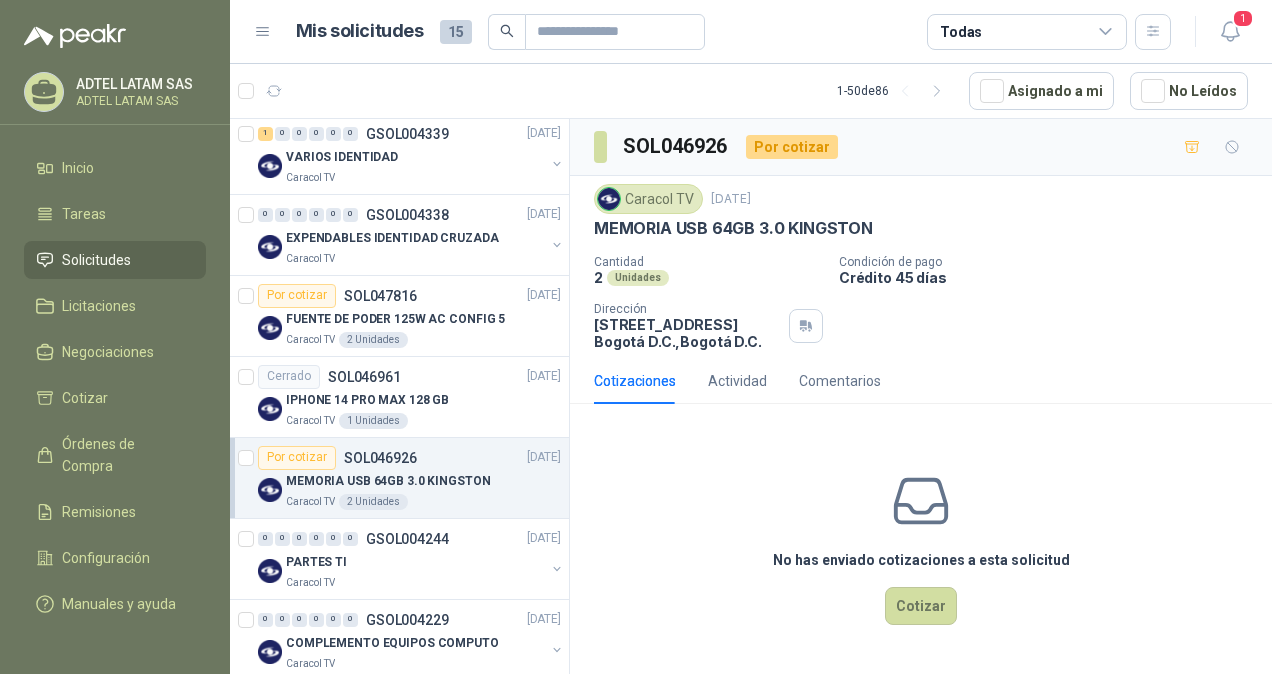 scroll, scrollTop: 1200, scrollLeft: 0, axis: vertical 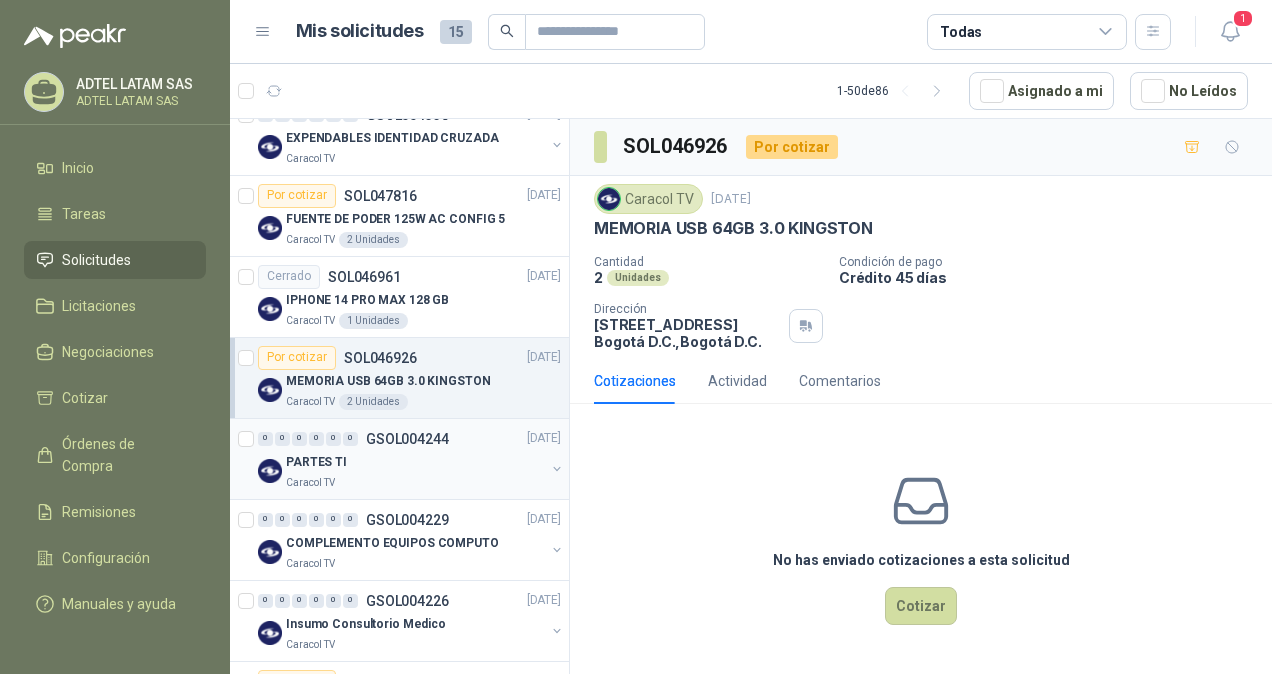 click on "PARTES TI" at bounding box center (415, 463) 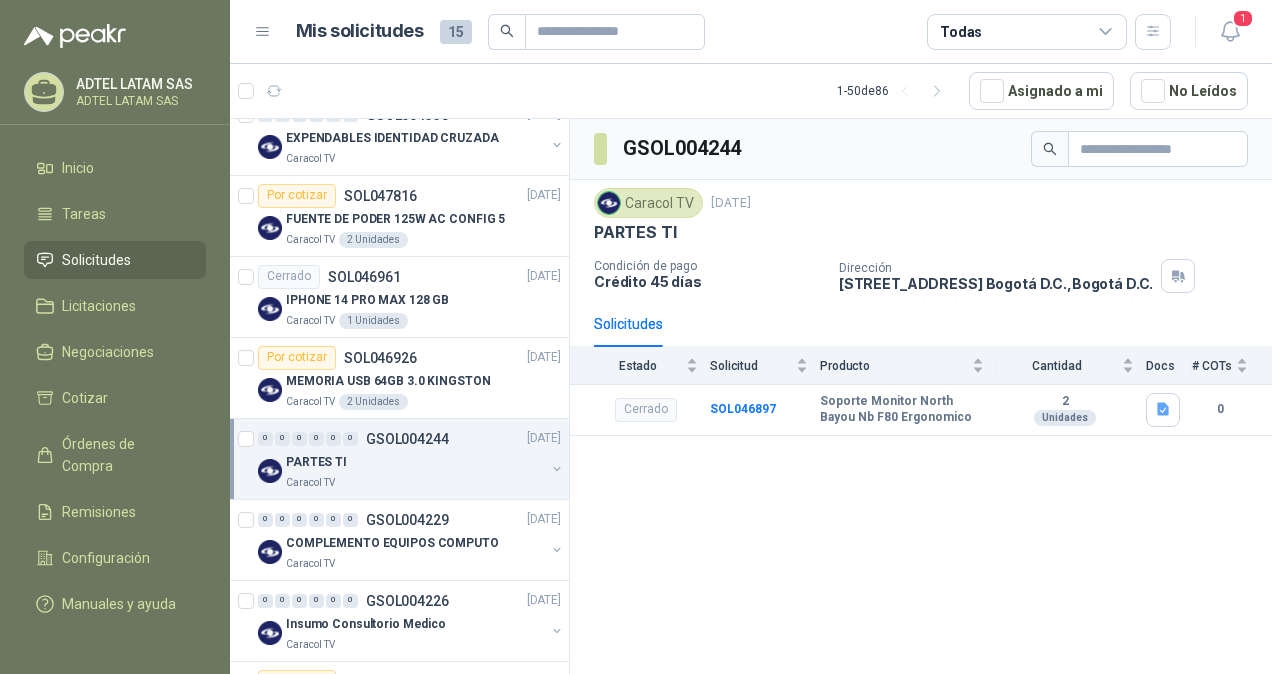 scroll, scrollTop: 1300, scrollLeft: 0, axis: vertical 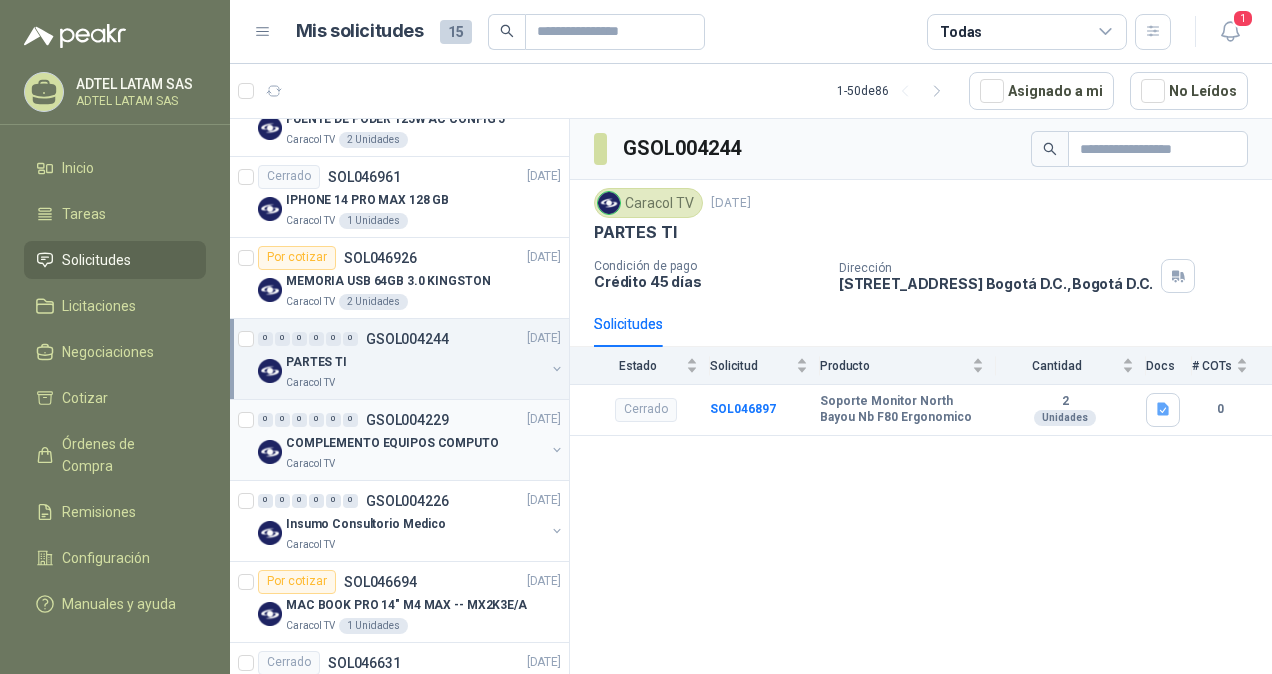 click on "COMPLEMENTO EQUIPOS COMPUTO" at bounding box center [392, 443] 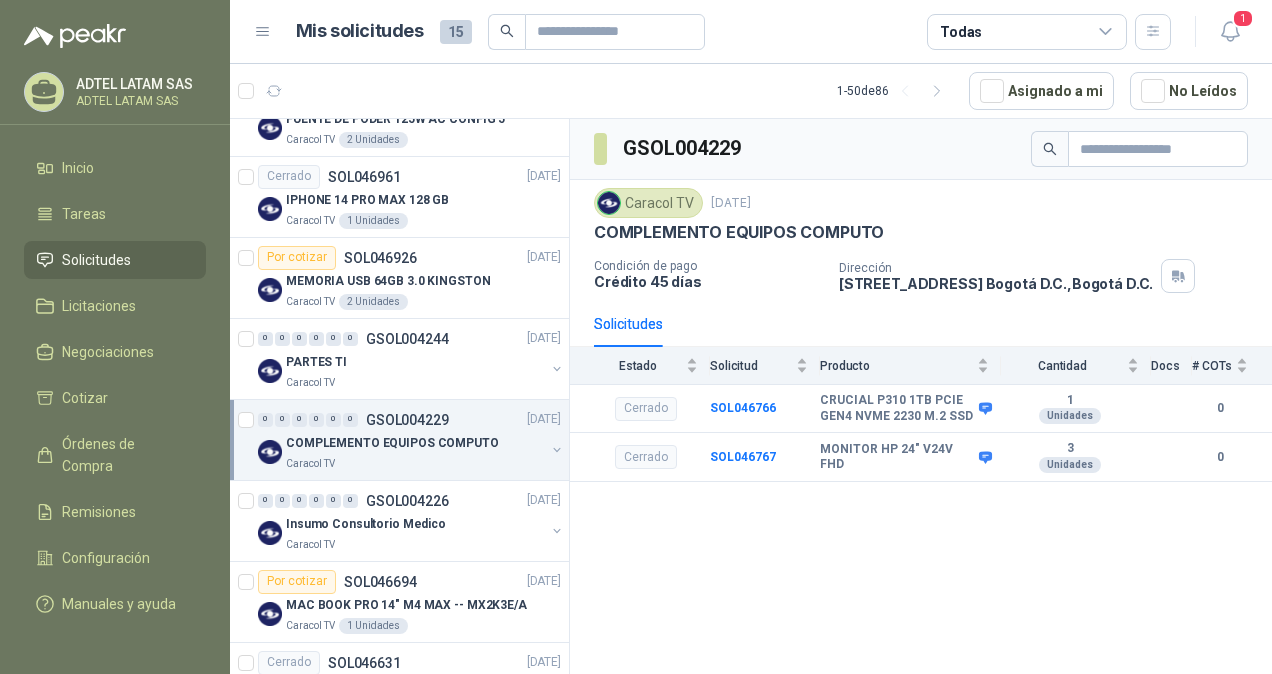 click on "GSOL004229 Caracol TV [DATE]   COMPLEMENTO EQUIPOS COMPUTO Condición de pago Crédito 45 días Dirección [STREET_ADDRESS] D.C. ,  [GEOGRAPHIC_DATA] D.C. Solicitudes Estado Solicitud Producto Cantidad Docs # COTs Cerrado SOL046766 CRUCIAL P310 1TB PCIE GEN4 NVME 2230 M.2 SSD 1 Unidades 0 Cerrado SOL046767 MONITOR HP 24" V24V FHD 3 Unidades 0" at bounding box center [921, 400] 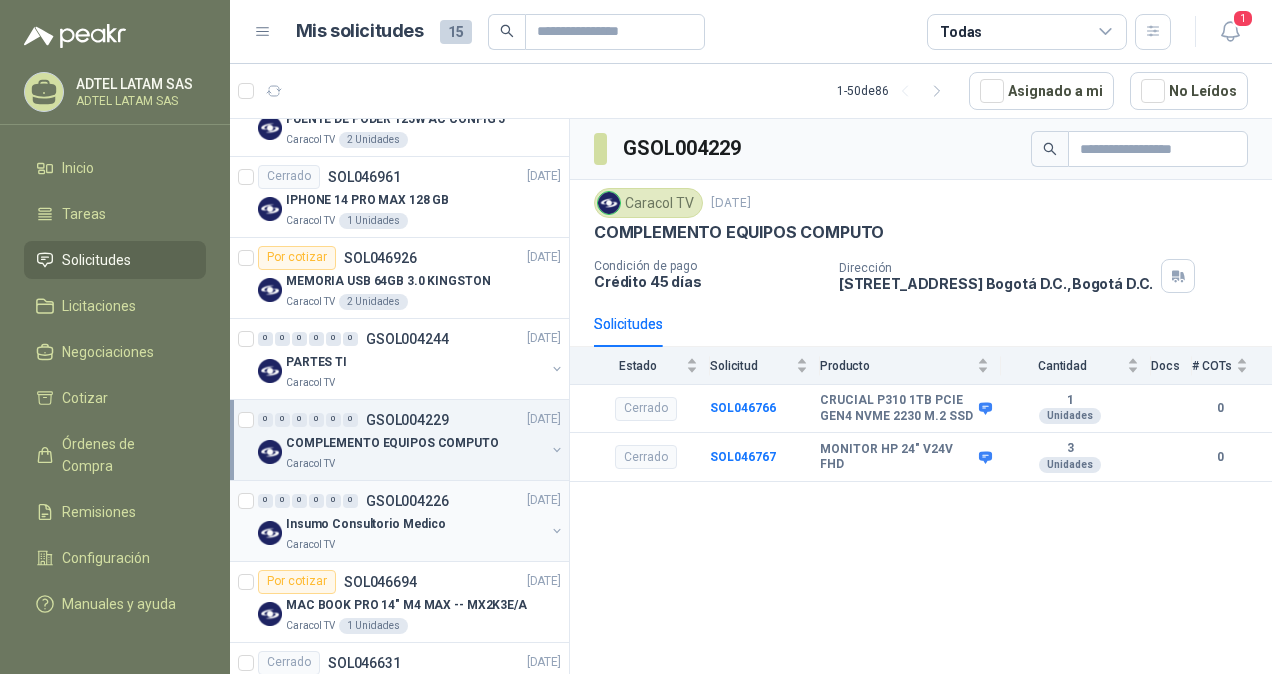 click on "GSOL004226" at bounding box center [407, 501] 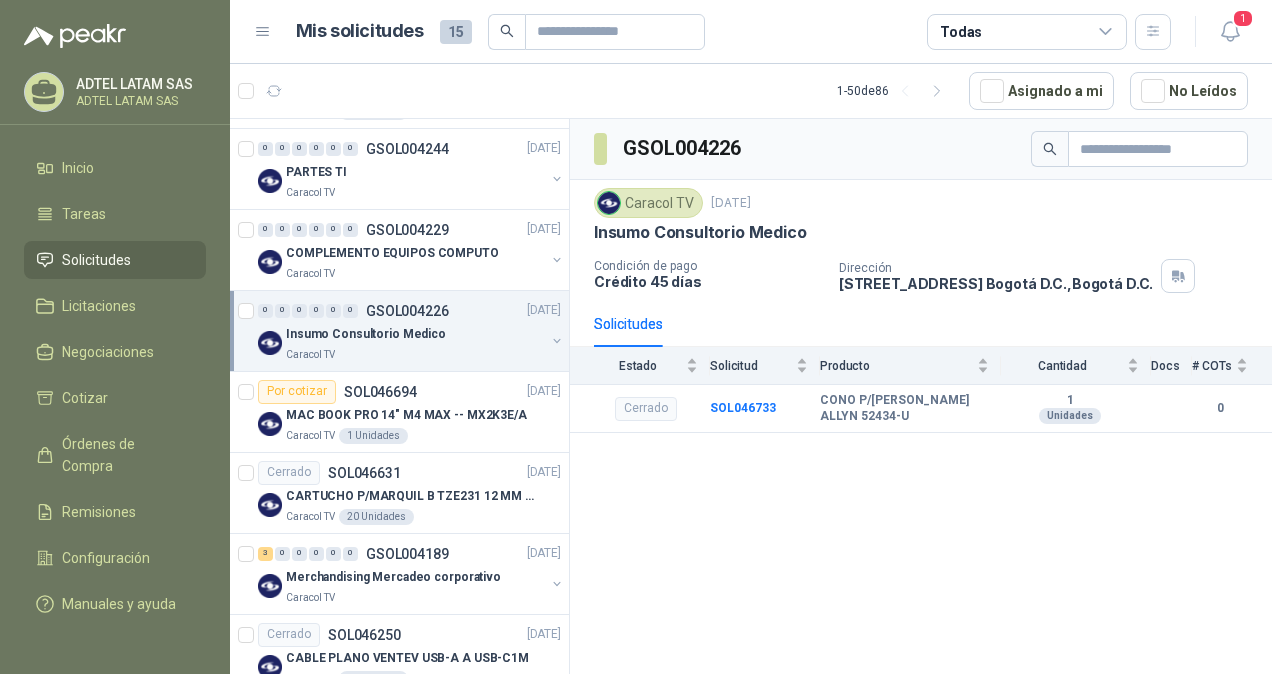 scroll, scrollTop: 1500, scrollLeft: 0, axis: vertical 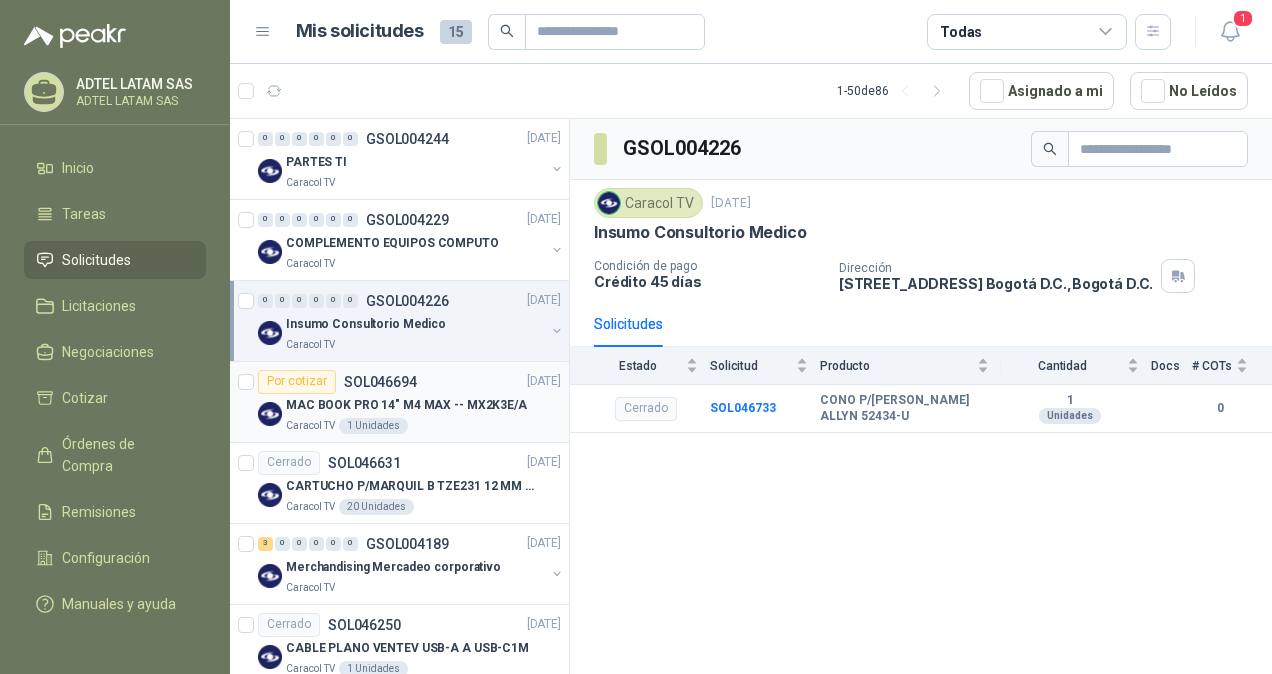 click on "MAC BOOK PRO 14" M4 MAX -- MX2K3E/A" at bounding box center [406, 405] 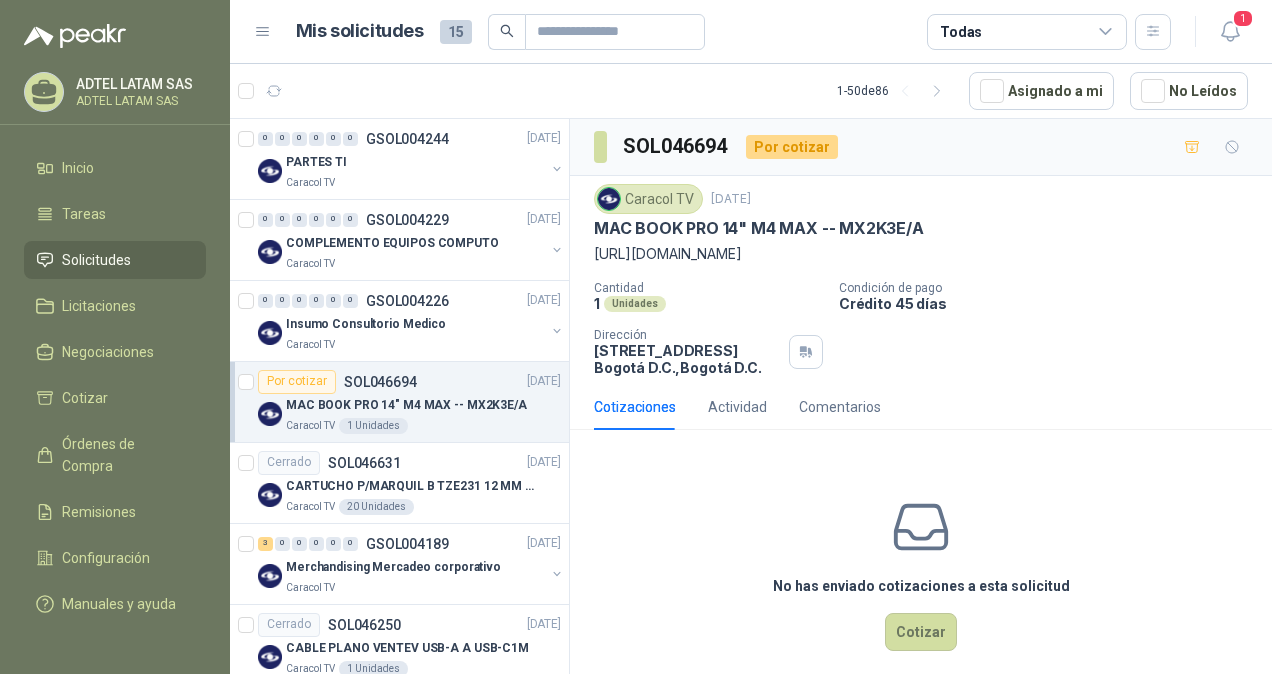 click on "[URL][DOMAIN_NAME]" at bounding box center [921, 254] 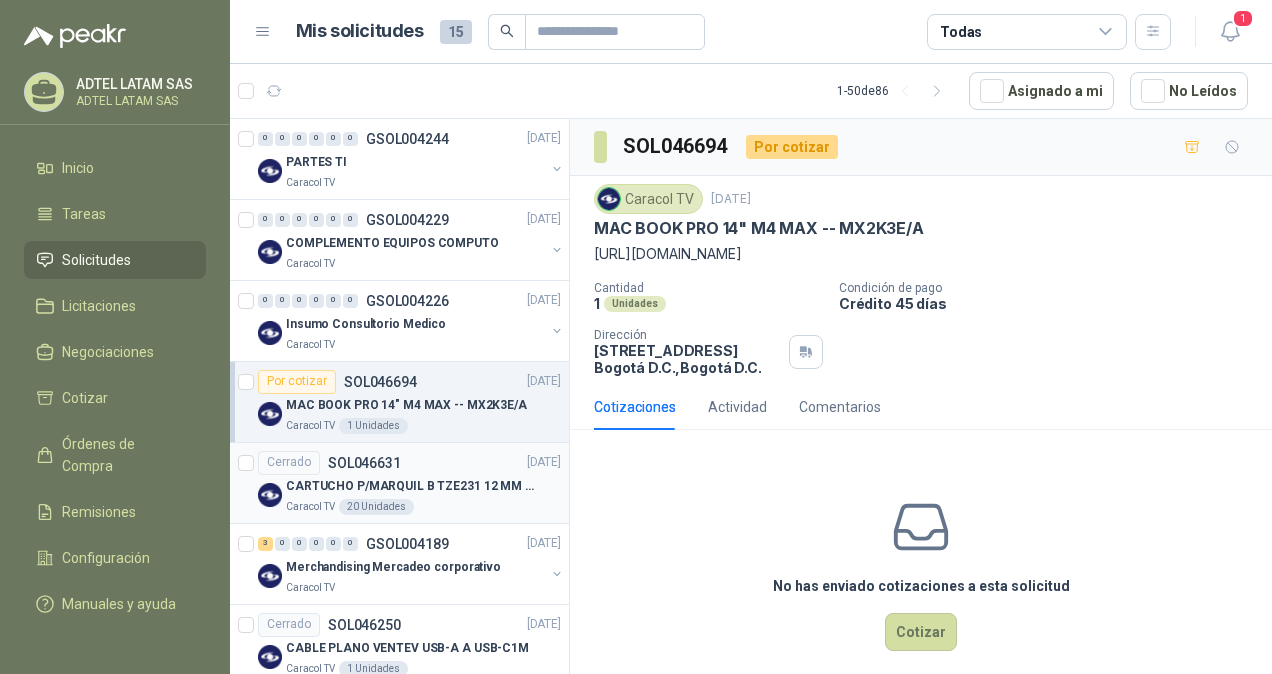 click on "CARTUCHO P/MARQUIL B TZE231 12 MM X 8MM" at bounding box center (410, 486) 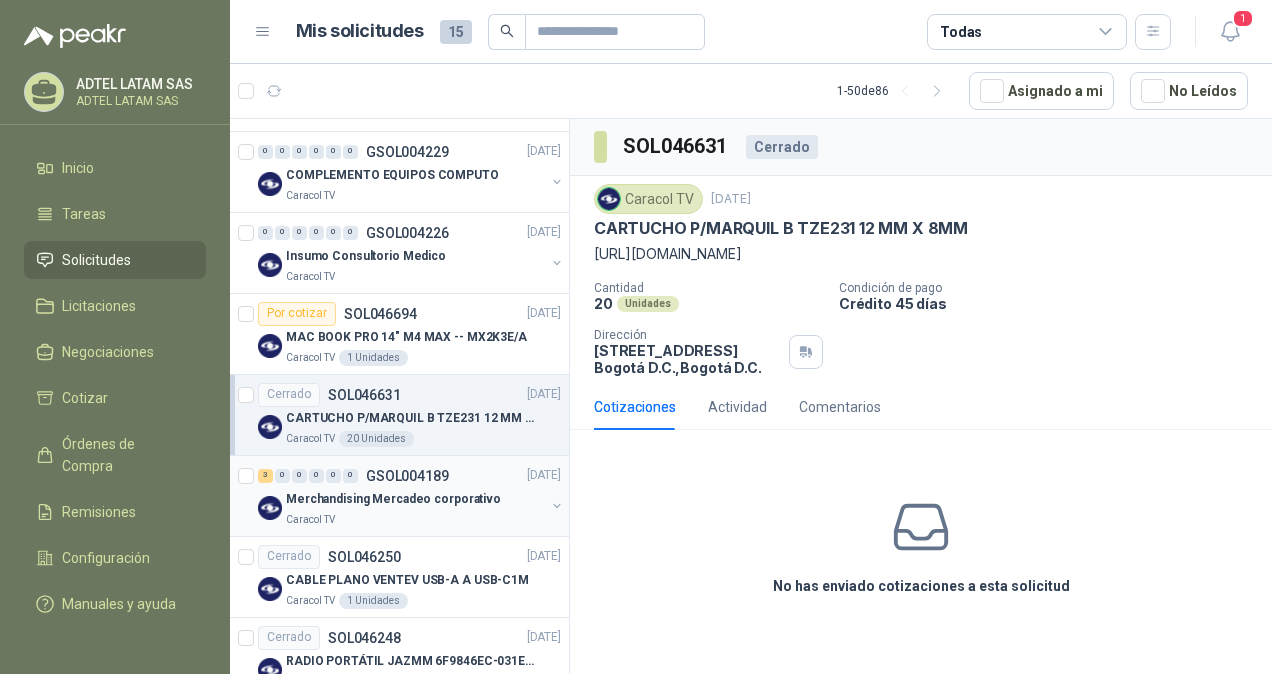 scroll, scrollTop: 1600, scrollLeft: 0, axis: vertical 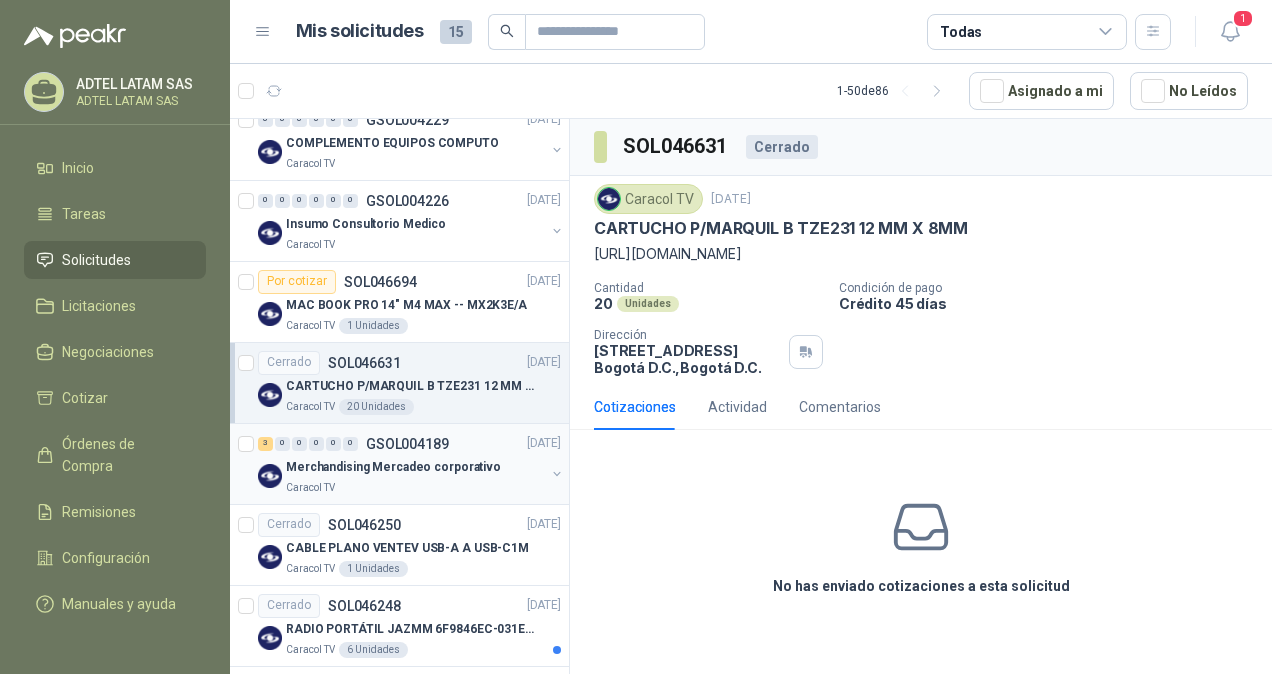 click on "Merchandising Mercadeo corporativo" at bounding box center [393, 467] 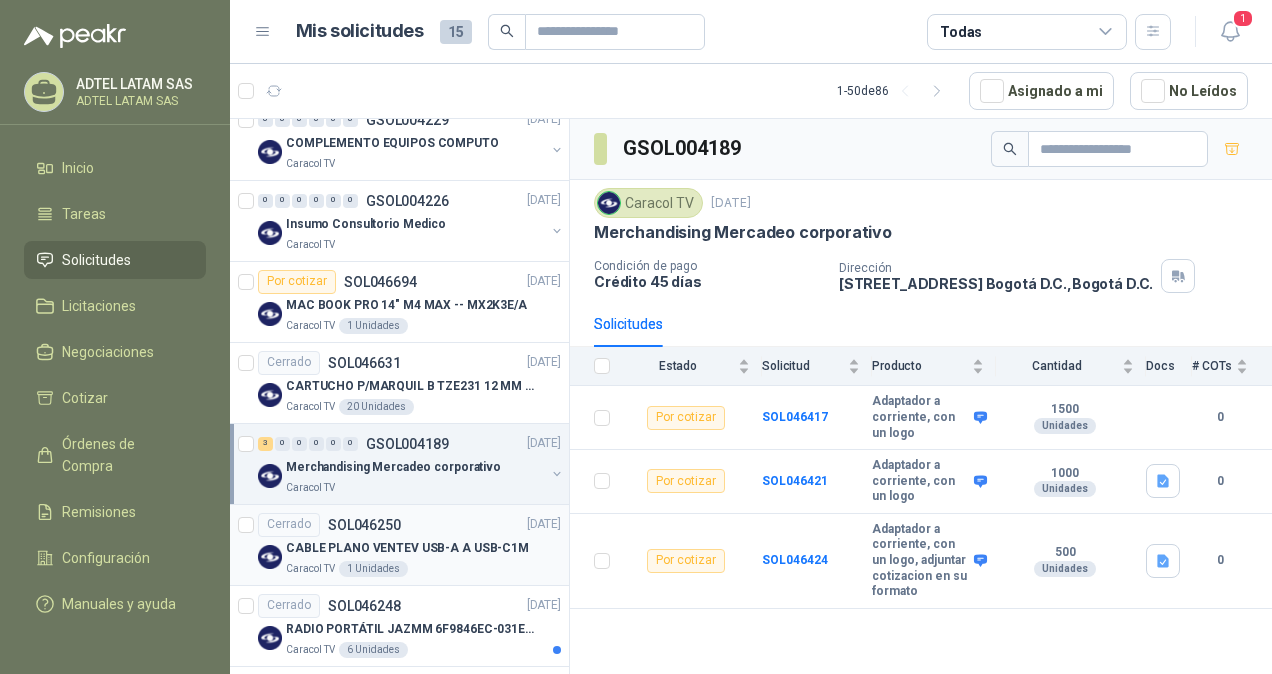 click on "CABLE PLANO VENTEV USB-A A USB-C1M" at bounding box center (407, 548) 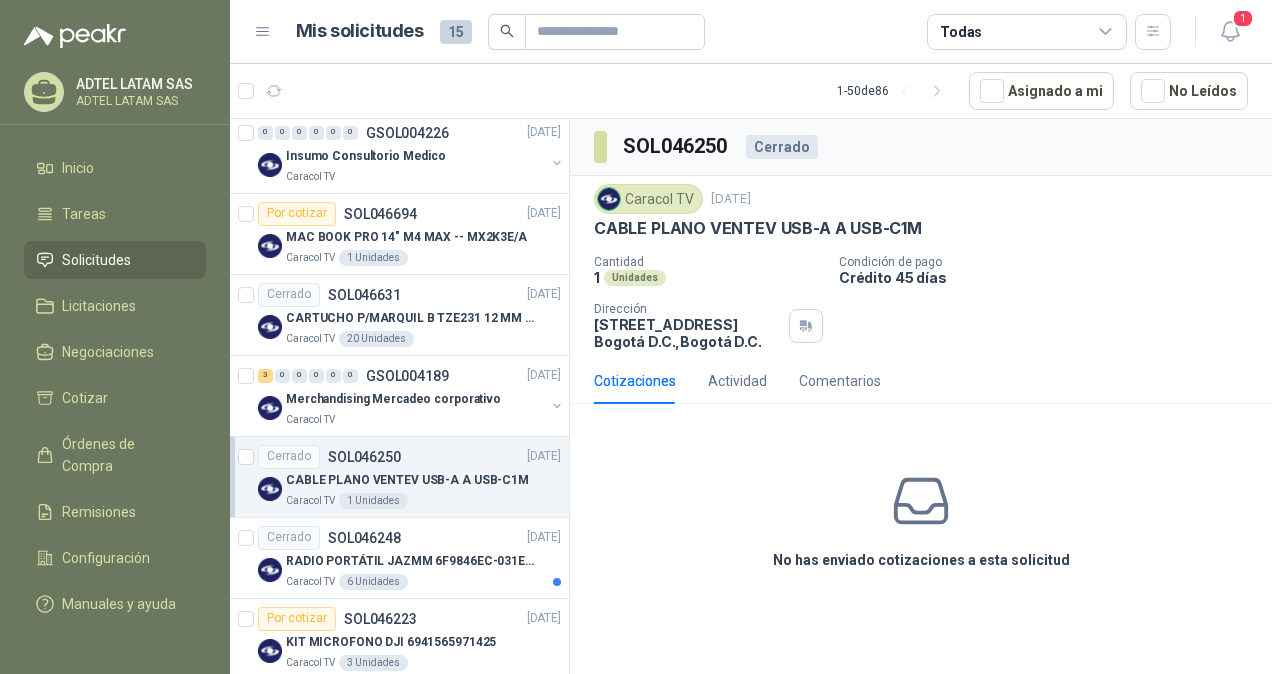 scroll, scrollTop: 1700, scrollLeft: 0, axis: vertical 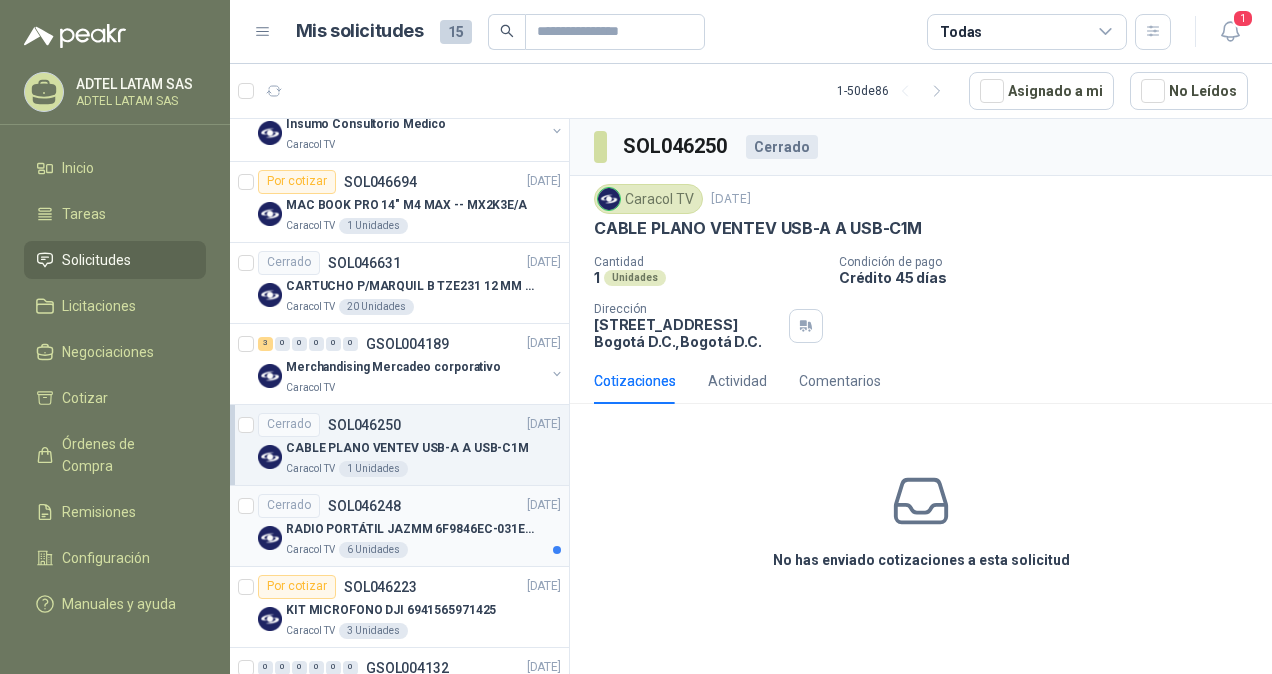 click on "RADIO PORTÁTIL JAZMM 6F9846EC-031E-4F5A" at bounding box center (410, 529) 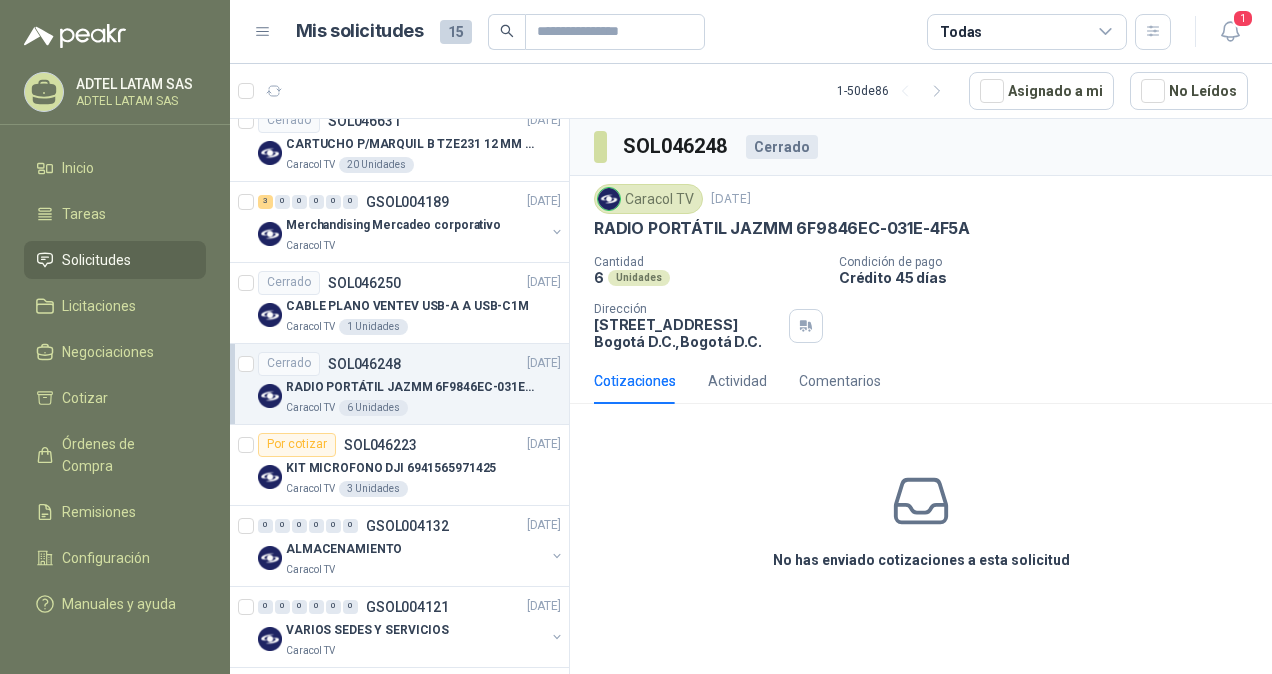 scroll, scrollTop: 1900, scrollLeft: 0, axis: vertical 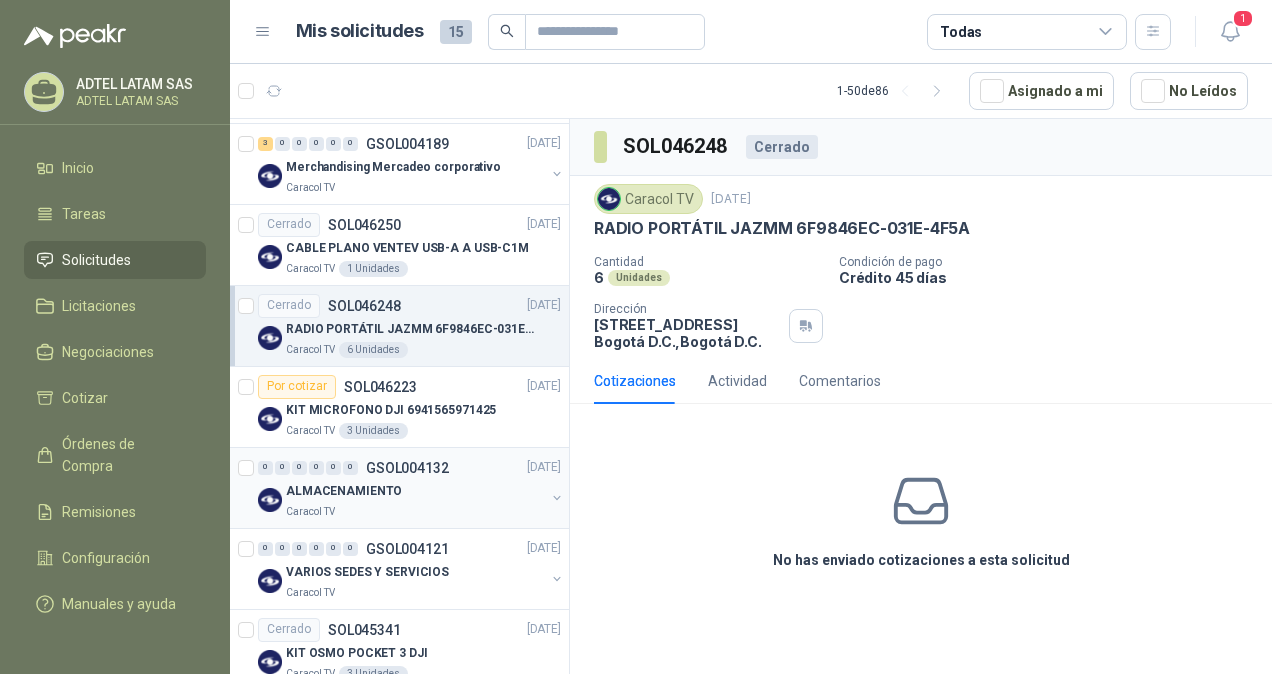 click on "ALMACENAMIENTO" at bounding box center [344, 491] 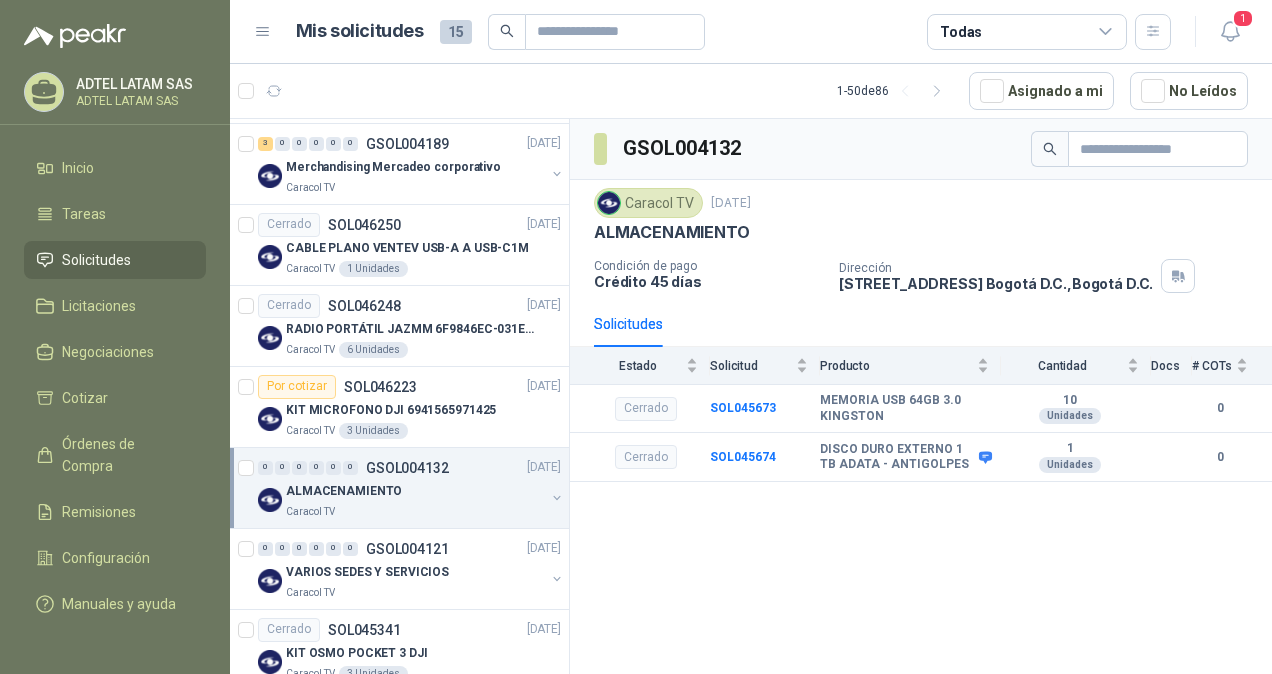 scroll, scrollTop: 2000, scrollLeft: 0, axis: vertical 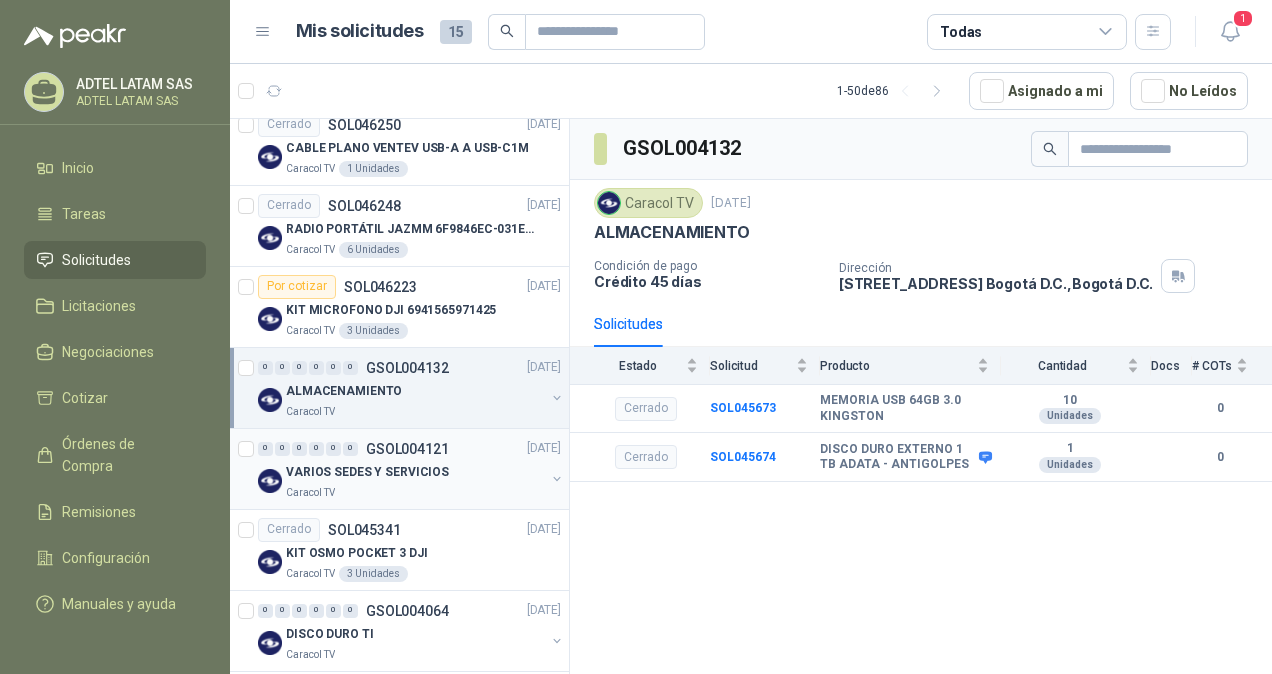 click on "VARIOS SEDES Y SERVICIOS" at bounding box center [367, 472] 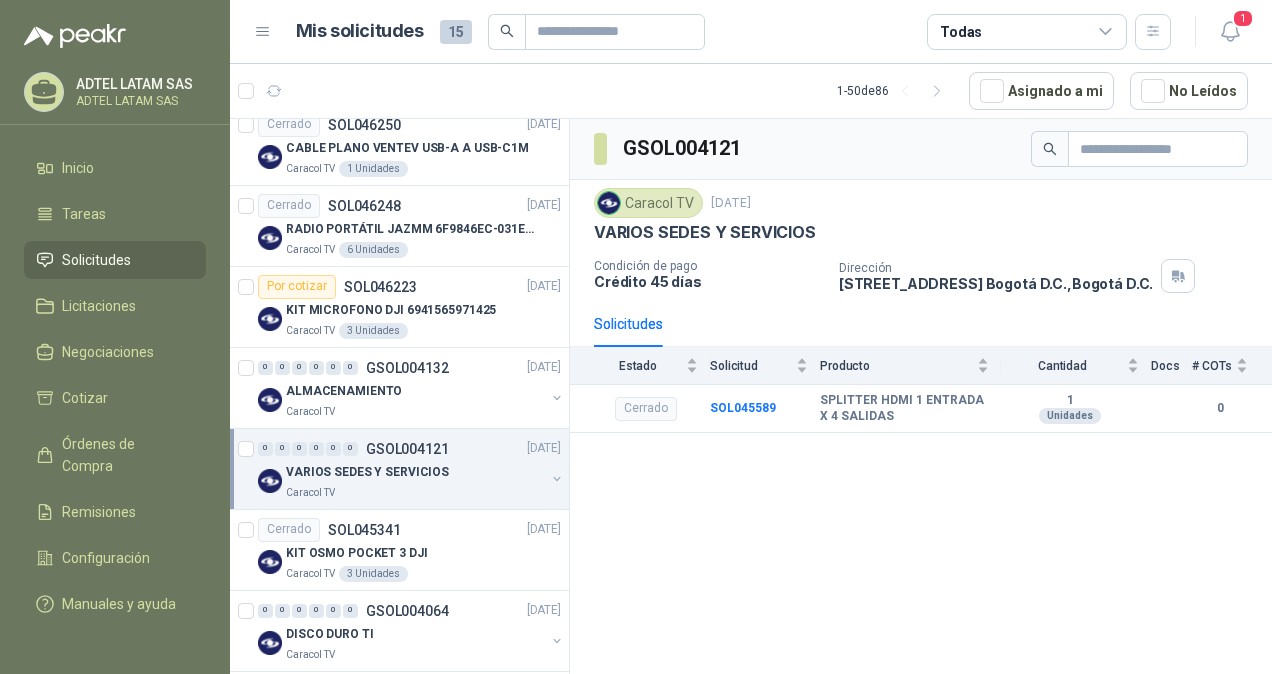 scroll, scrollTop: 2100, scrollLeft: 0, axis: vertical 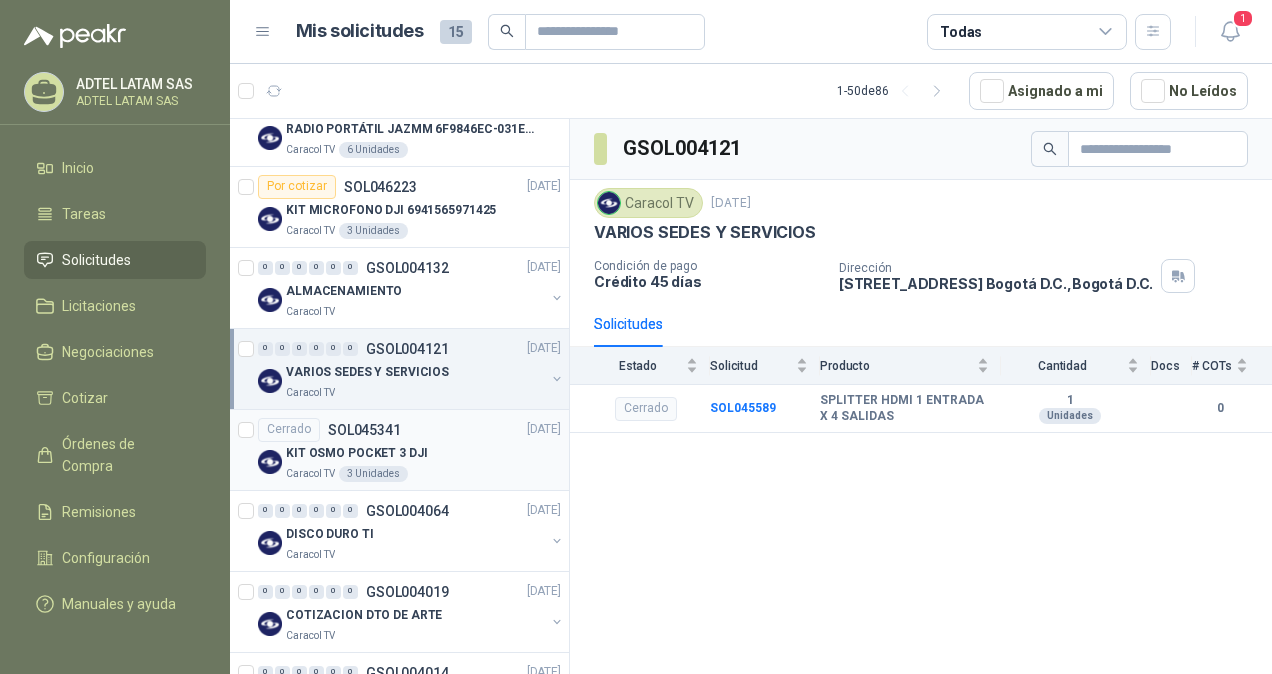 click on "KIT OSMO POCKET 3 DJI" at bounding box center [356, 453] 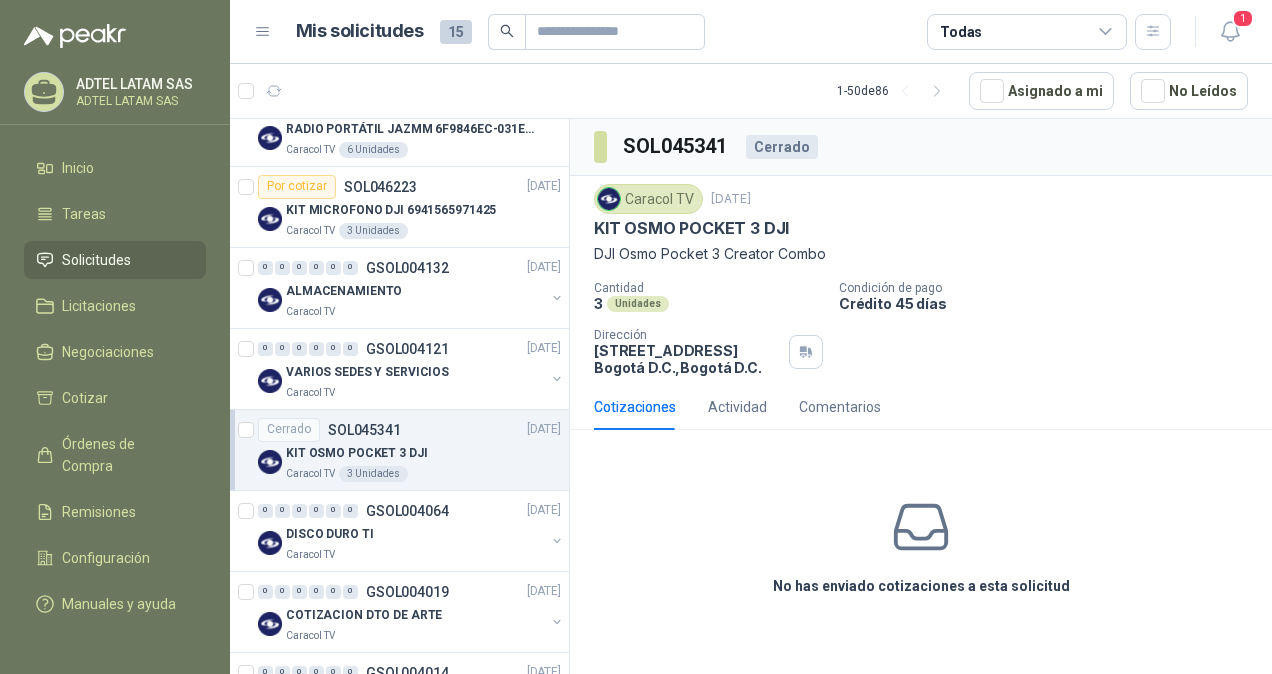 scroll, scrollTop: 2200, scrollLeft: 0, axis: vertical 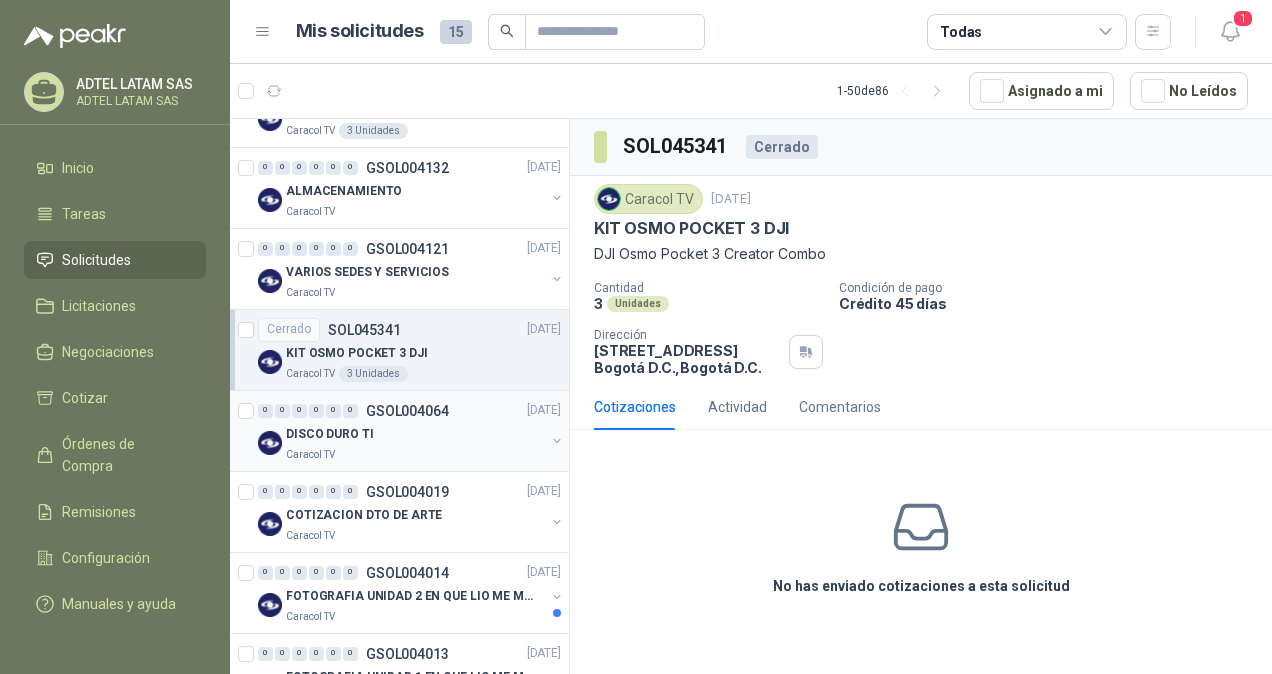 click on "DISCO DURO TI" at bounding box center [415, 435] 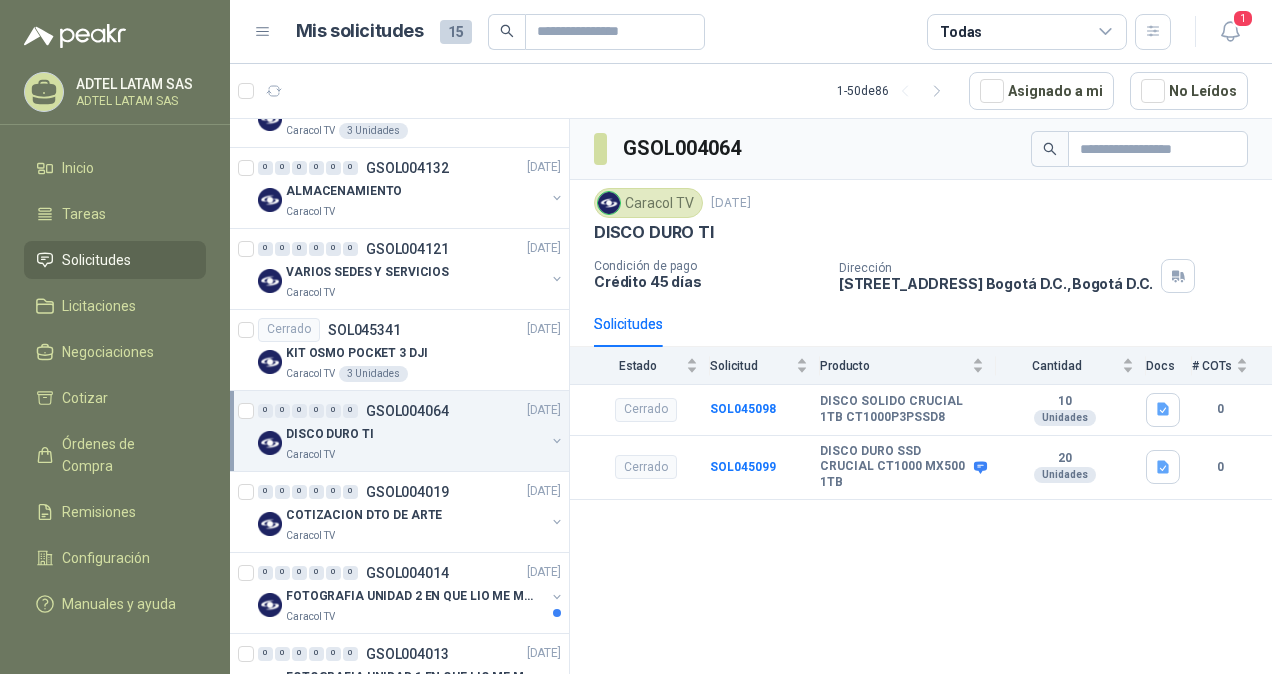 click on "Caracol TV" at bounding box center [648, 203] 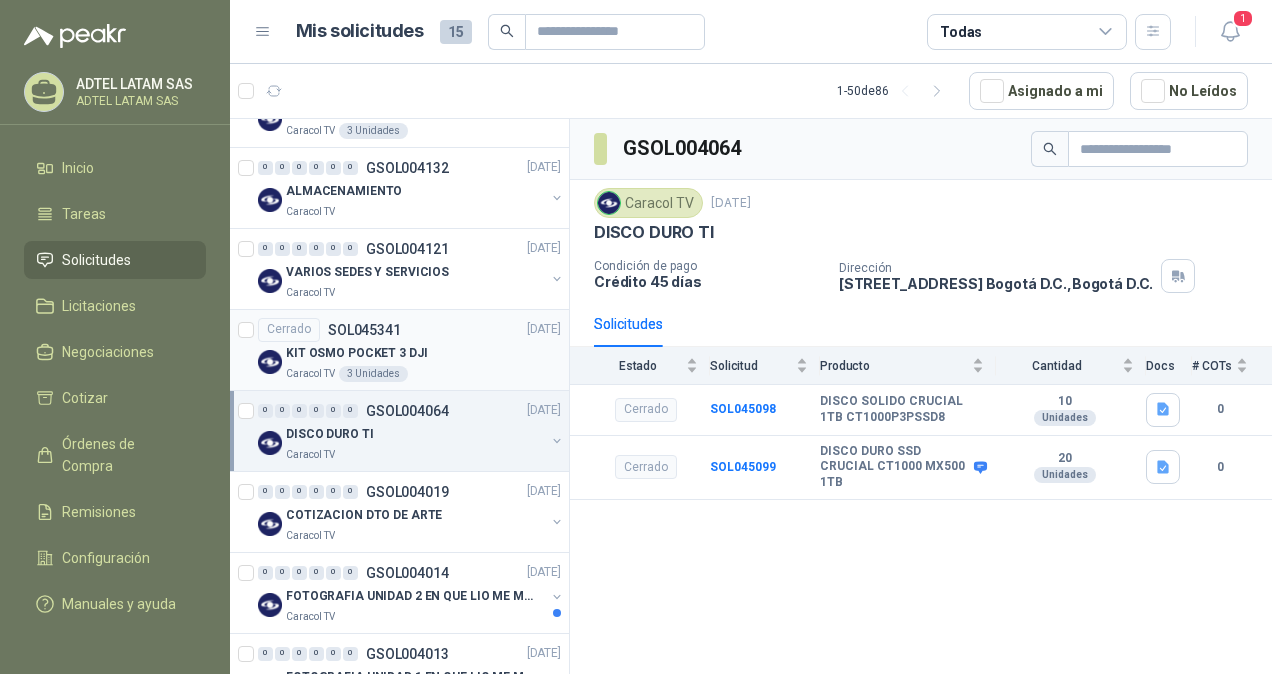 click on "KIT OSMO POCKET 3 DJI" at bounding box center [356, 353] 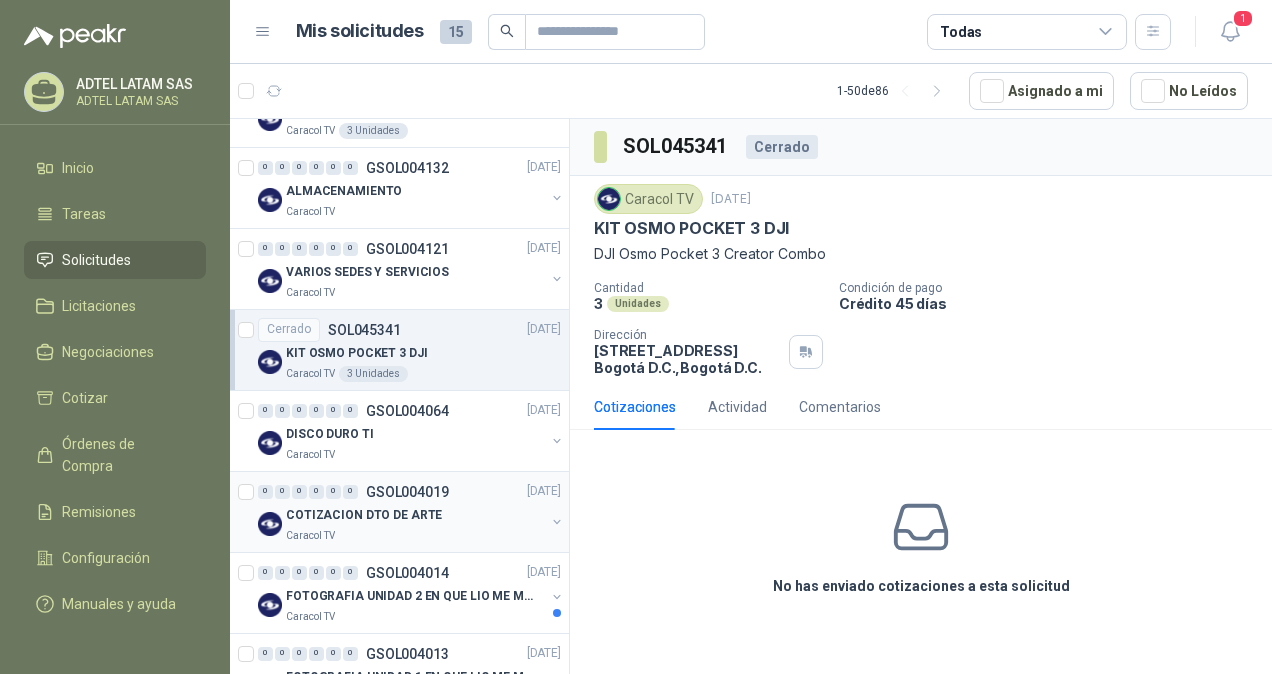 click on "GSOL004019" at bounding box center [407, 492] 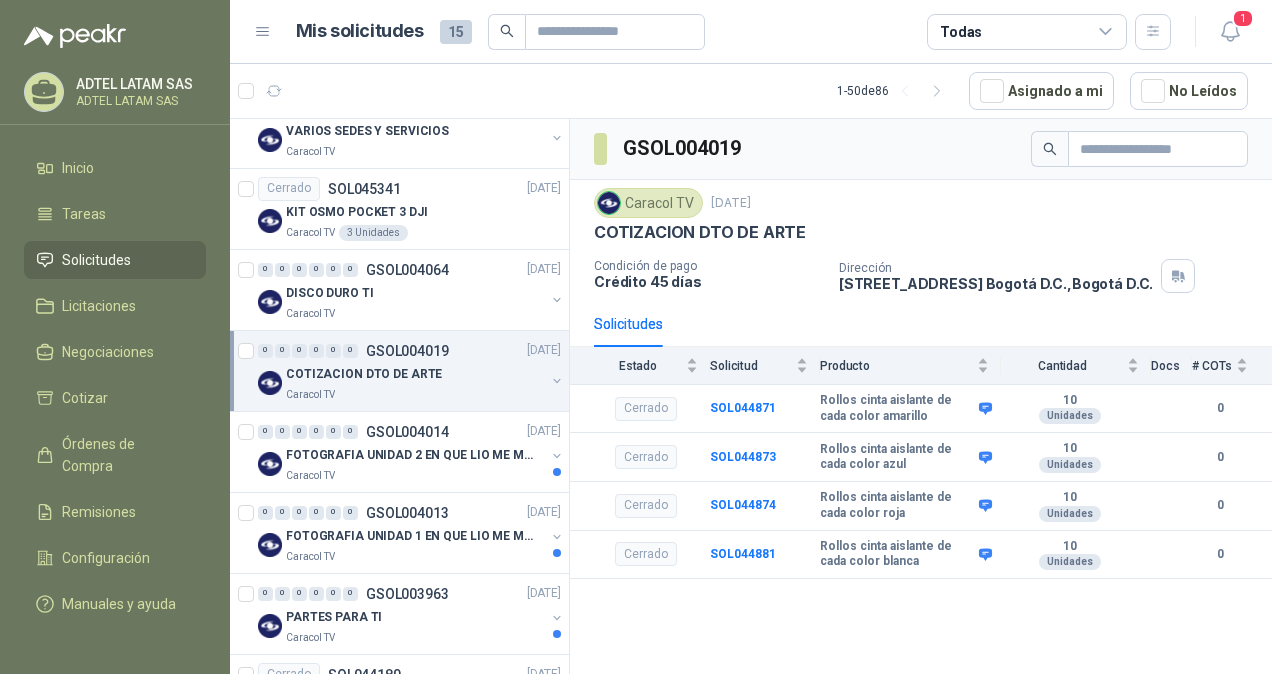 scroll, scrollTop: 2400, scrollLeft: 0, axis: vertical 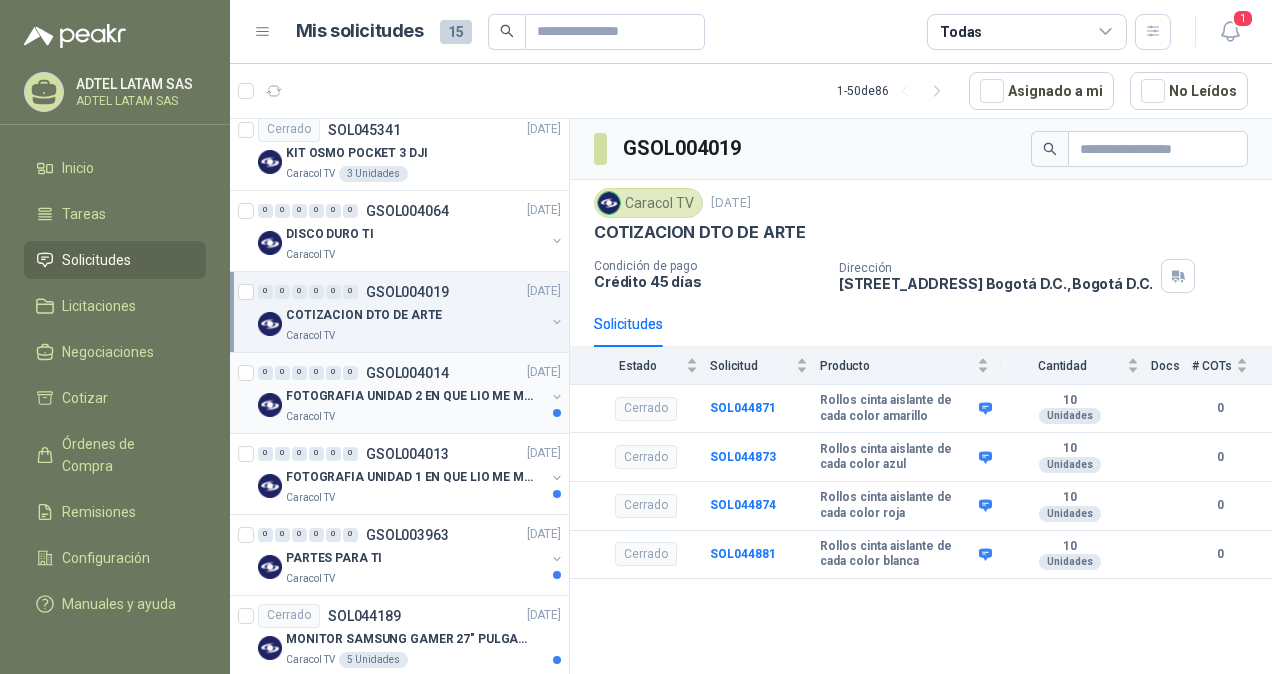 click on "FOTOGRAFIA UNIDAD 2 EN QUE LIO ME METI" at bounding box center (410, 396) 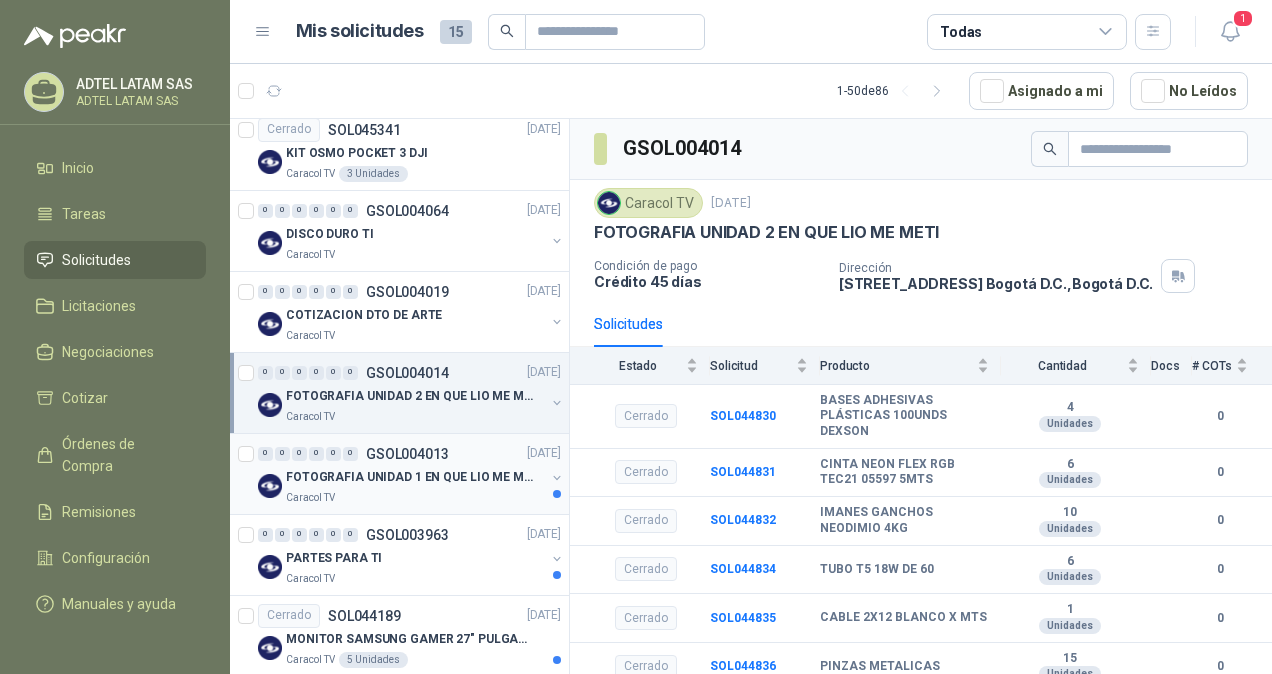 click on "FOTOGRAFIA UNIDAD 1 EN QUE LIO ME METI" at bounding box center (410, 477) 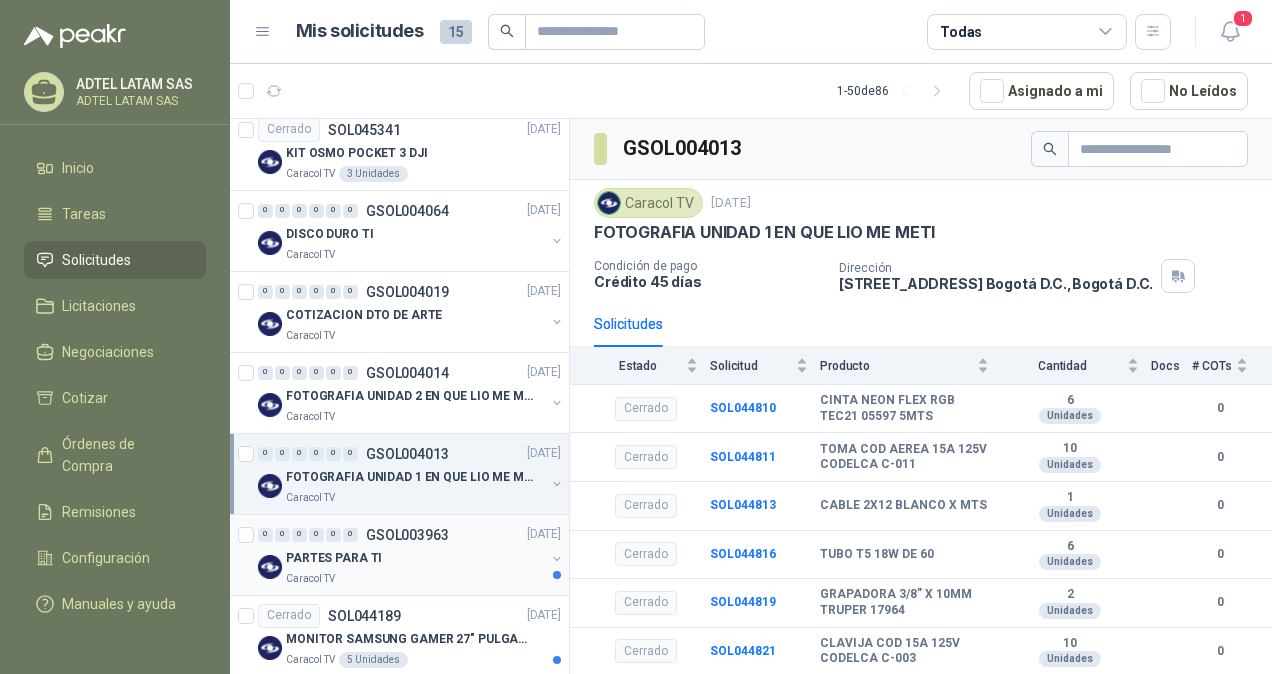 click on "GSOL003963" at bounding box center (407, 535) 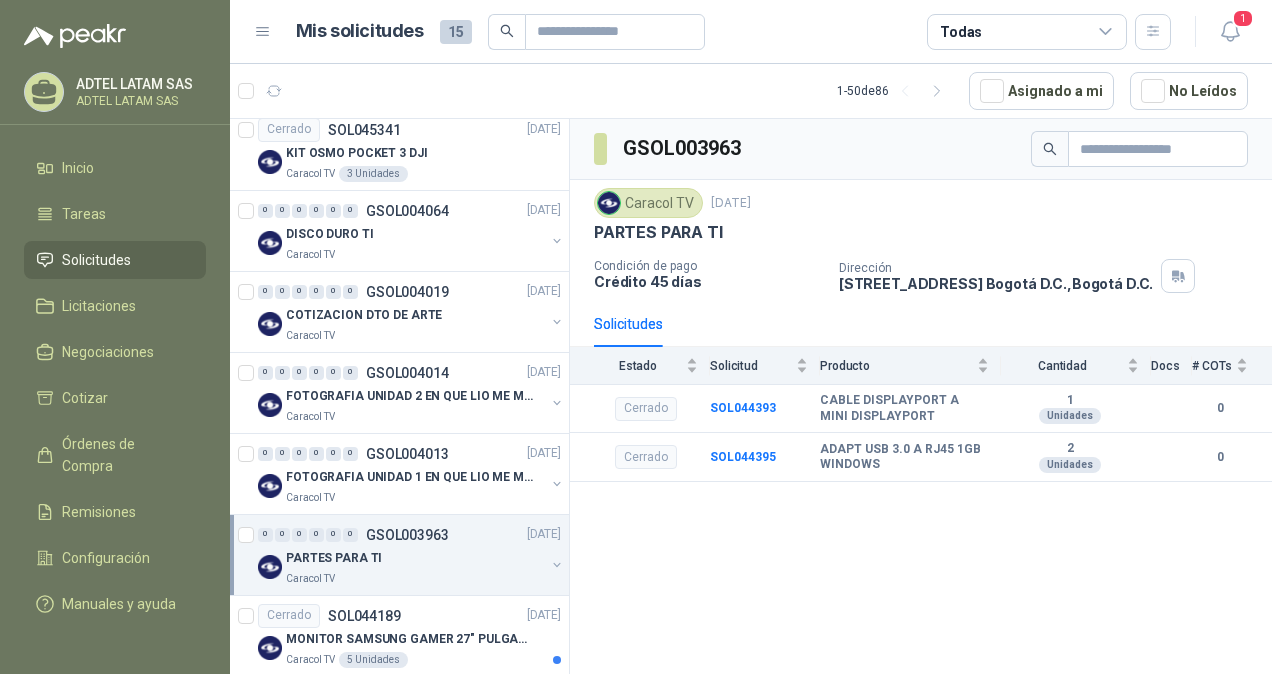 scroll, scrollTop: 2500, scrollLeft: 0, axis: vertical 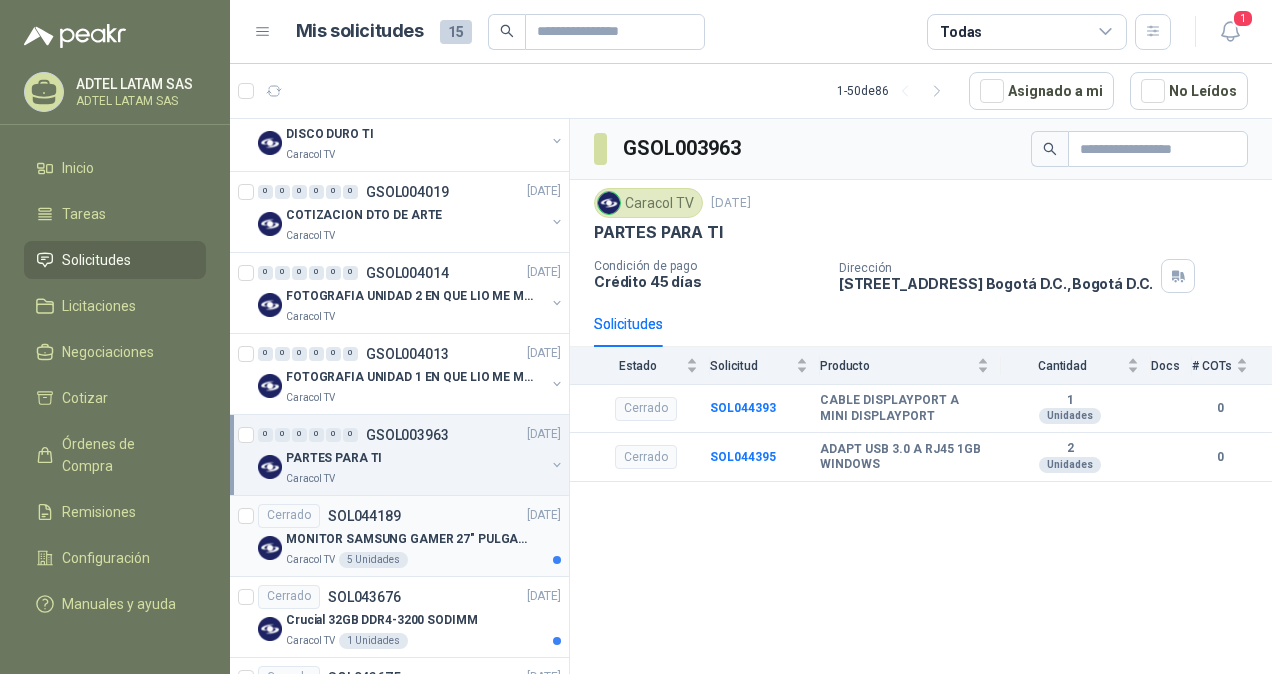 click on "SOL044189" at bounding box center [364, 516] 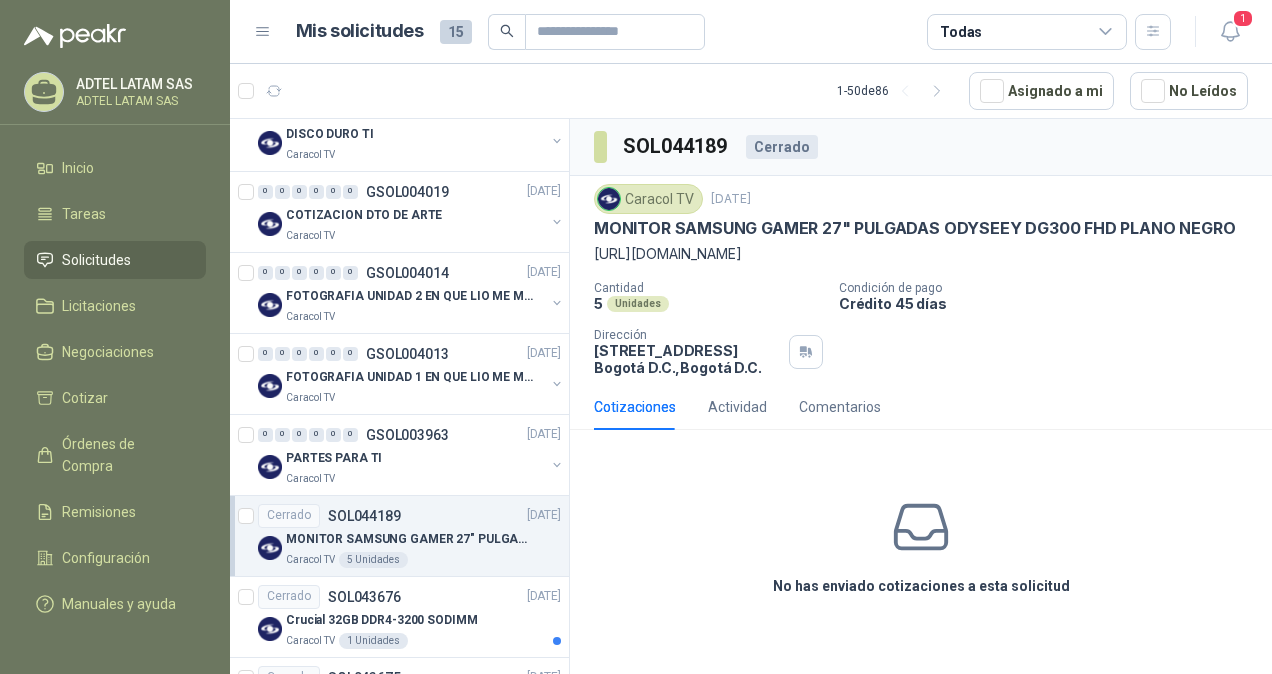 drag, startPoint x: 1164, startPoint y: 250, endPoint x: 586, endPoint y: 260, distance: 578.0865 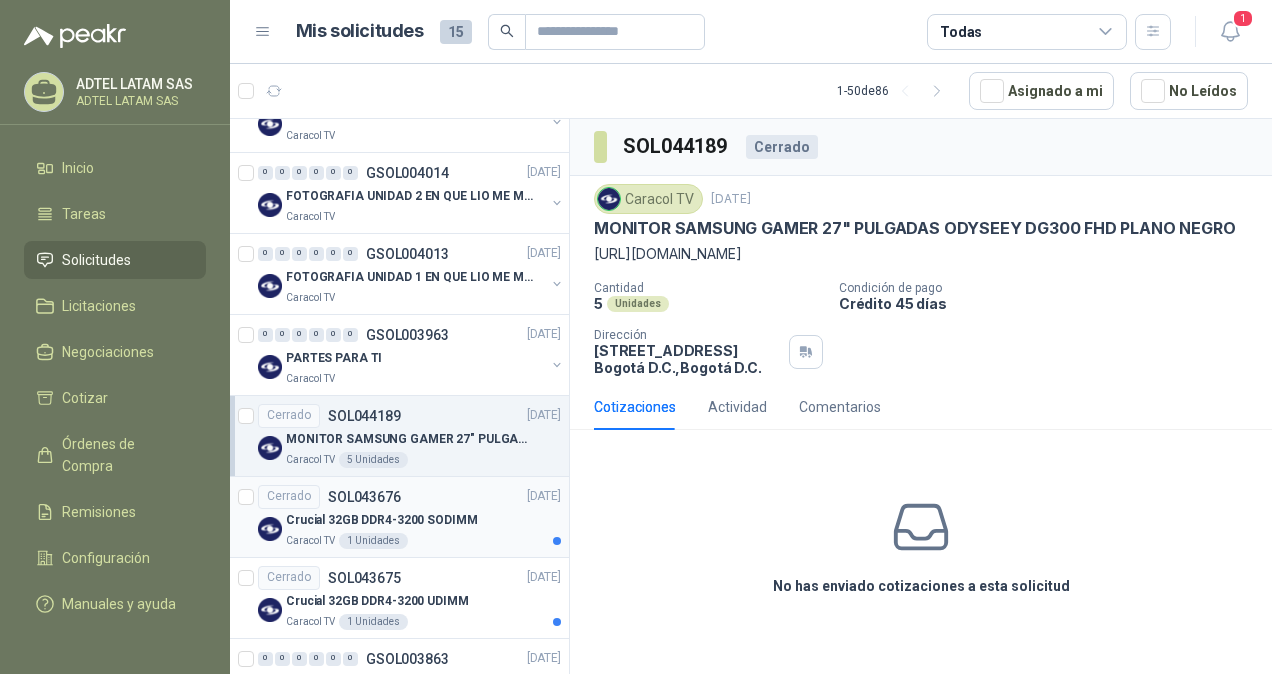 click on "Crucial 32GB DDR4-3200 SODIMM" at bounding box center (382, 520) 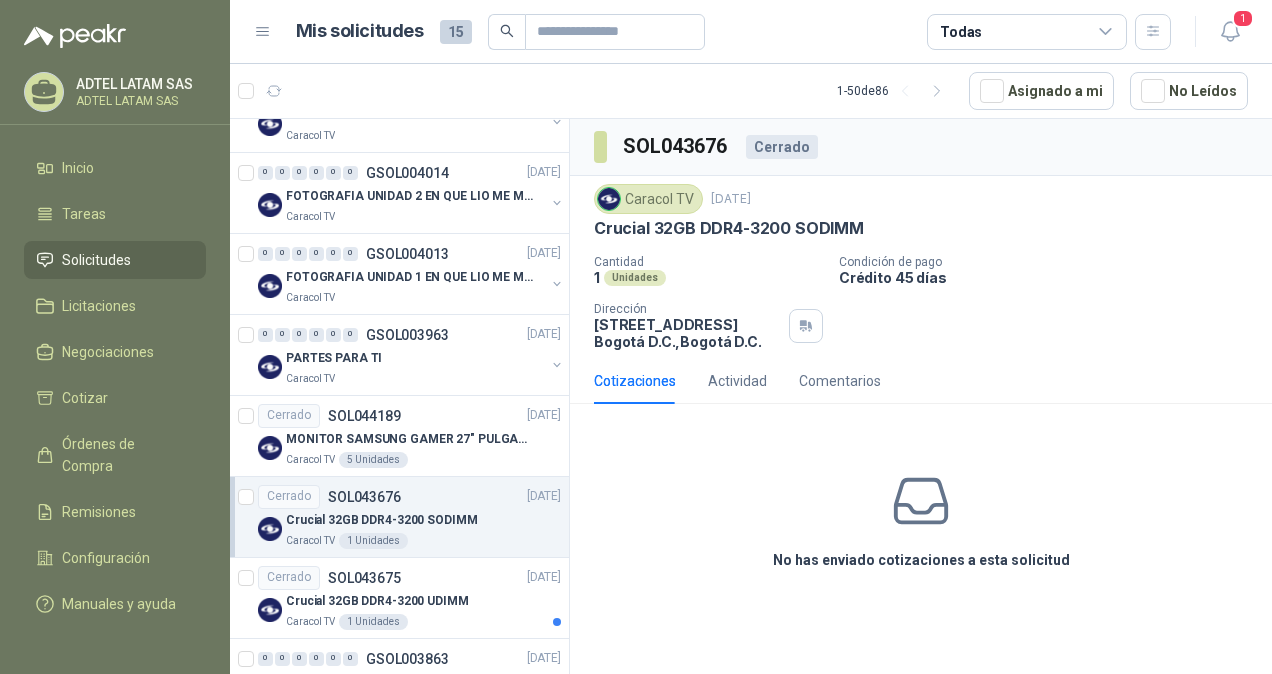 click on "No has enviado cotizaciones a esta solicitud" at bounding box center (921, 520) 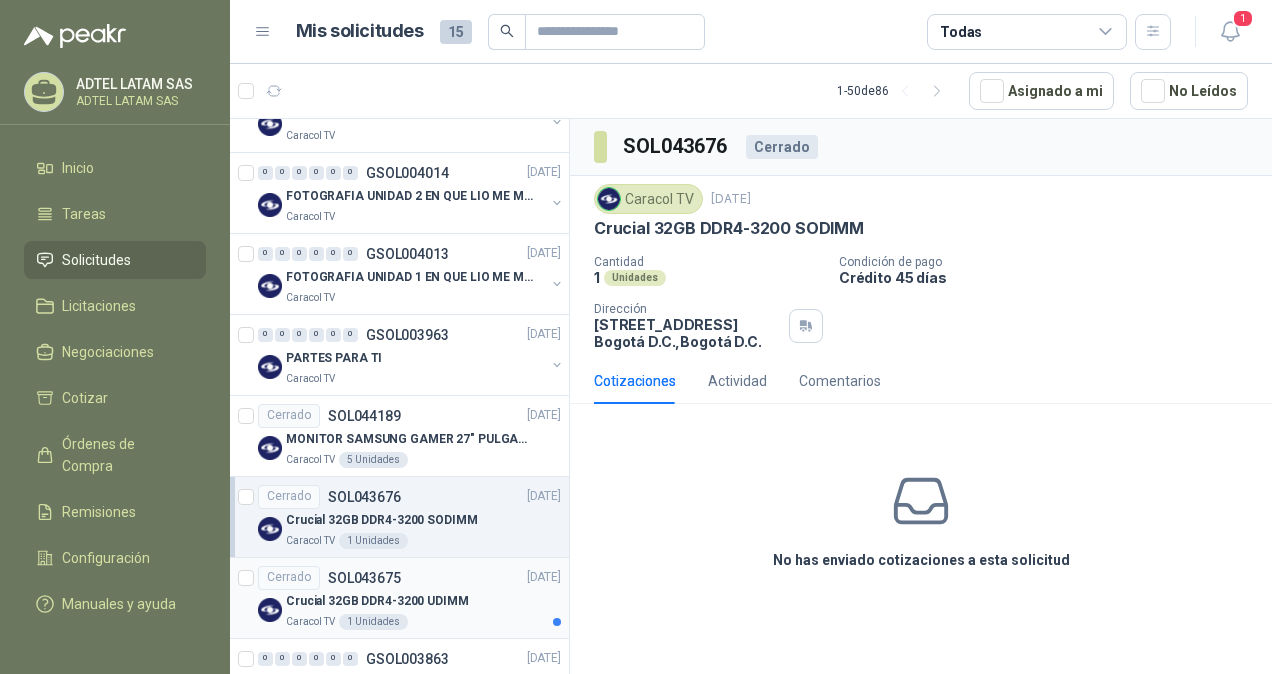 click on "SOL043675" at bounding box center (364, 578) 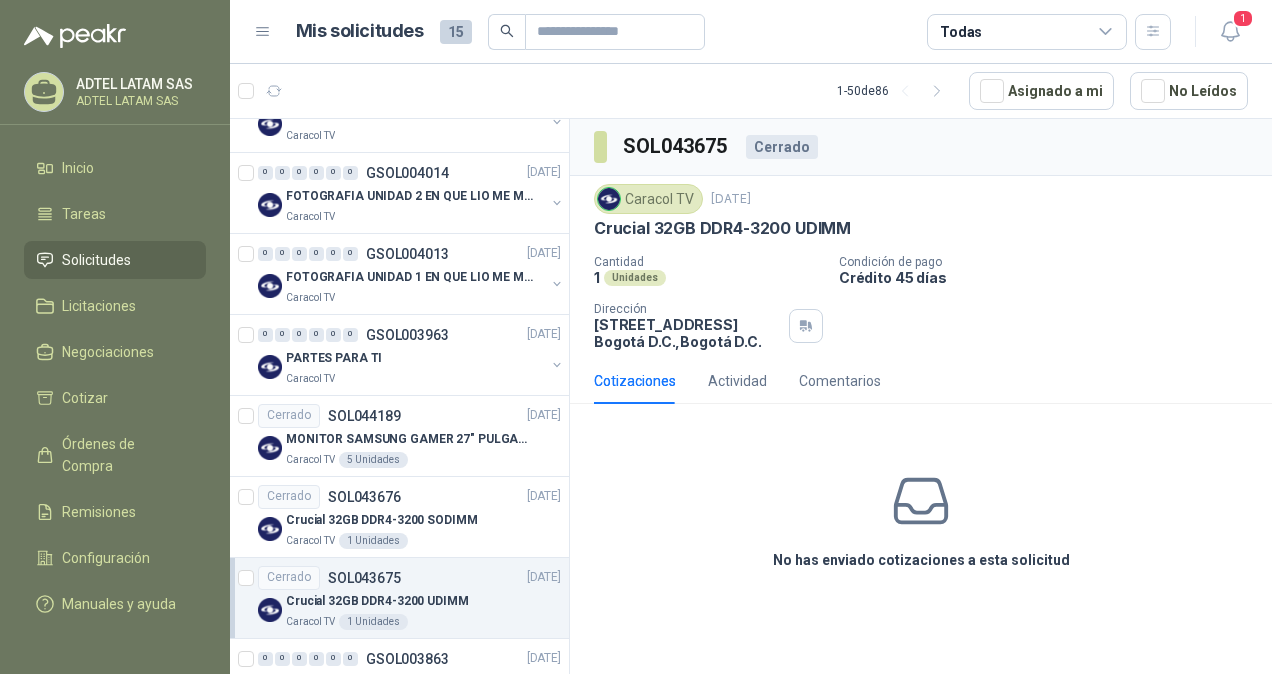 click 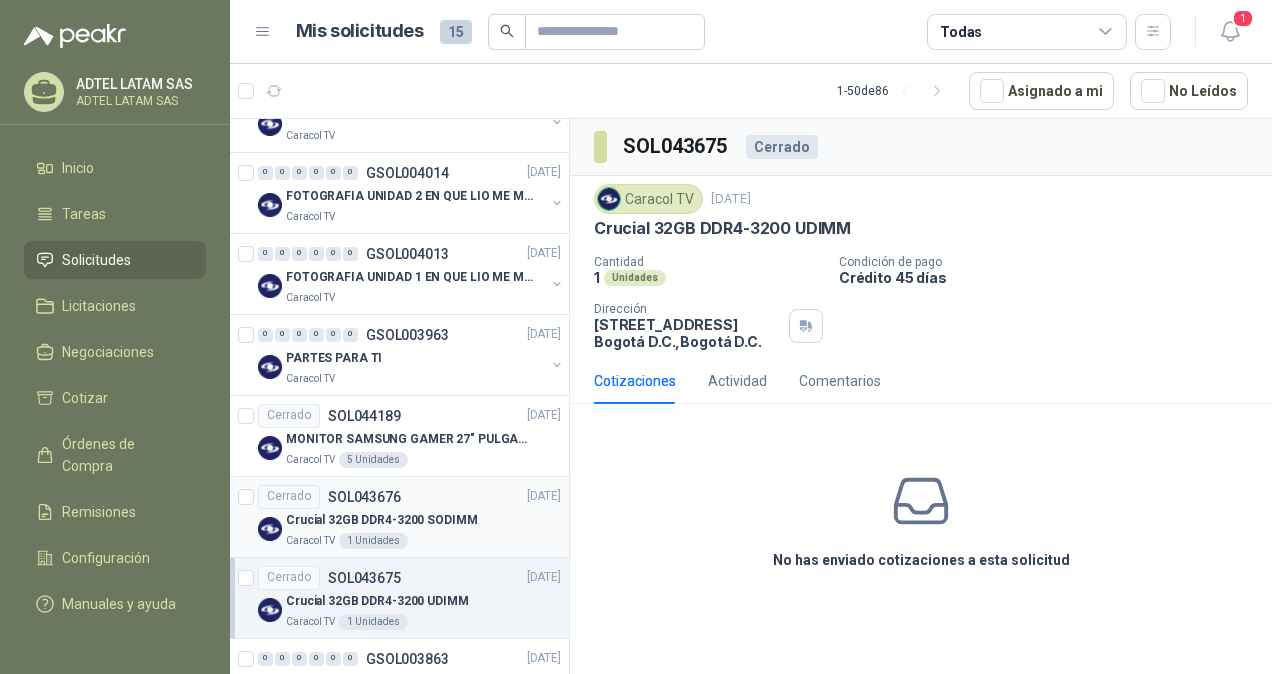 click on "Crucial 32GB DDR4-3200 SODIMM" at bounding box center (382, 520) 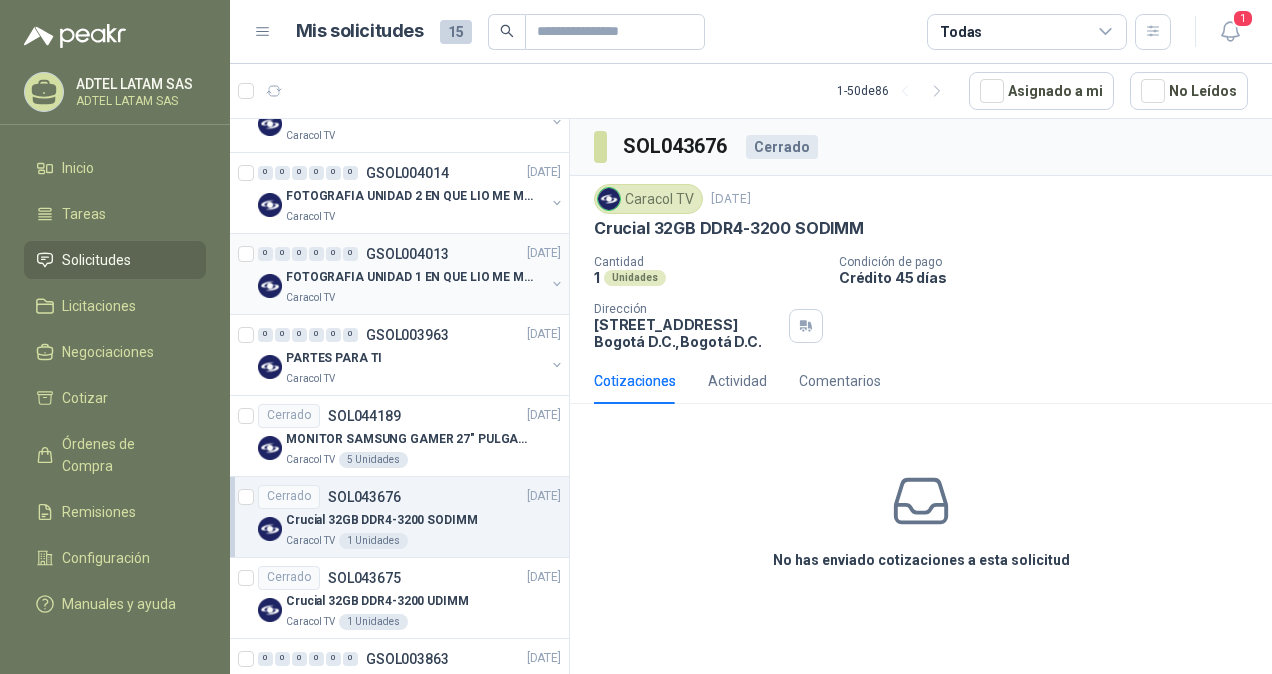 click on "FOTOGRAFIA UNIDAD 1 EN QUE LIO ME METI" at bounding box center (410, 277) 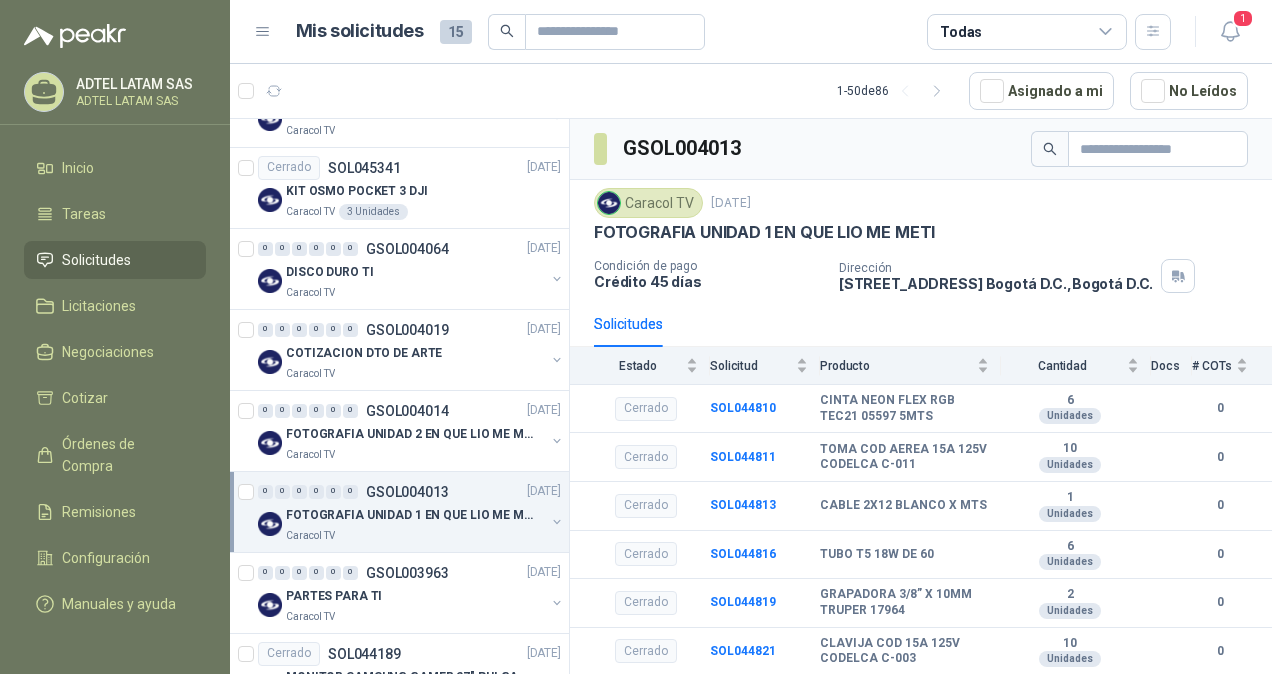 scroll, scrollTop: 2300, scrollLeft: 0, axis: vertical 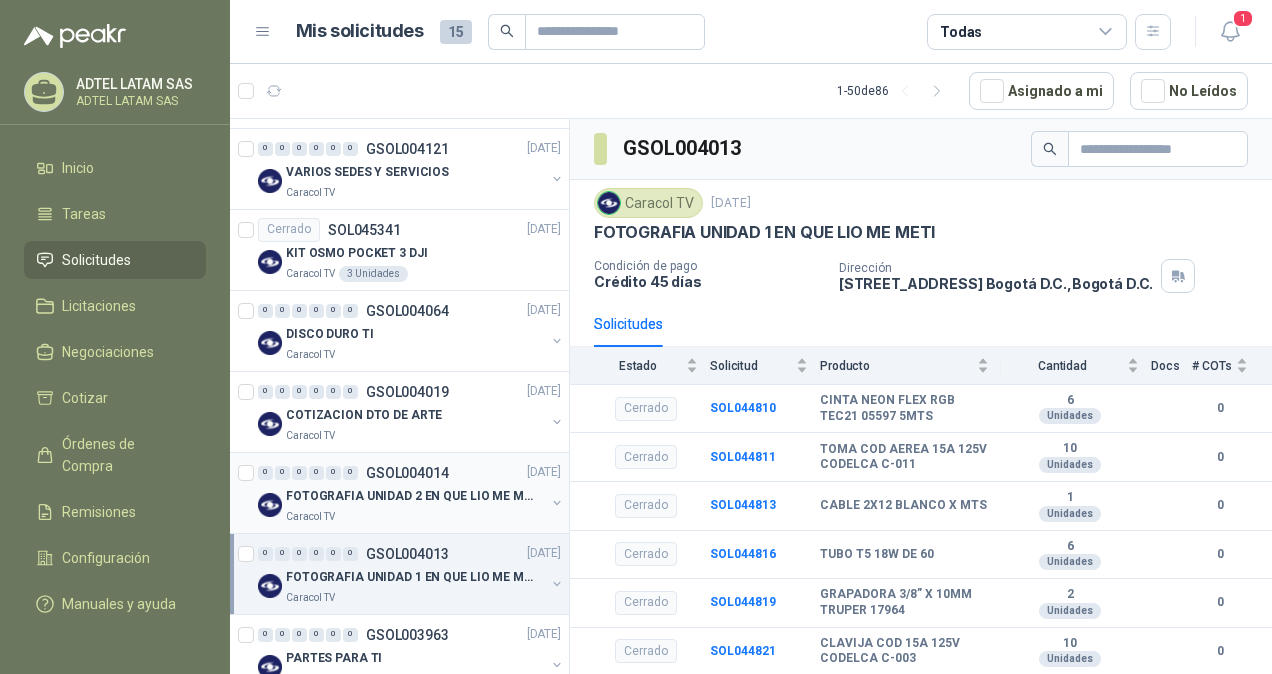 click on "FOTOGRAFIA UNIDAD 2 EN QUE LIO ME METI" at bounding box center [410, 496] 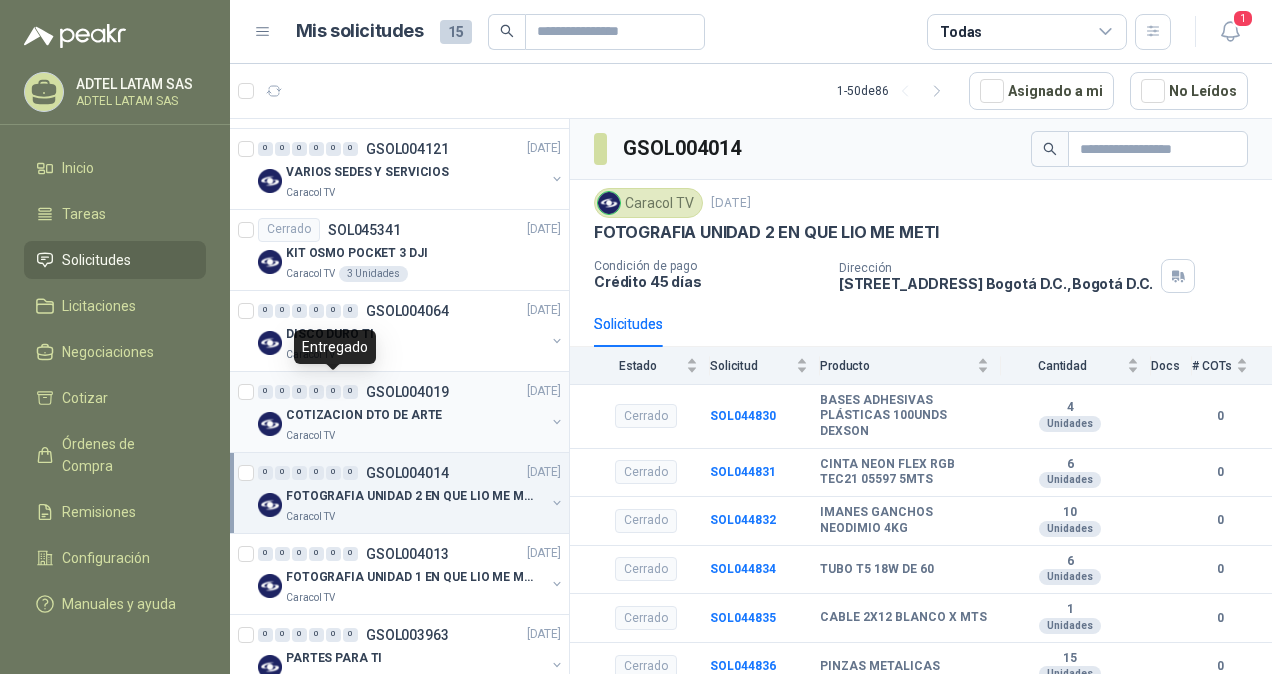click on "COTIZACION DTO DE ARTE" at bounding box center (364, 415) 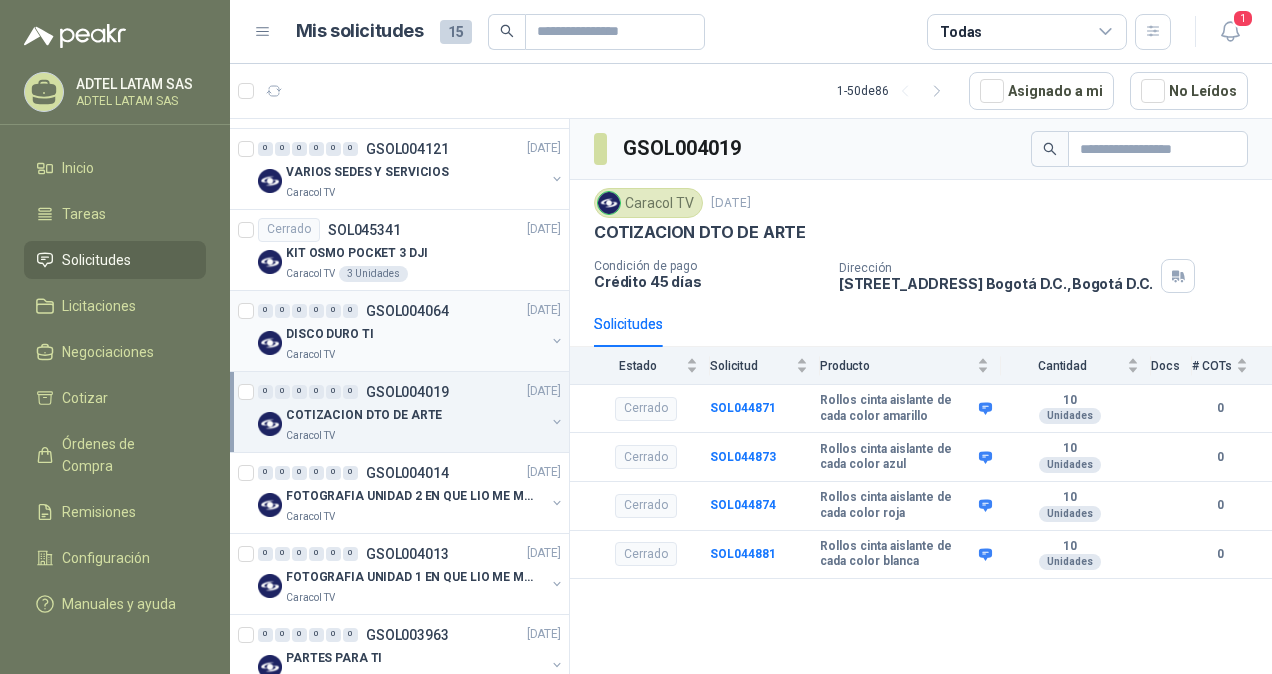 click on "DISCO DURO TI" at bounding box center [329, 334] 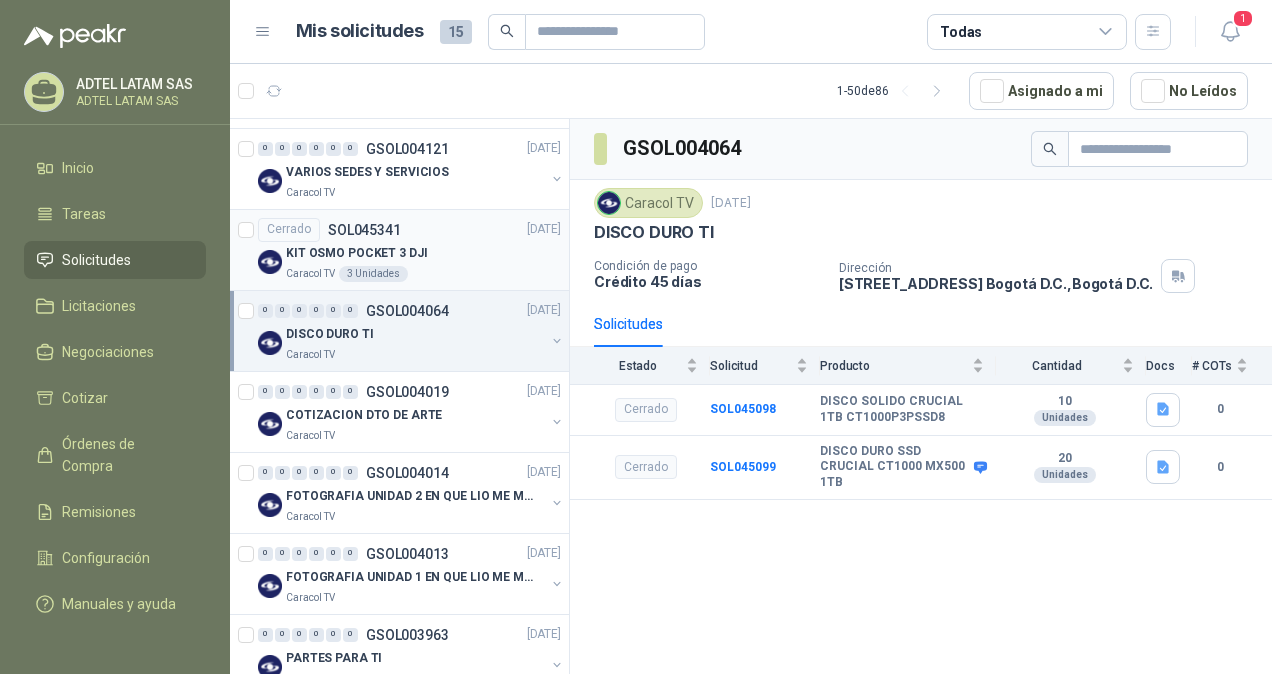 click on "KIT OSMO POCKET 3 DJI" at bounding box center (356, 253) 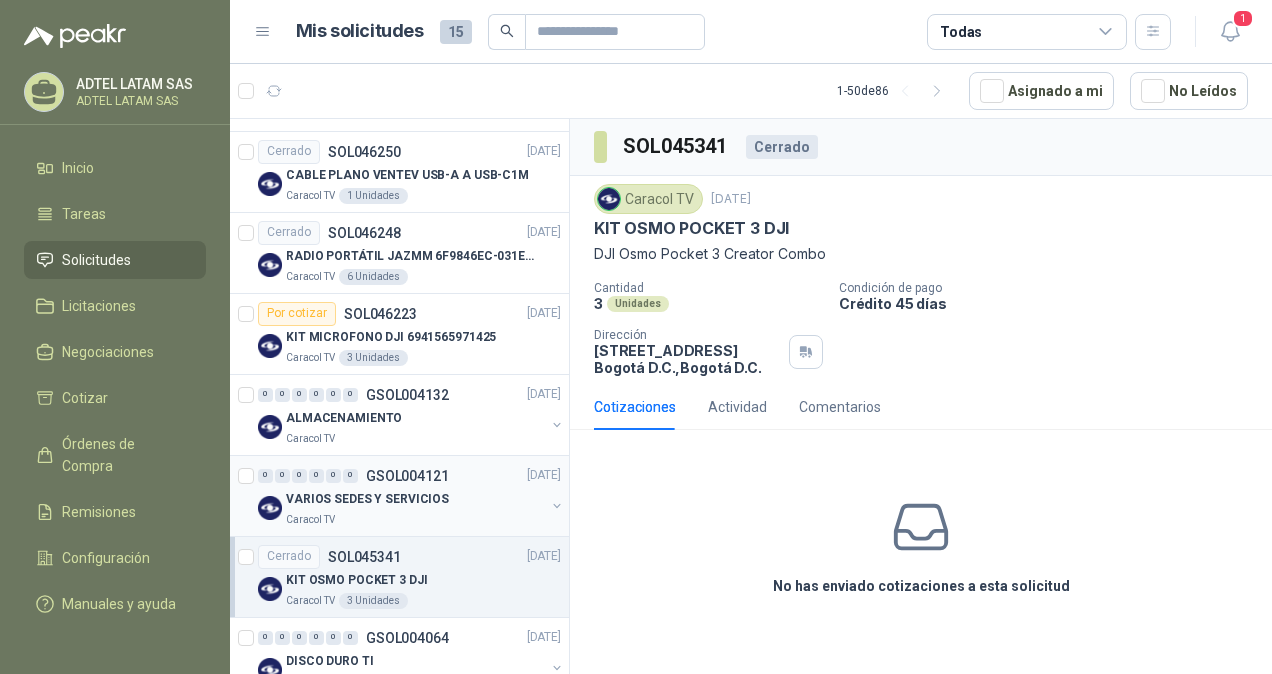 scroll, scrollTop: 2000, scrollLeft: 0, axis: vertical 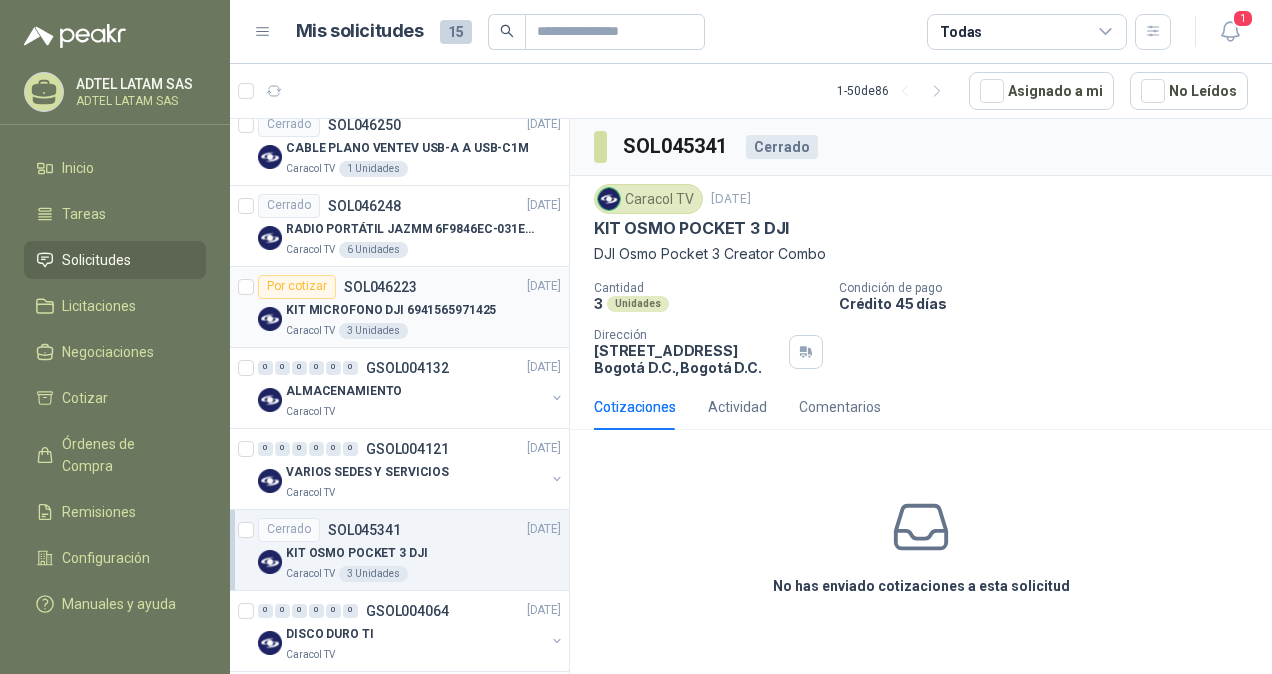 click on "KIT MICROFONO DJI 6941565971425" at bounding box center (391, 310) 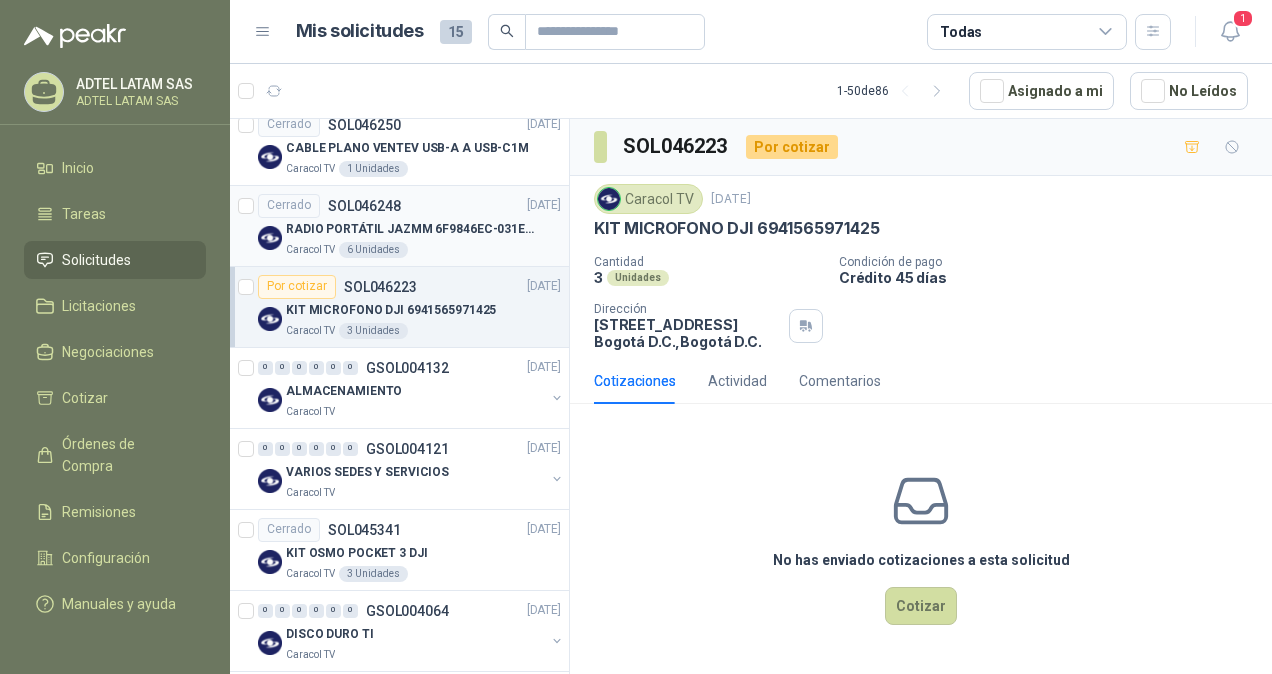 click on "RADIO PORTÁTIL JAZMM 6F9846EC-031E-4F5A" at bounding box center (410, 229) 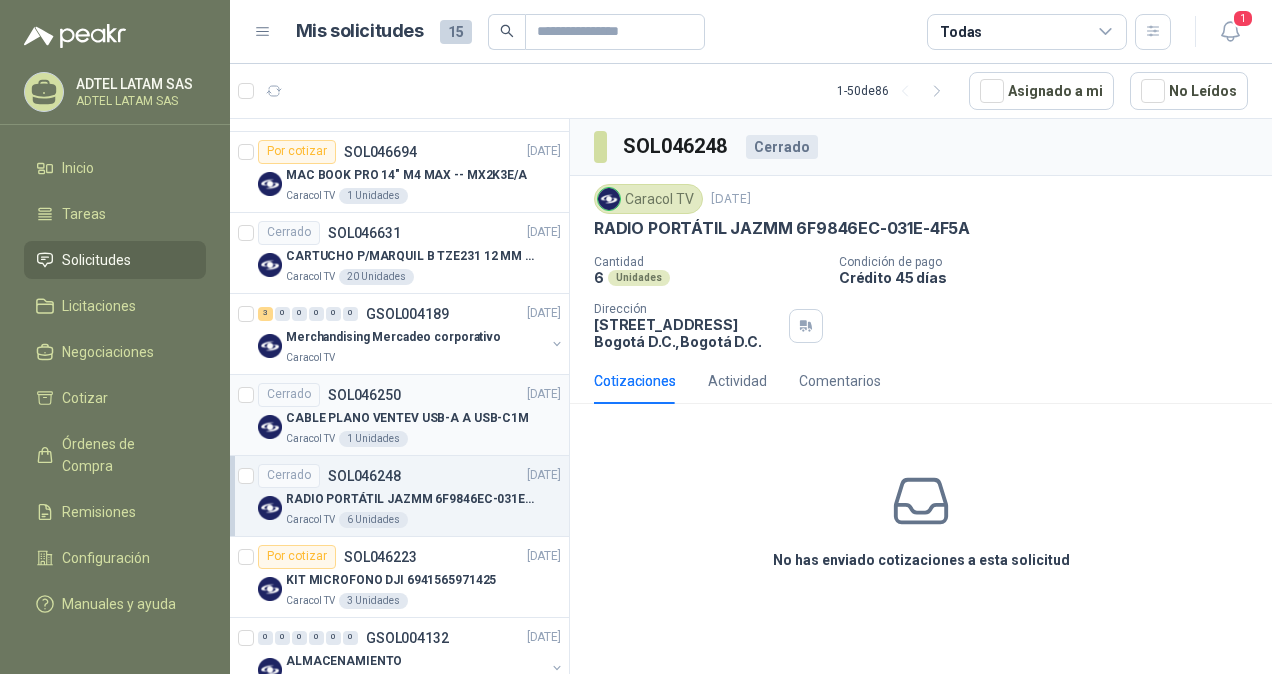 scroll, scrollTop: 1700, scrollLeft: 0, axis: vertical 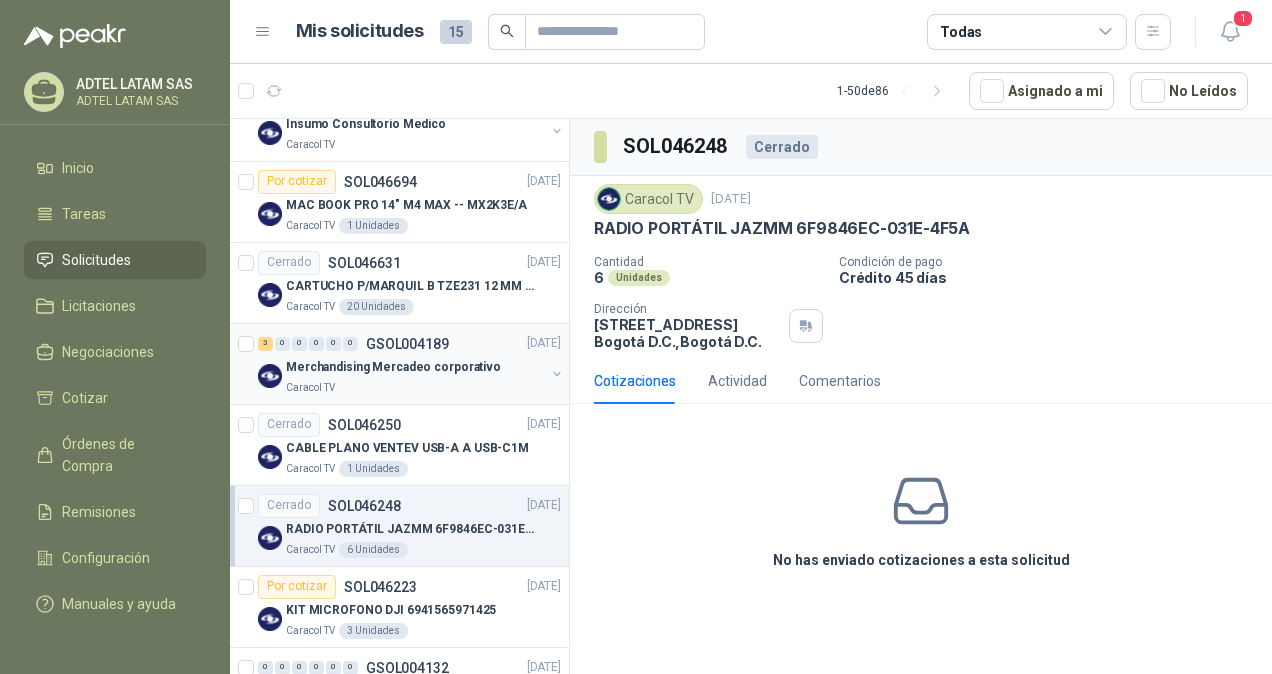 click on "Merchandising Mercadeo corporativo" at bounding box center [415, 368] 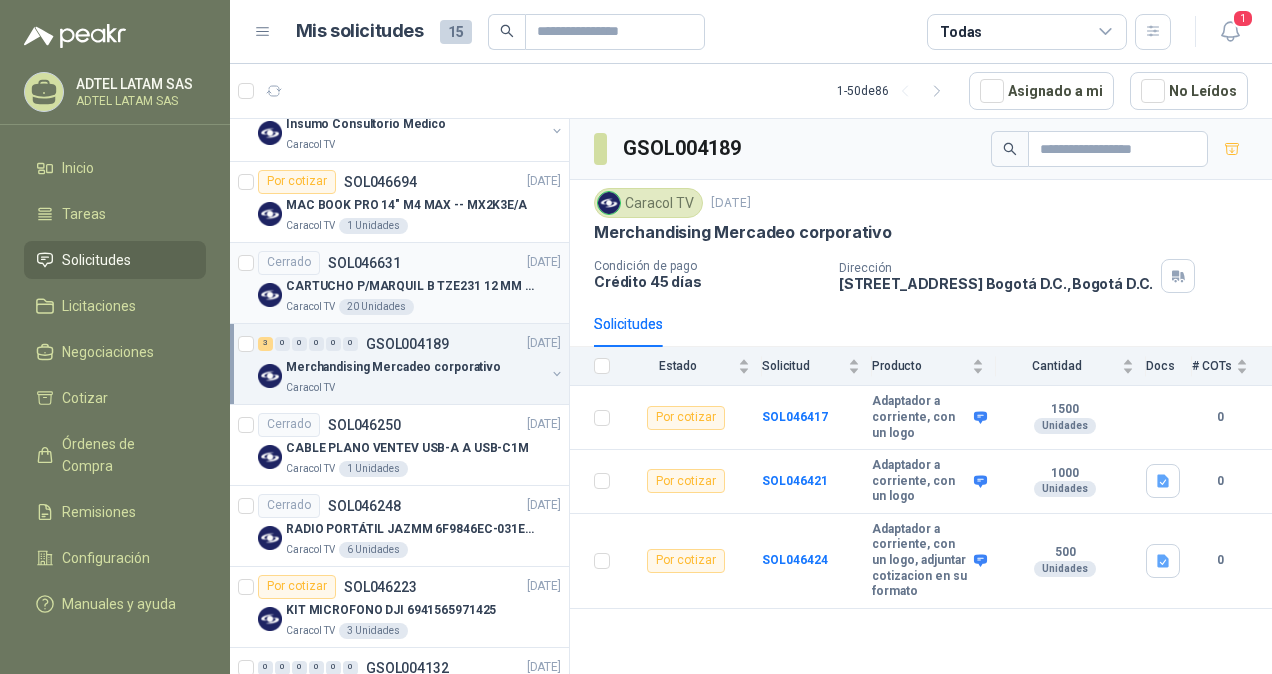 click on "CARTUCHO P/MARQUIL B TZE231 12 MM X 8MM" at bounding box center (410, 286) 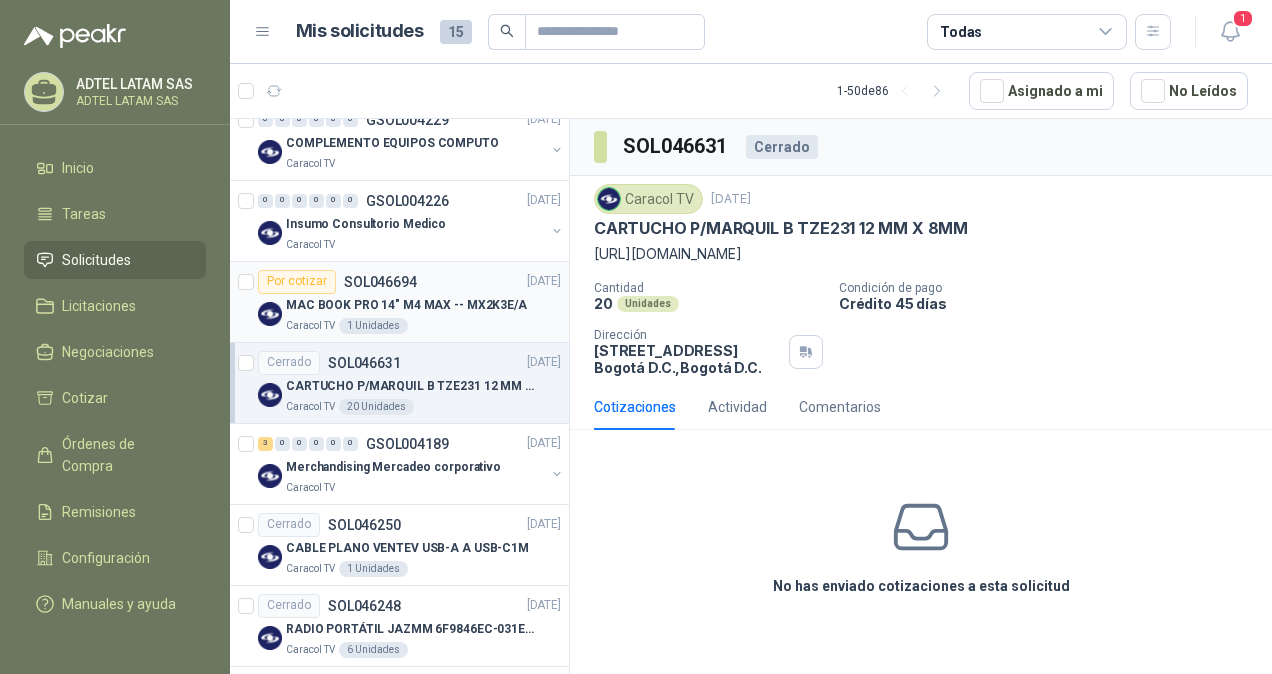 scroll, scrollTop: 1500, scrollLeft: 0, axis: vertical 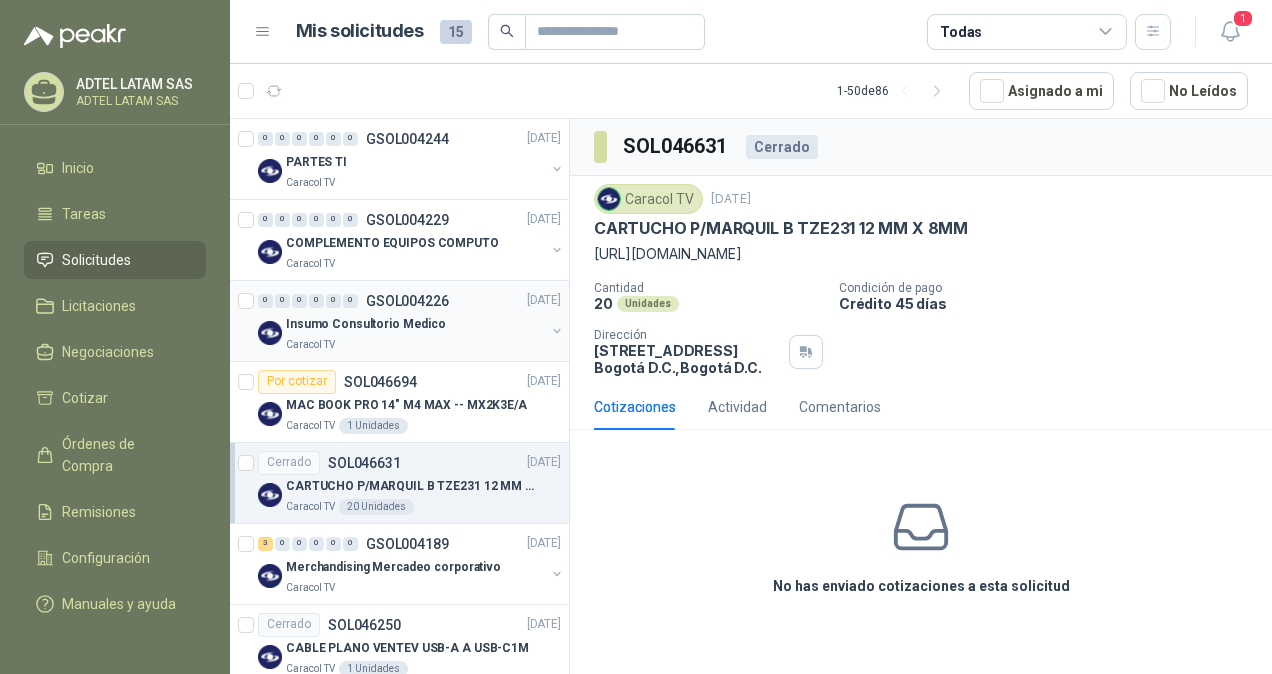 click on "Insumo Consultorio Medico" at bounding box center [415, 325] 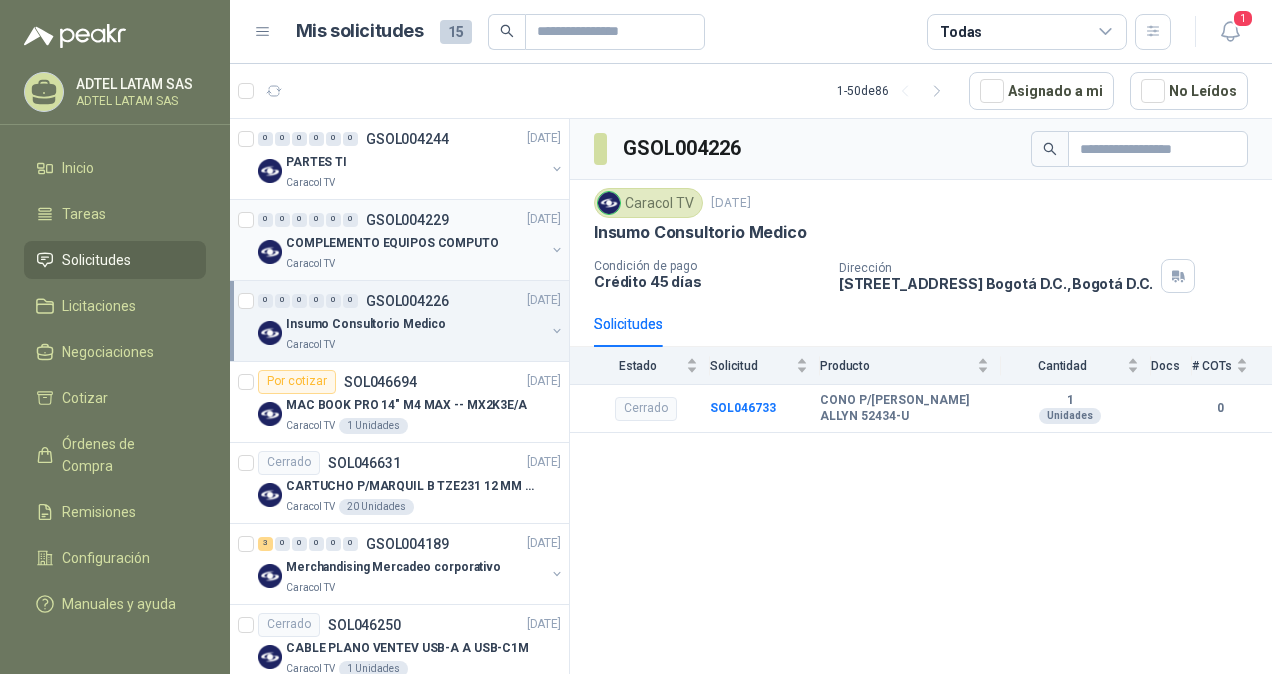 click on "COMPLEMENTO EQUIPOS COMPUTO" at bounding box center (392, 243) 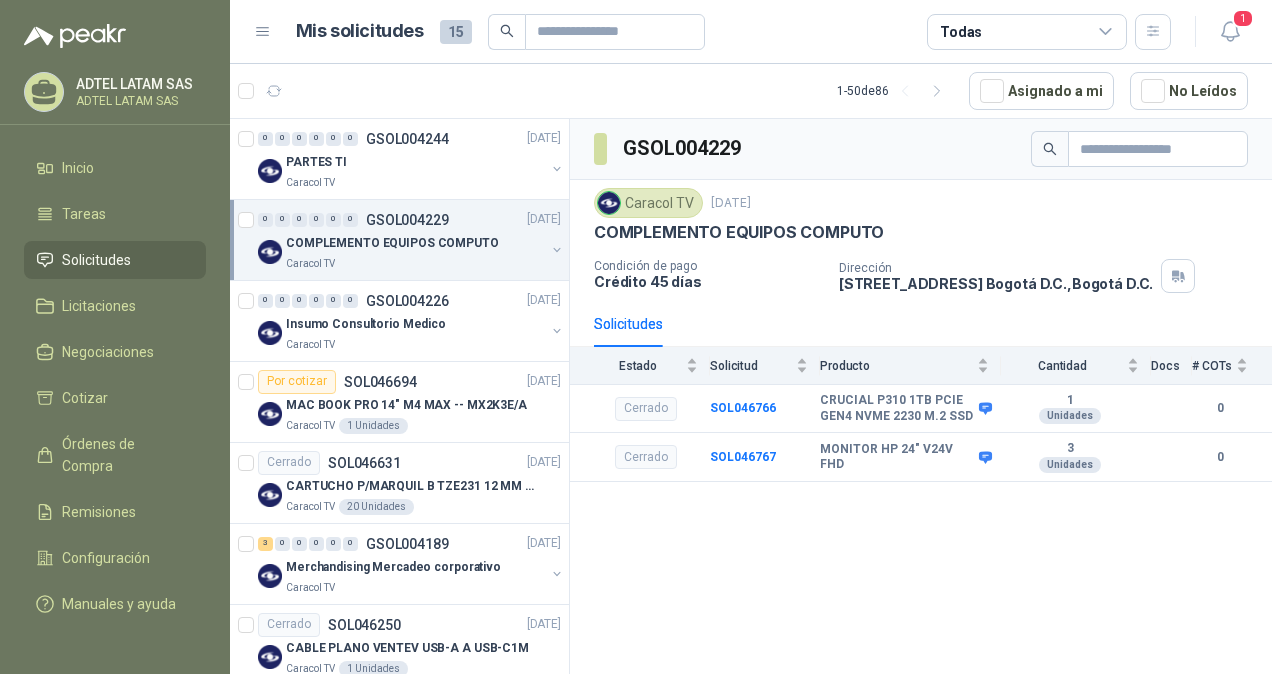 scroll, scrollTop: 1400, scrollLeft: 0, axis: vertical 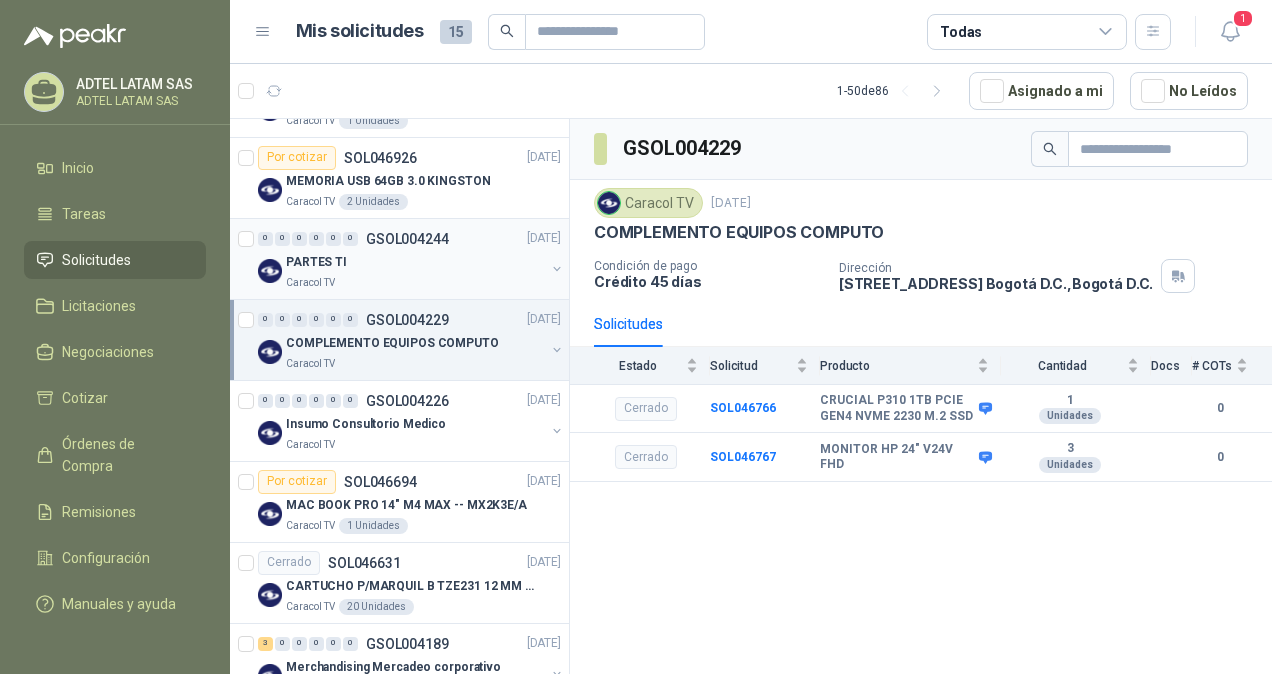 click on "PARTES TI" at bounding box center (415, 263) 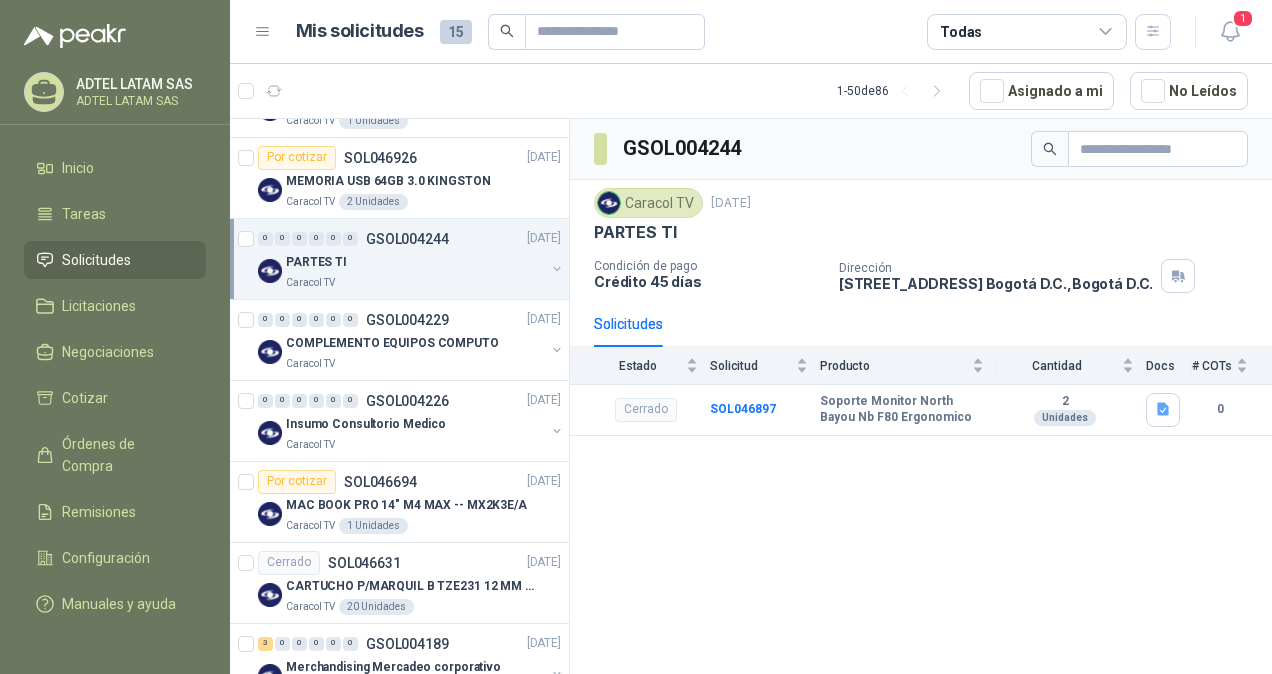 scroll, scrollTop: 1300, scrollLeft: 0, axis: vertical 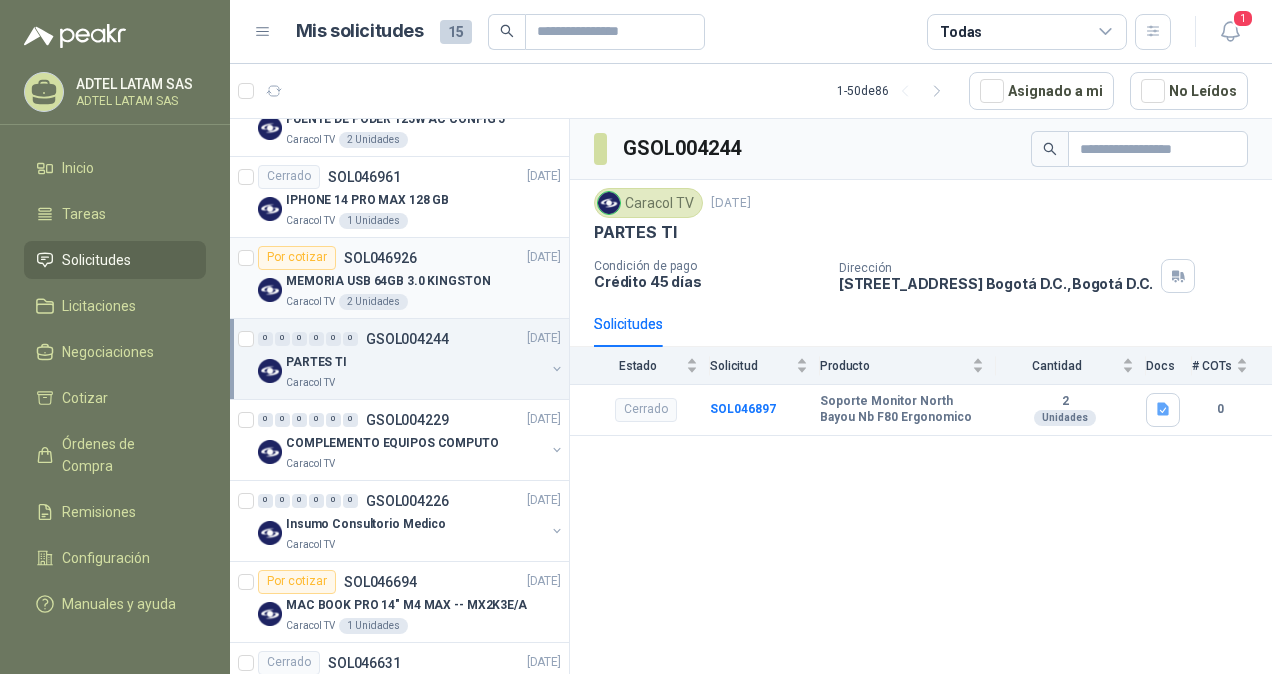 click on "MEMORIA USB 64GB 3.0 KINGSTON" at bounding box center (388, 281) 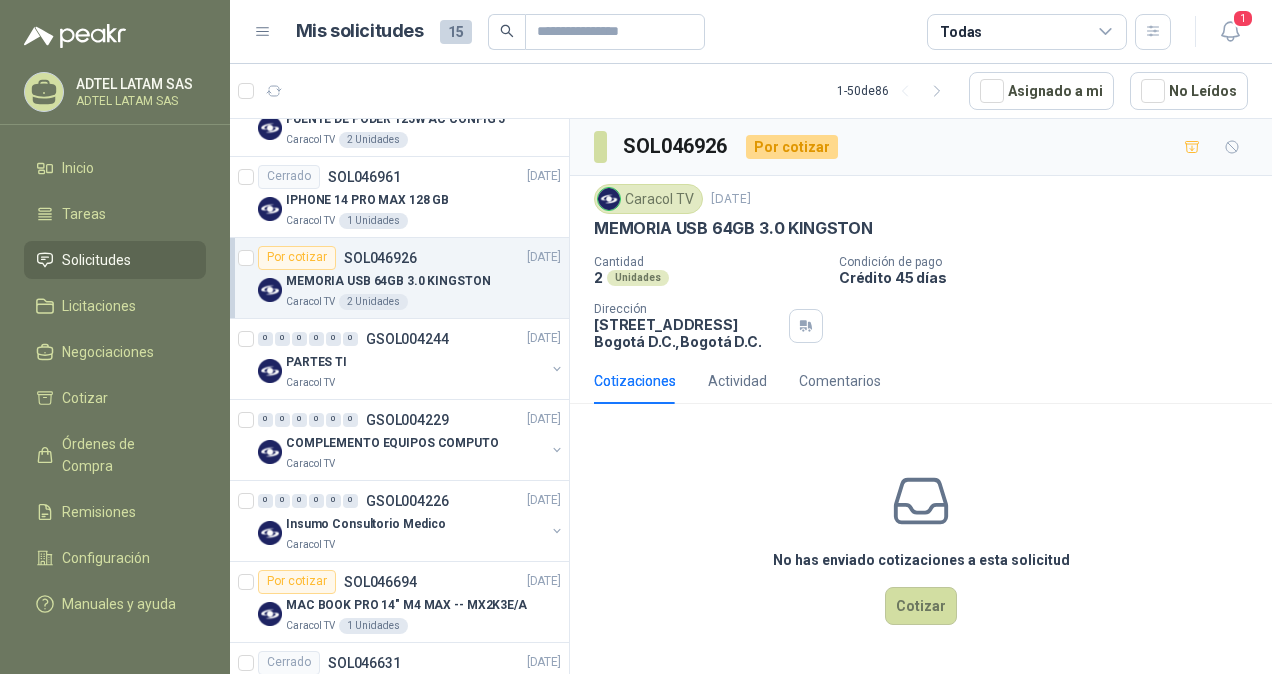 scroll, scrollTop: 1200, scrollLeft: 0, axis: vertical 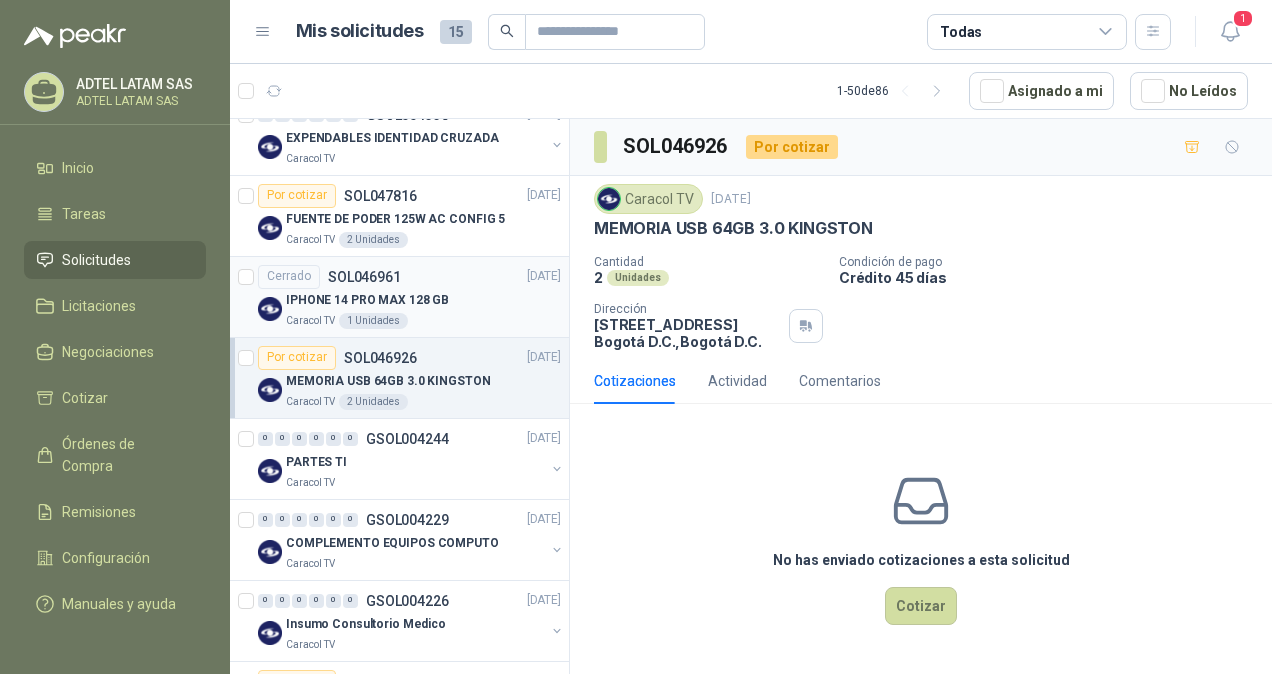 click on "IPHONE 14 PRO MAX 128 GB" at bounding box center [367, 300] 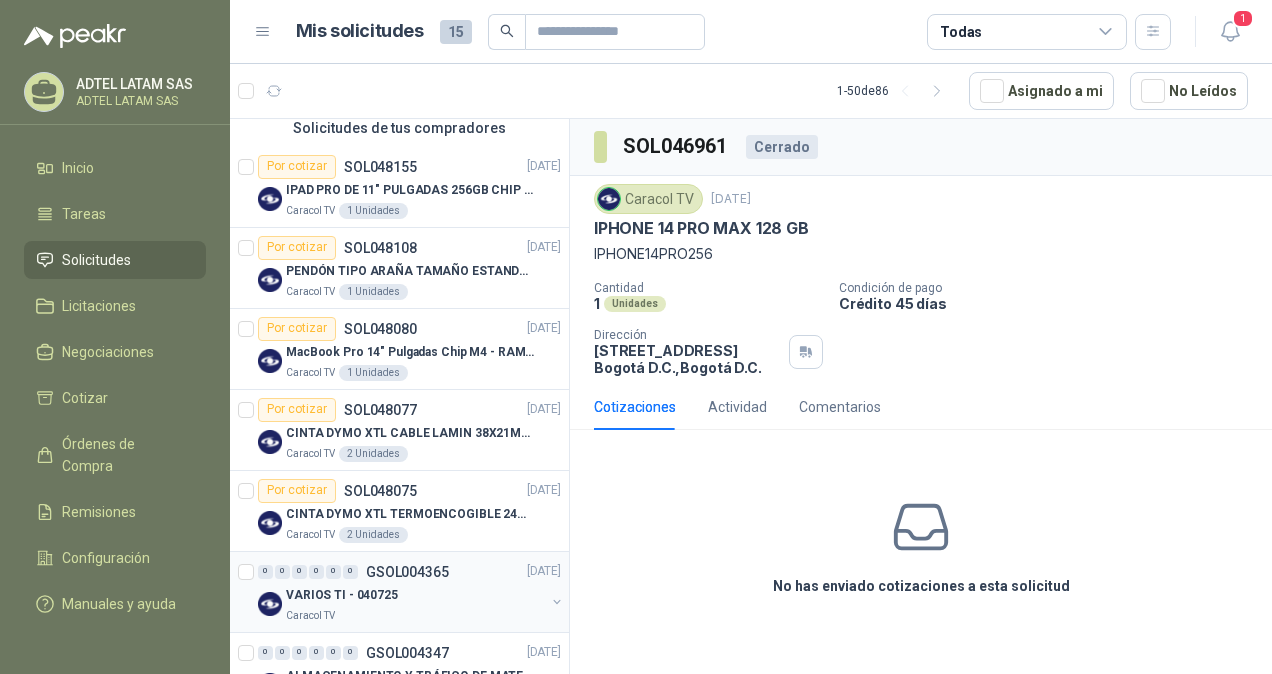 scroll, scrollTop: 400, scrollLeft: 0, axis: vertical 